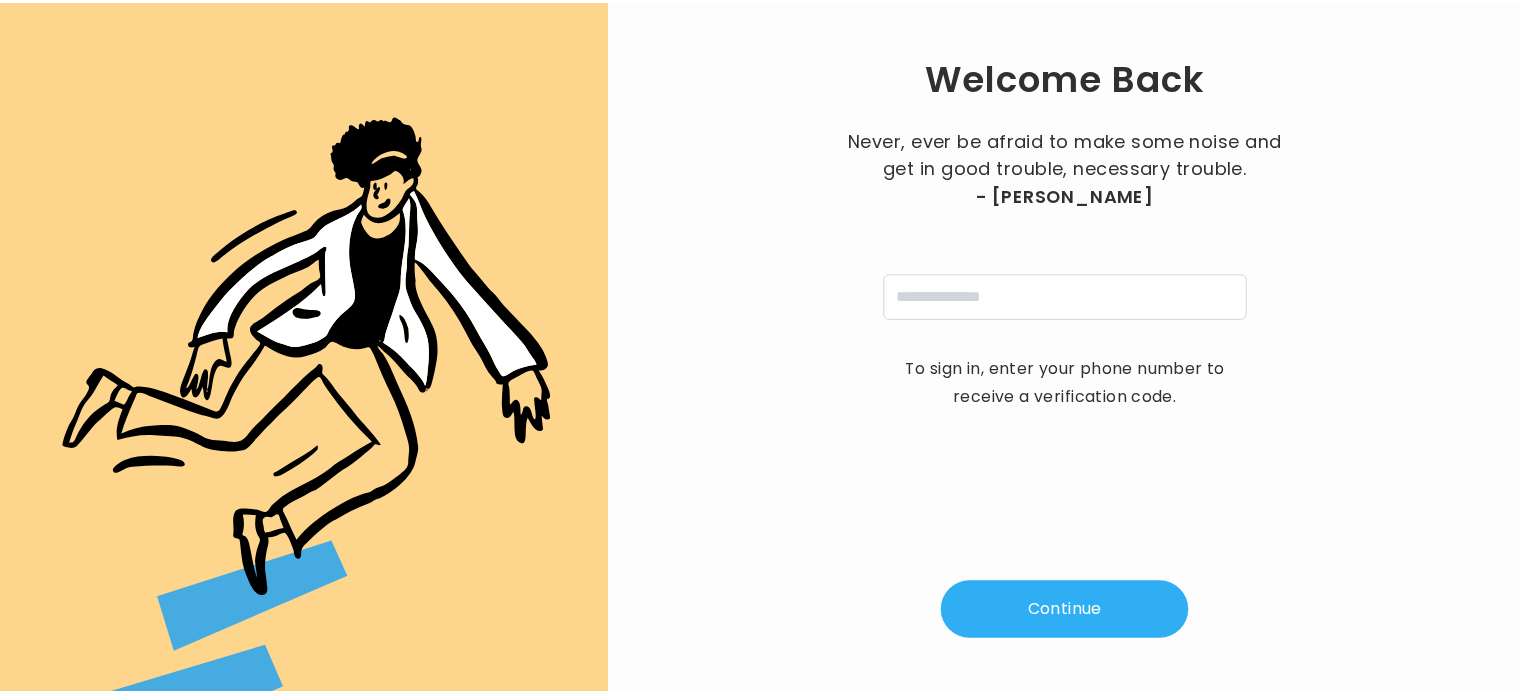 scroll, scrollTop: 0, scrollLeft: 0, axis: both 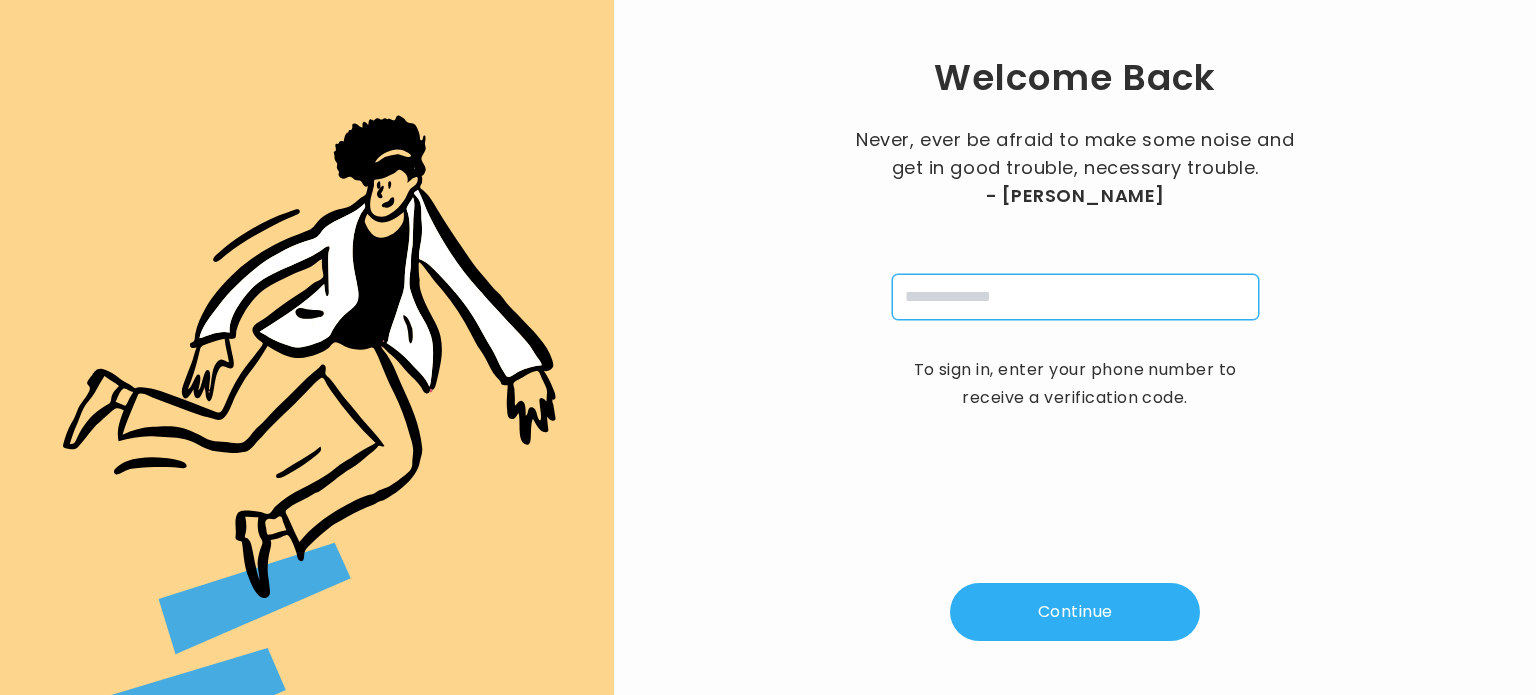 click at bounding box center (1075, 297) 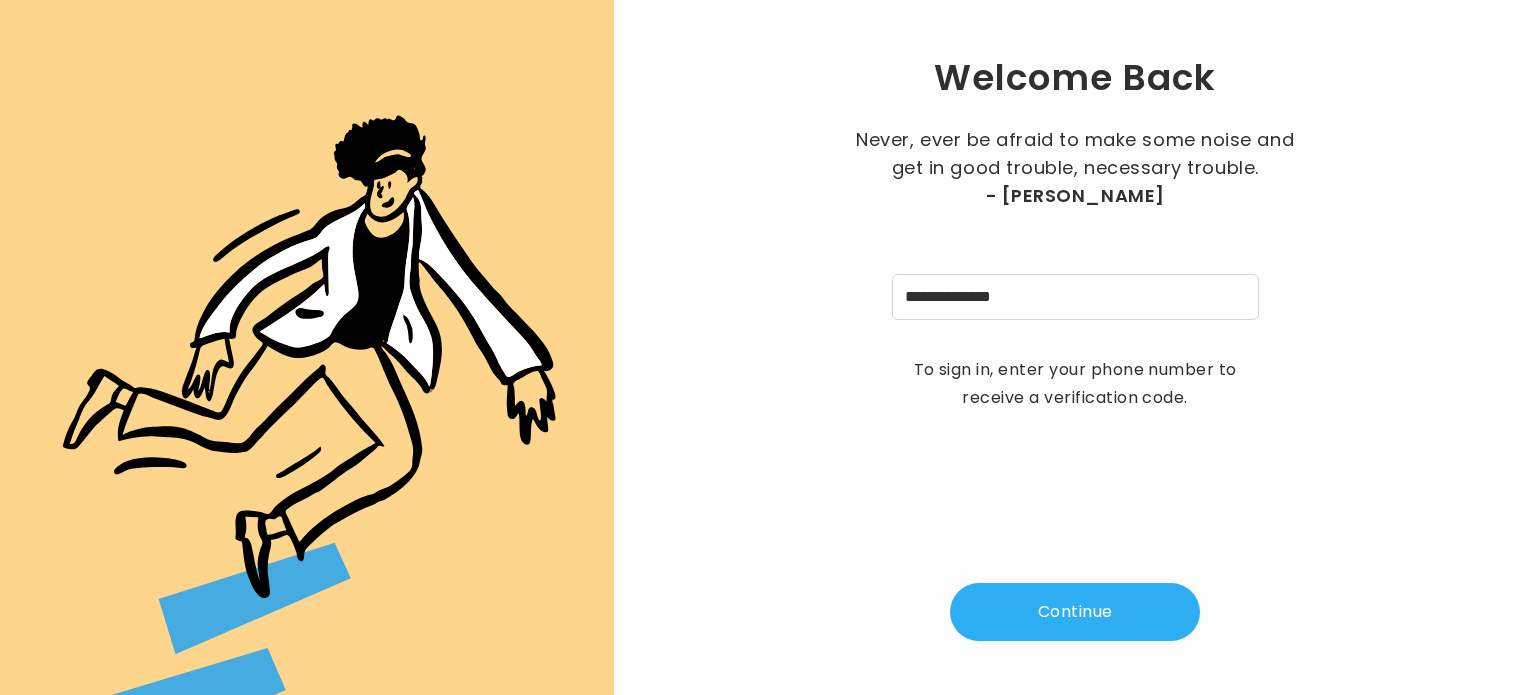 click on "Continue" at bounding box center [1075, 612] 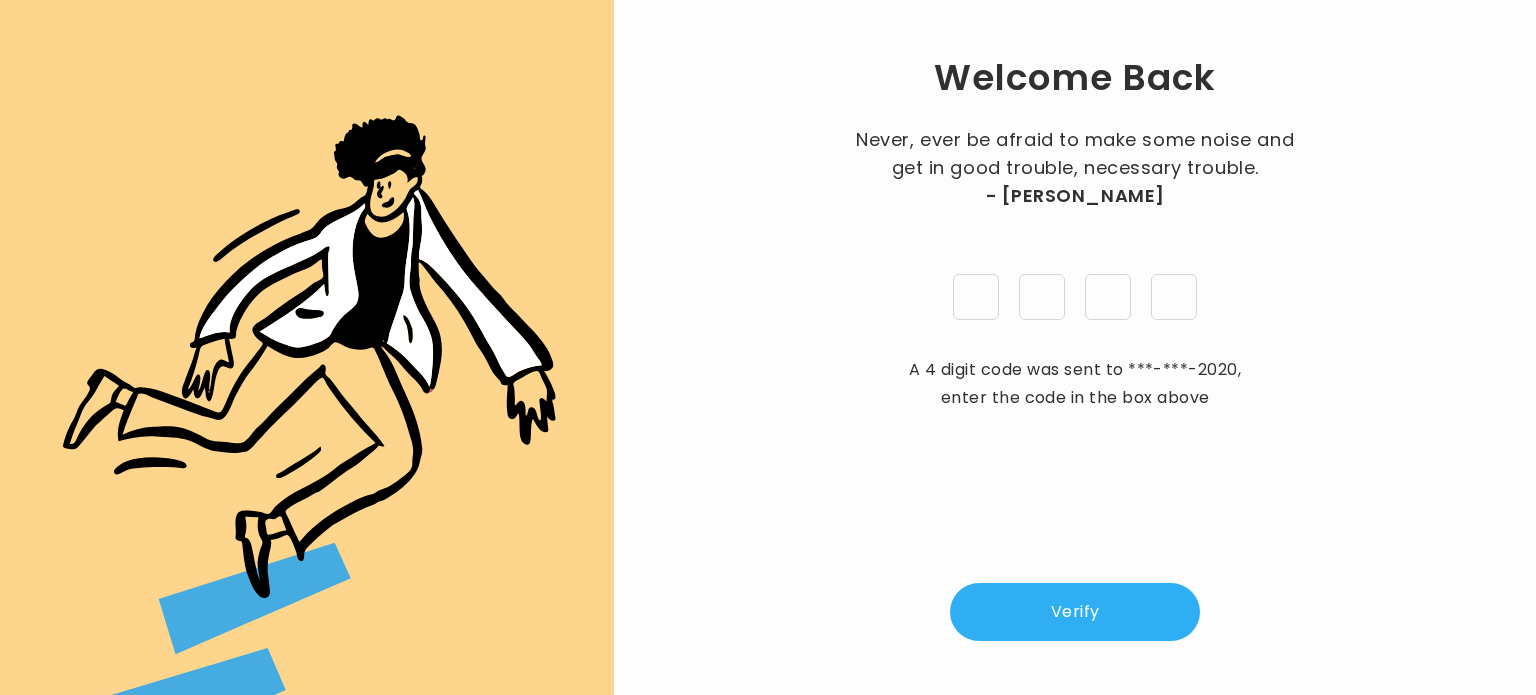 type on "*" 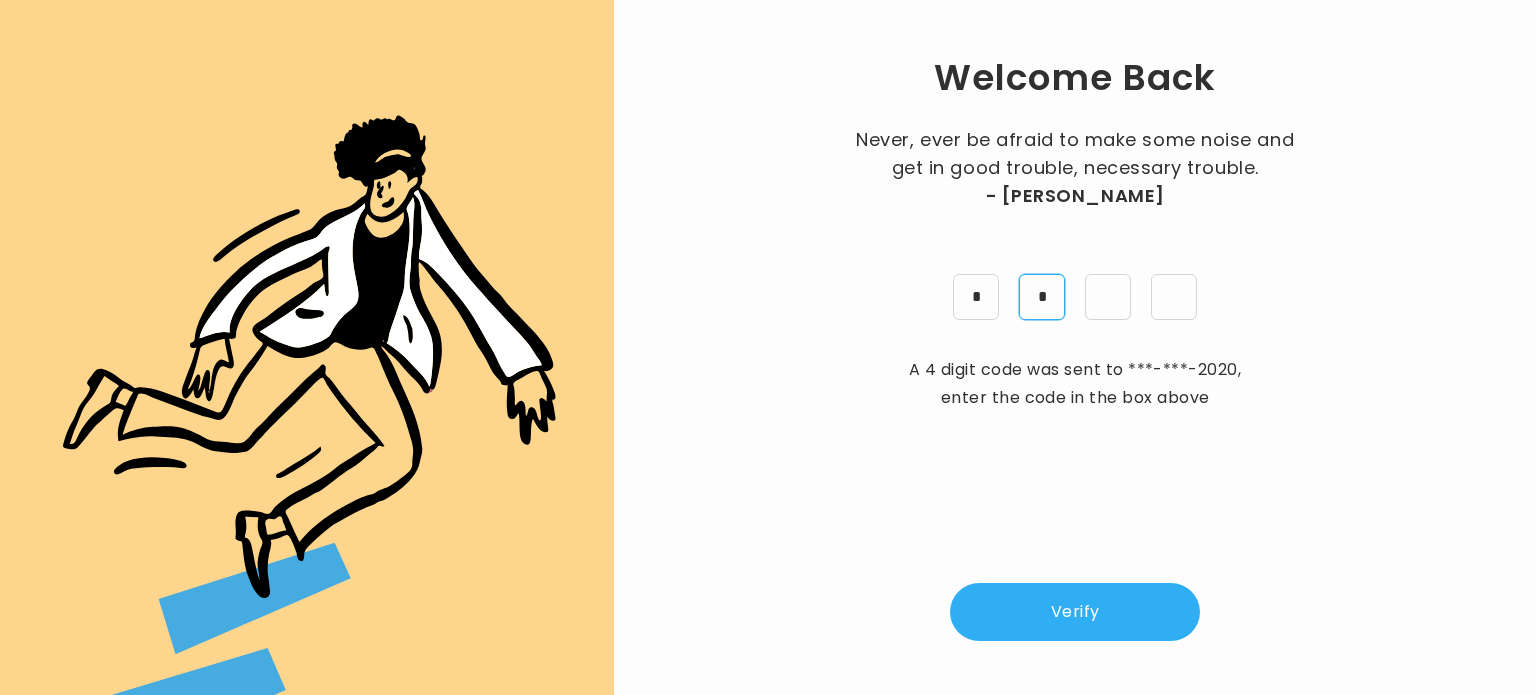 type on "*" 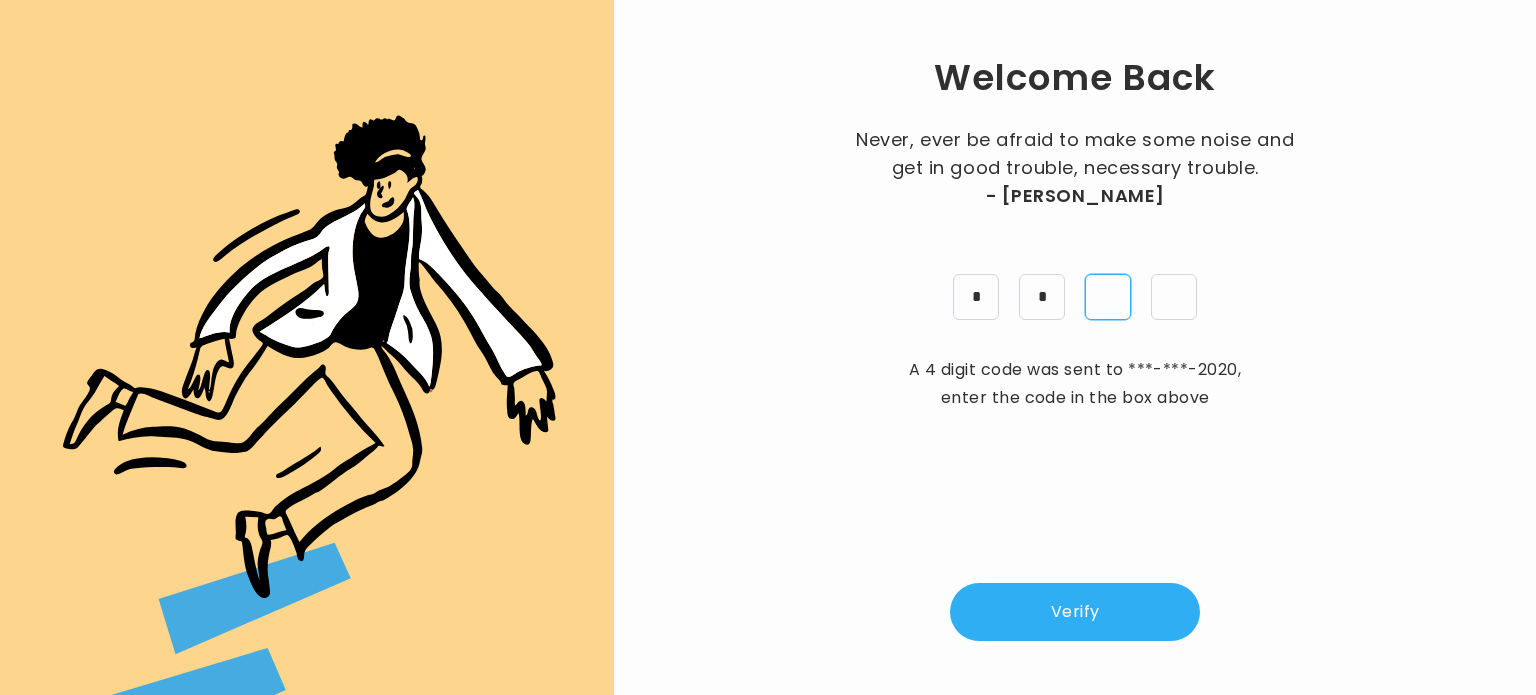 type on "*" 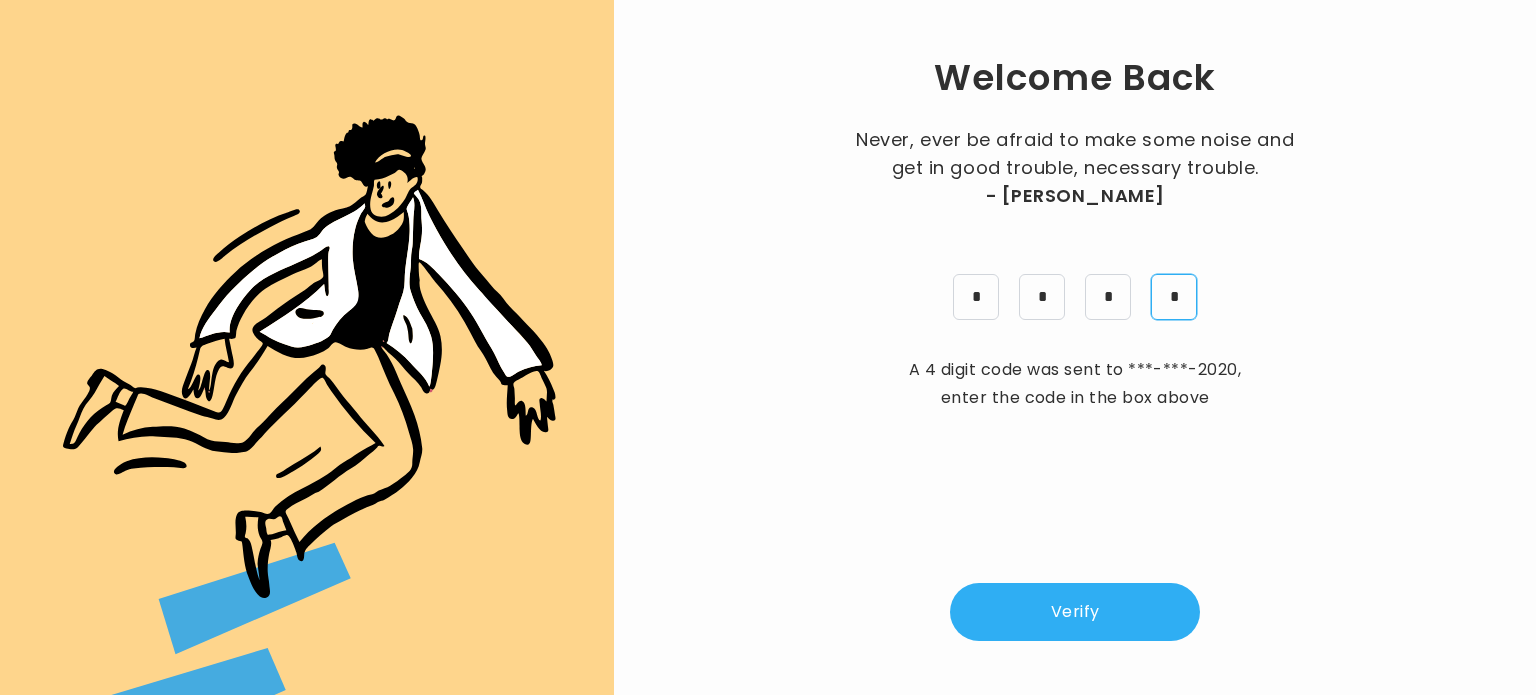 type on "*" 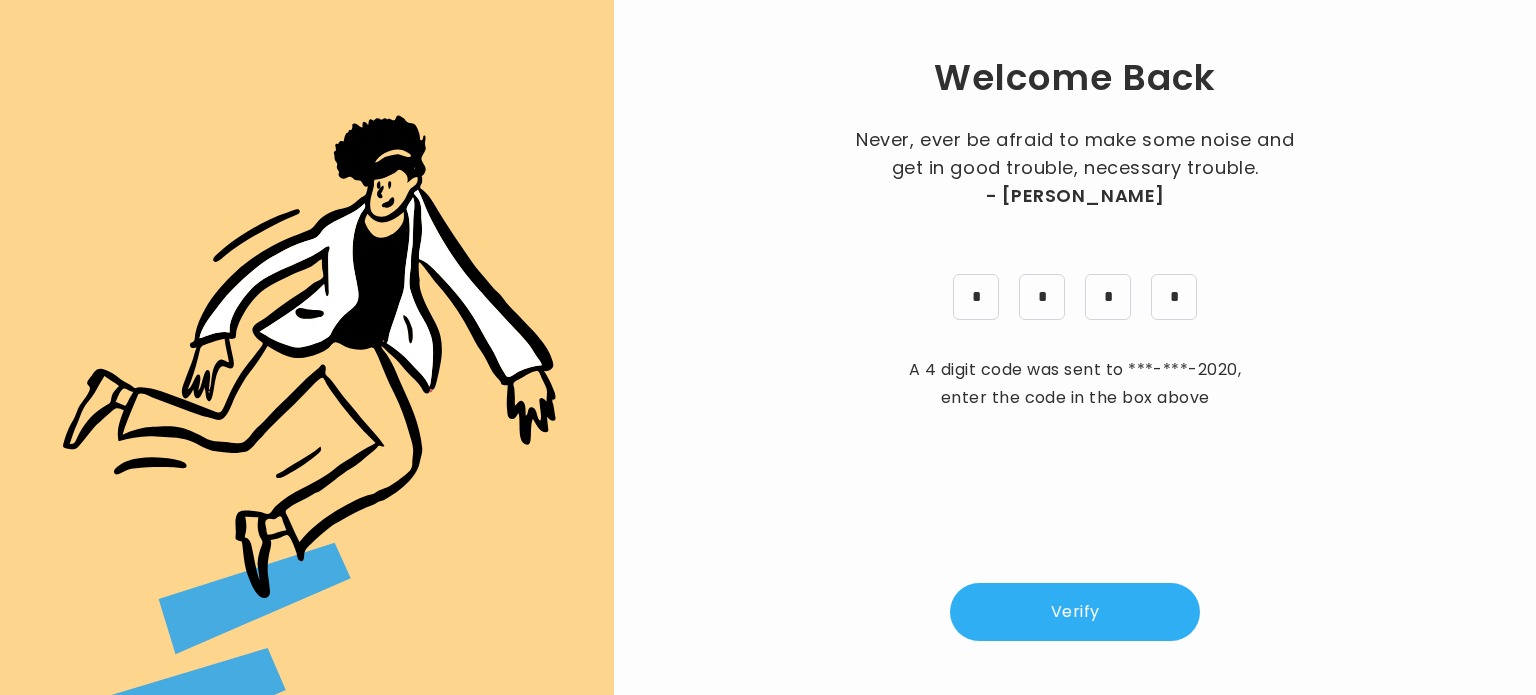 click on "Verify" at bounding box center (1075, 612) 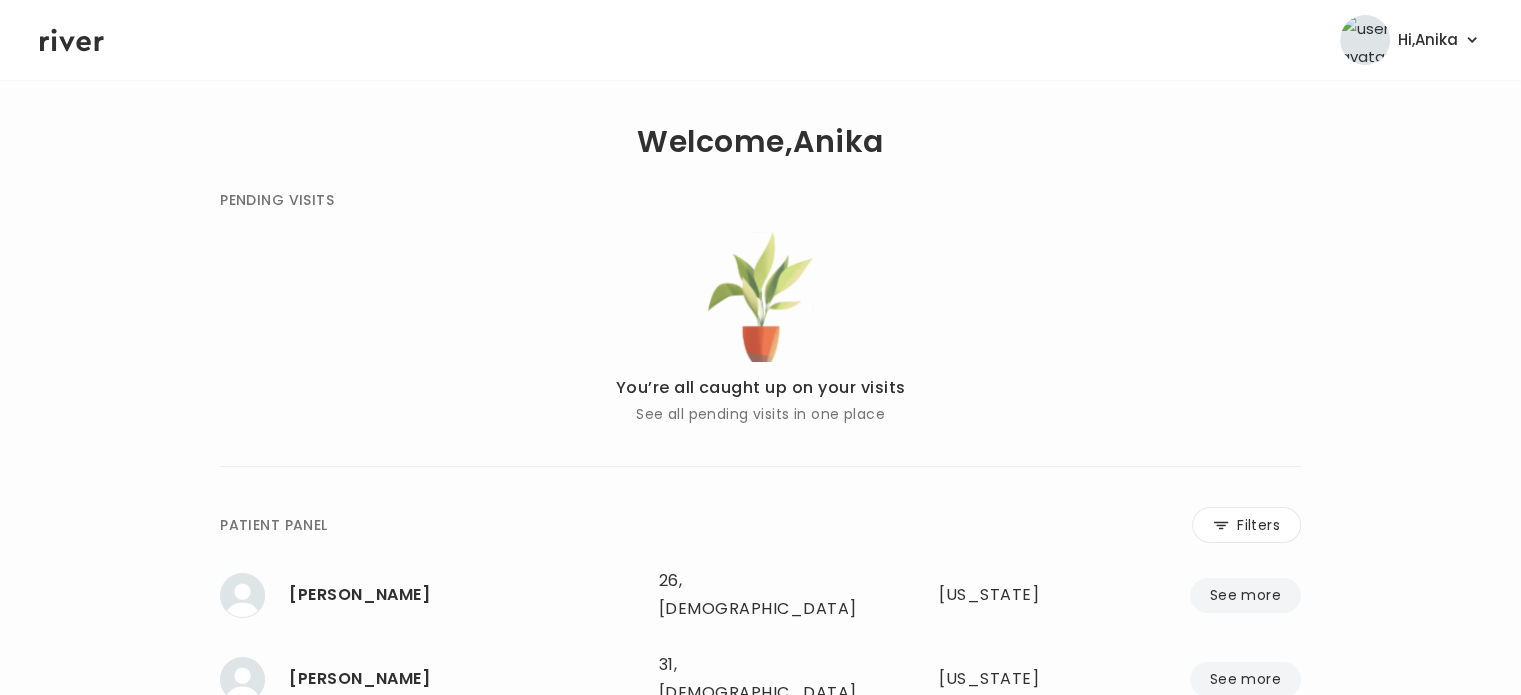 click 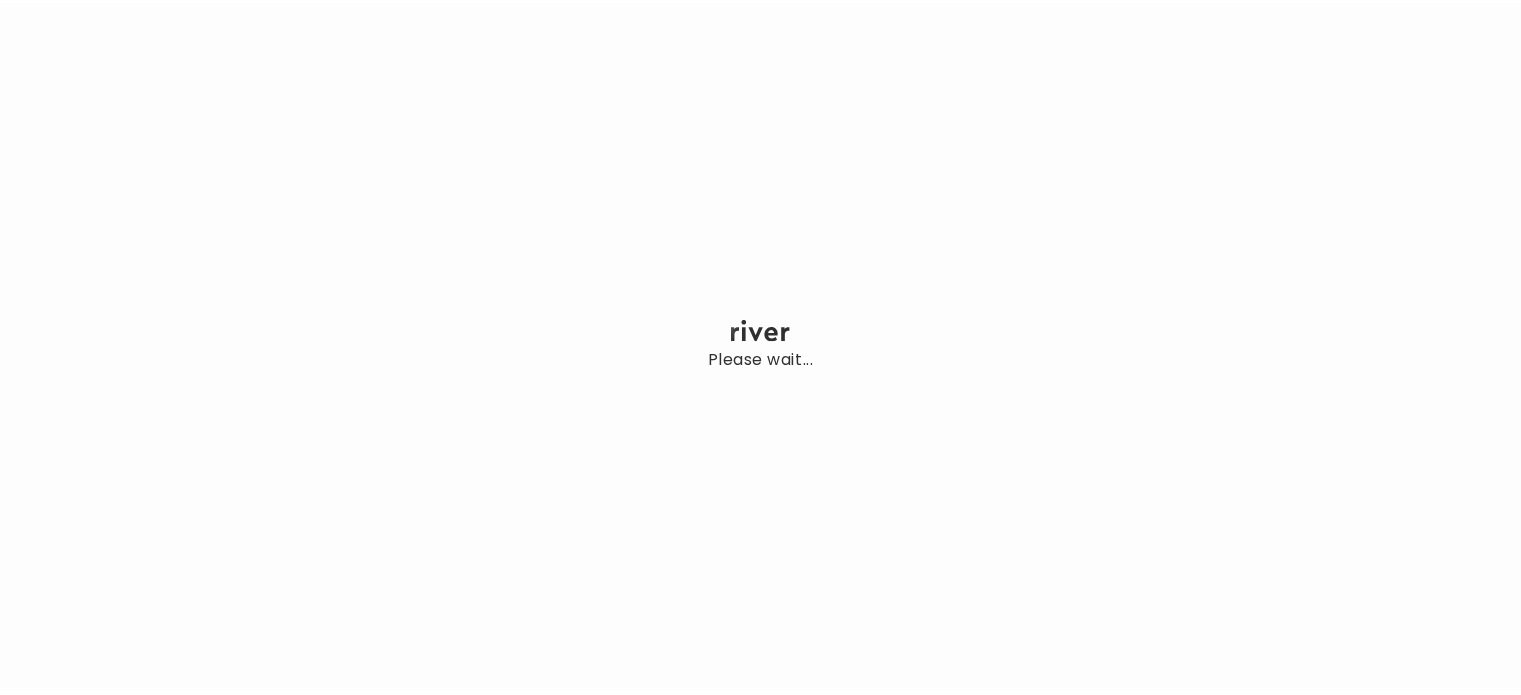 scroll, scrollTop: 0, scrollLeft: 0, axis: both 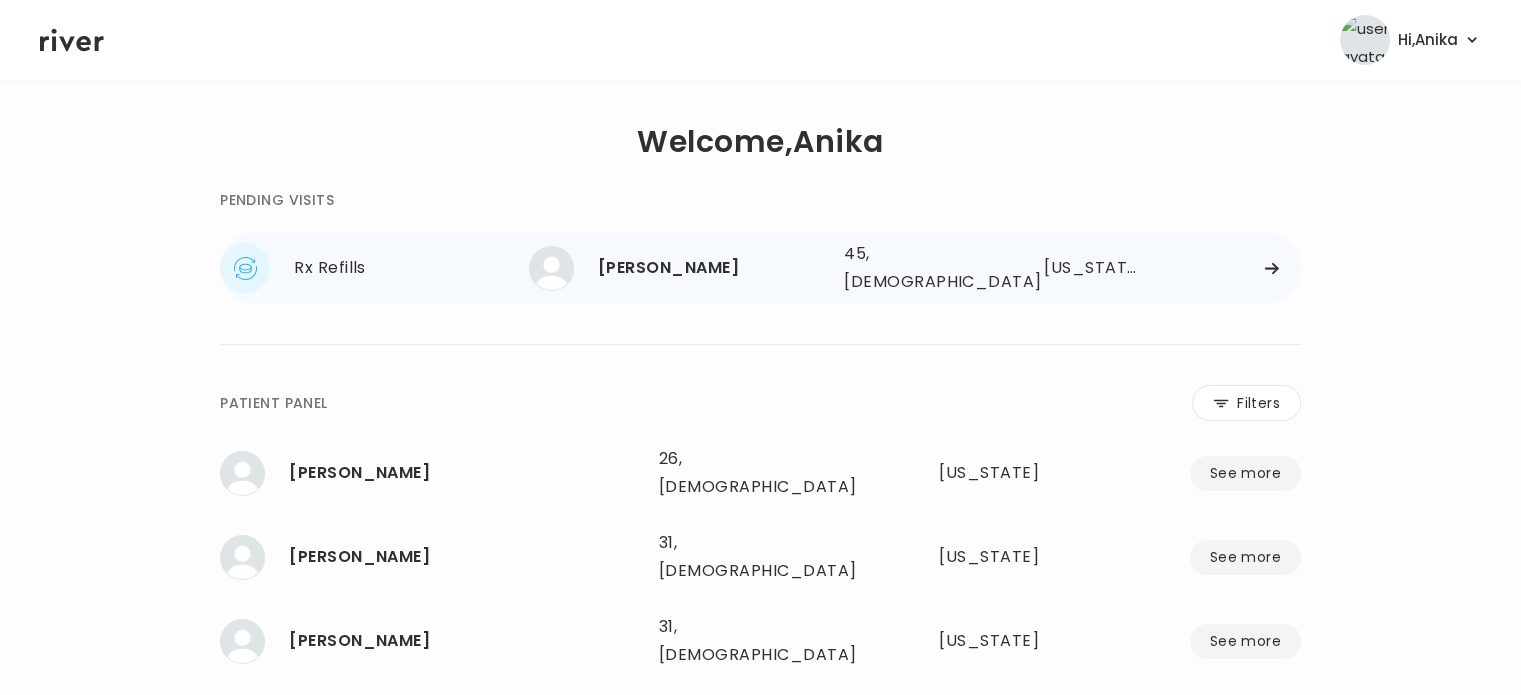 click on "[PERSON_NAME]" at bounding box center [713, 268] 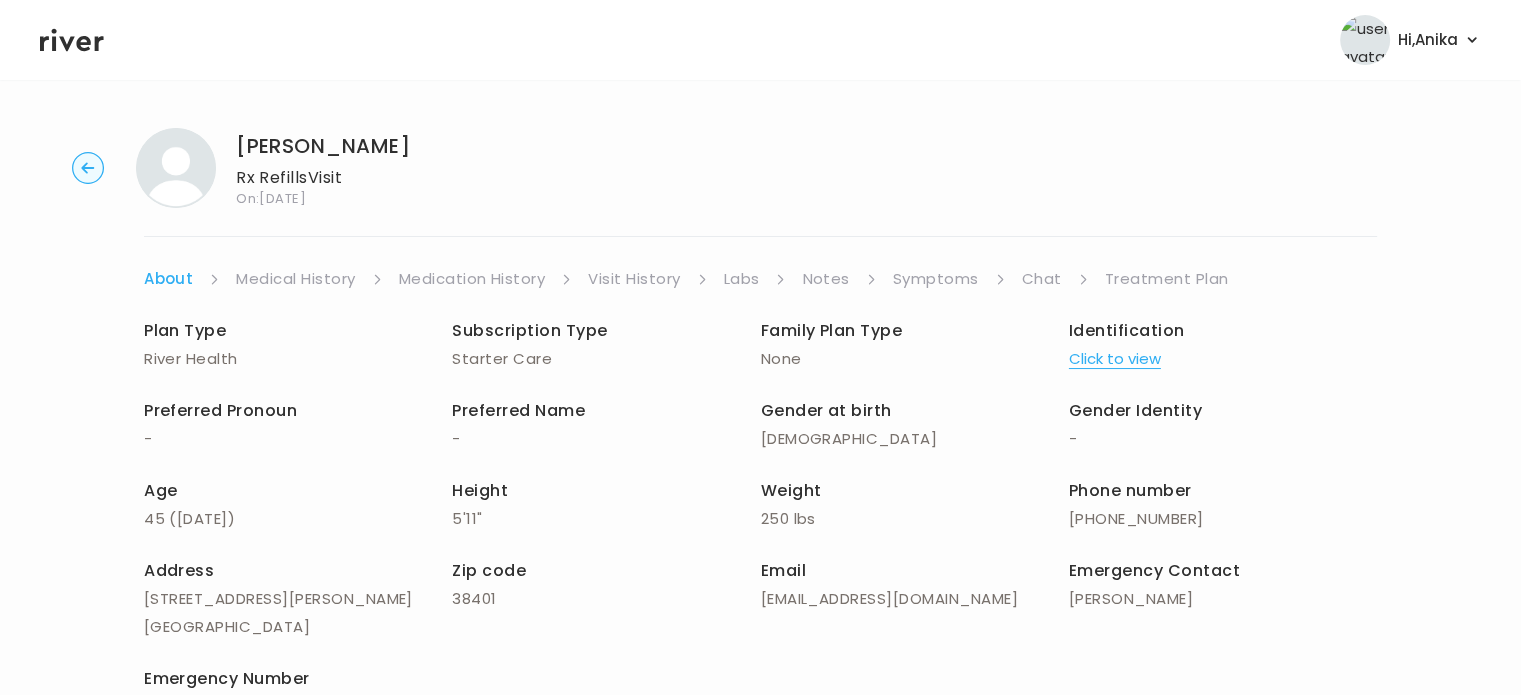 click on "Click to view" at bounding box center [1115, 359] 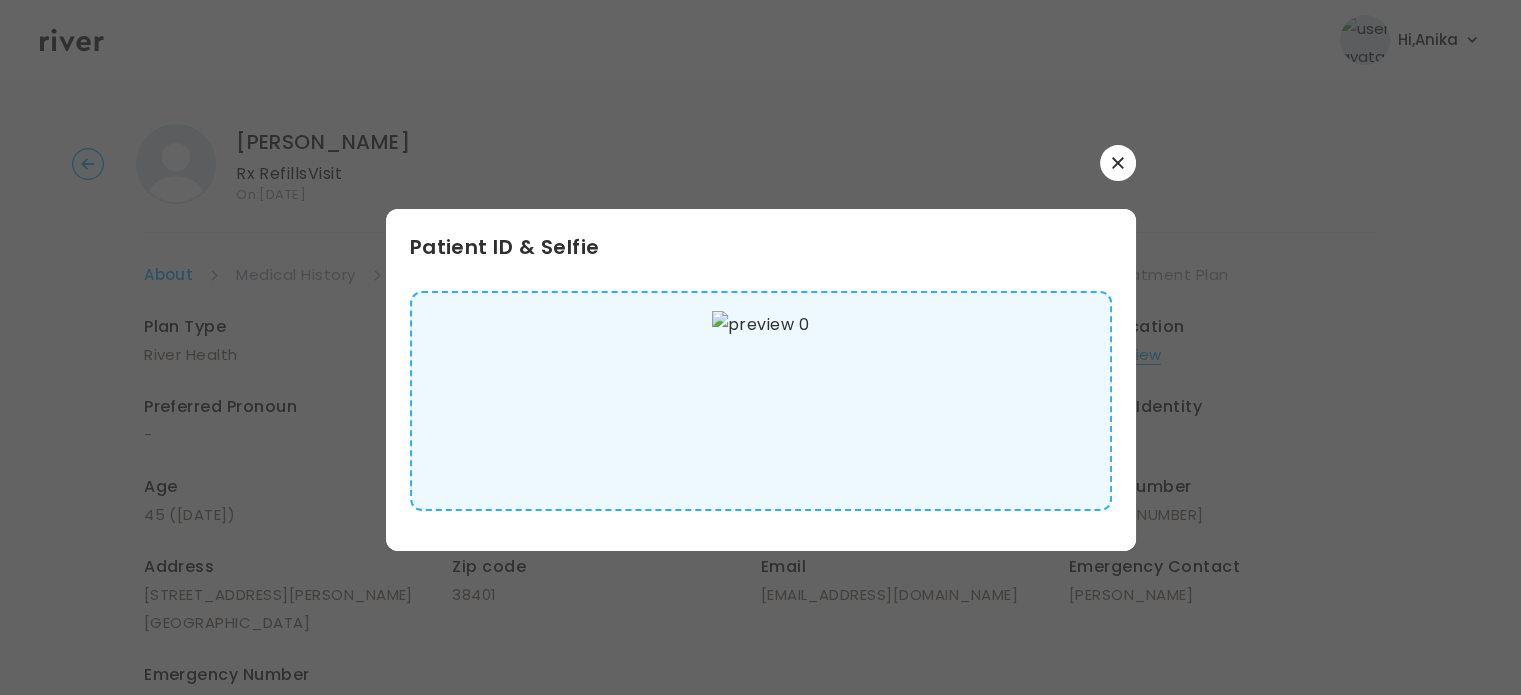 scroll, scrollTop: 0, scrollLeft: 0, axis: both 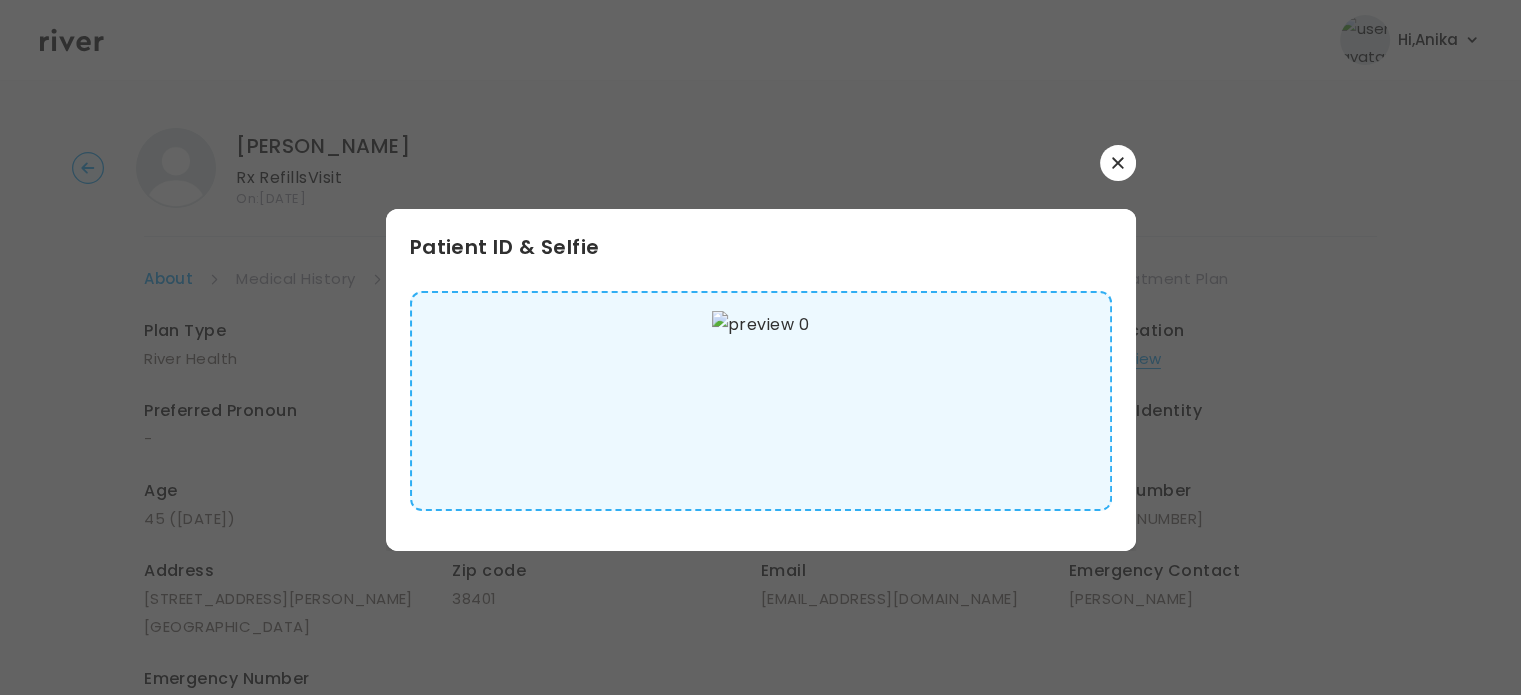 click at bounding box center [1118, 163] 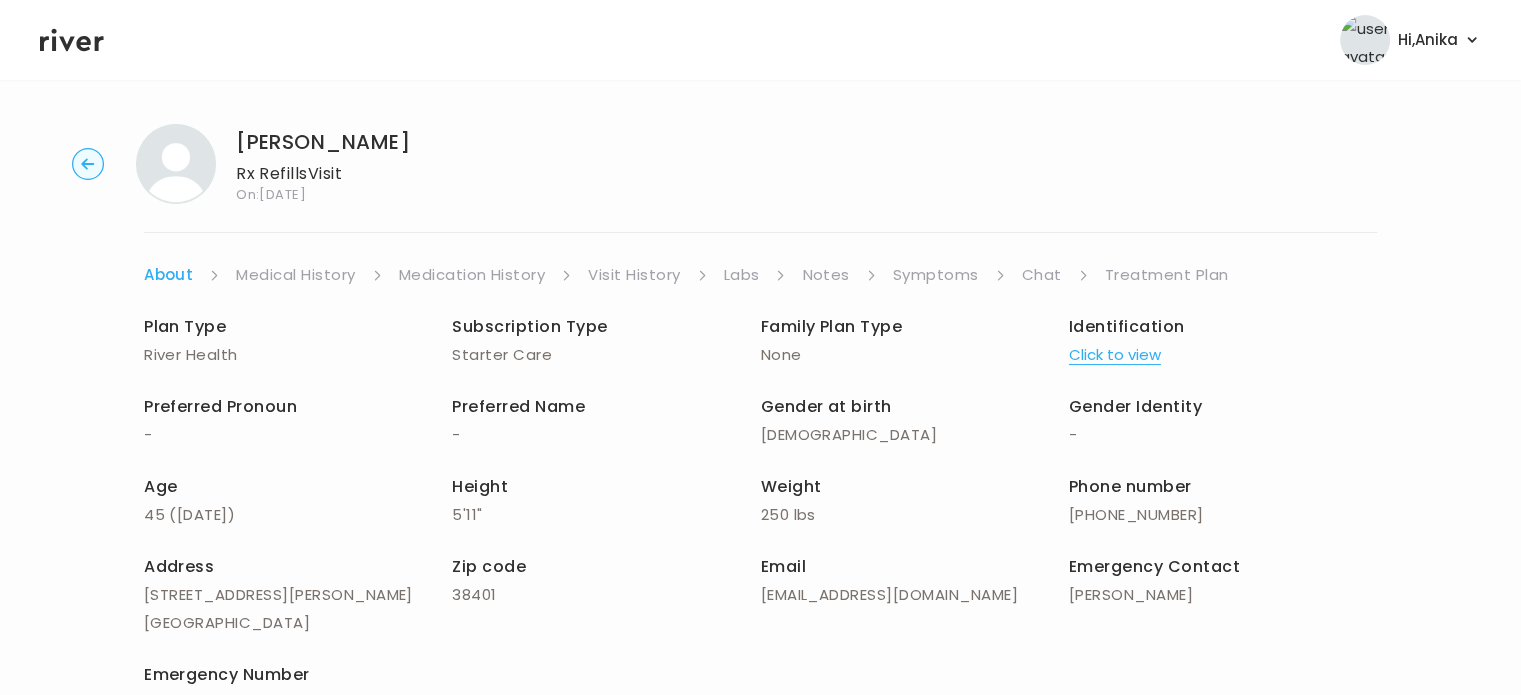 scroll, scrollTop: 0, scrollLeft: 0, axis: both 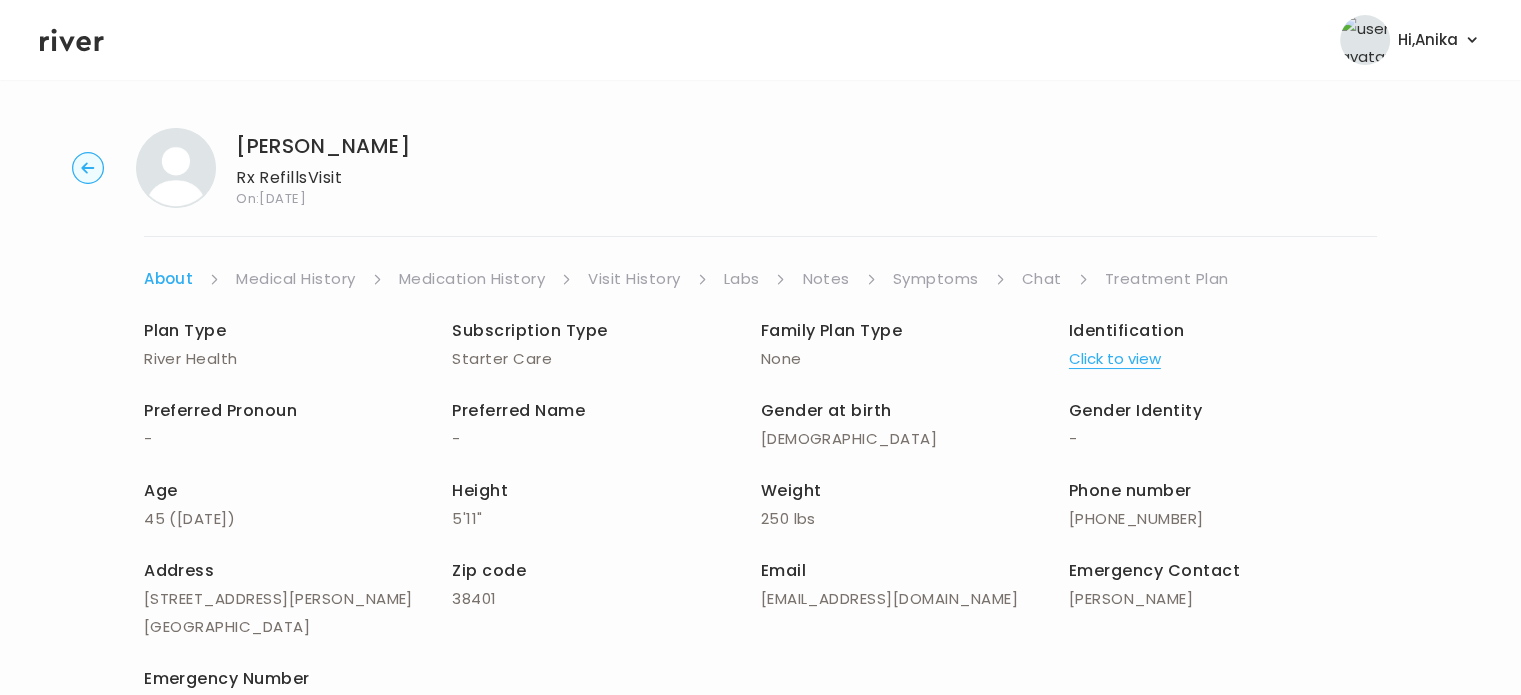 click on "Medical History" at bounding box center [295, 279] 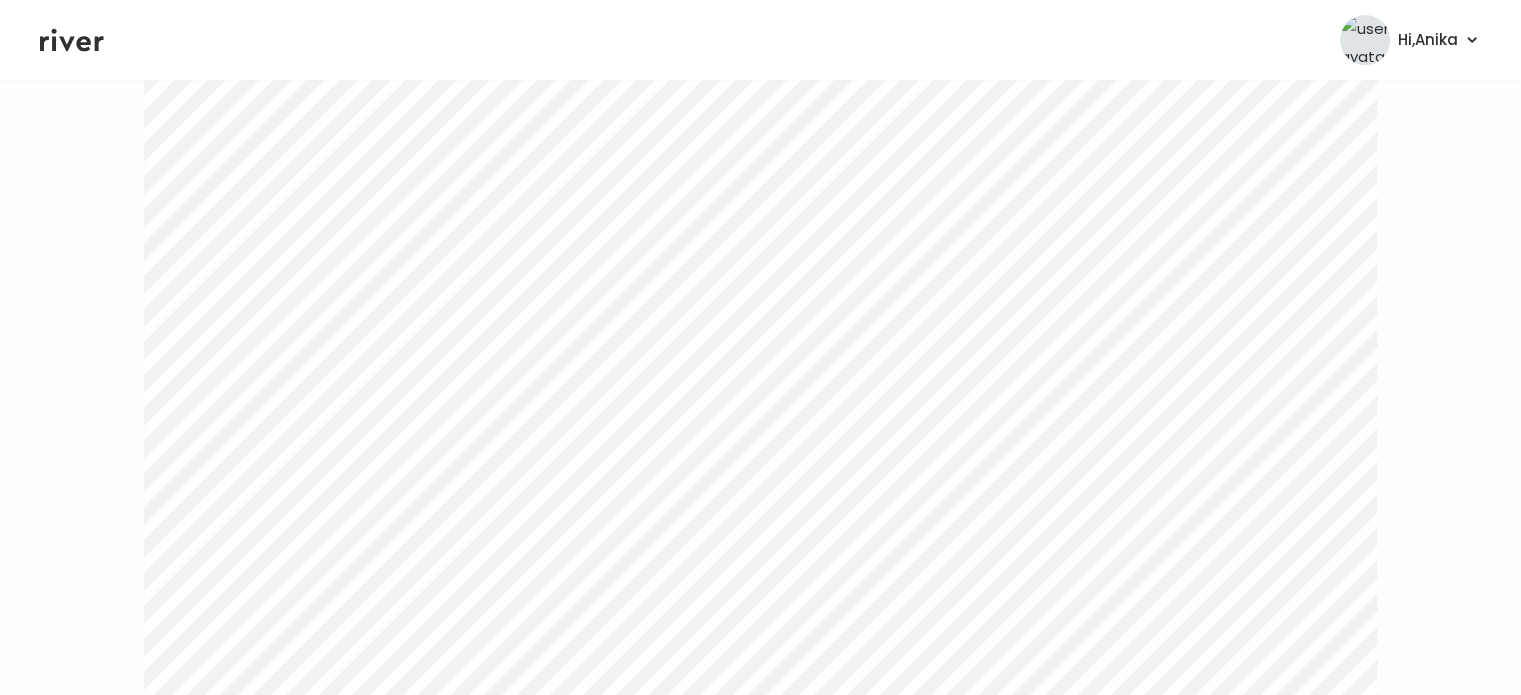 scroll, scrollTop: 0, scrollLeft: 0, axis: both 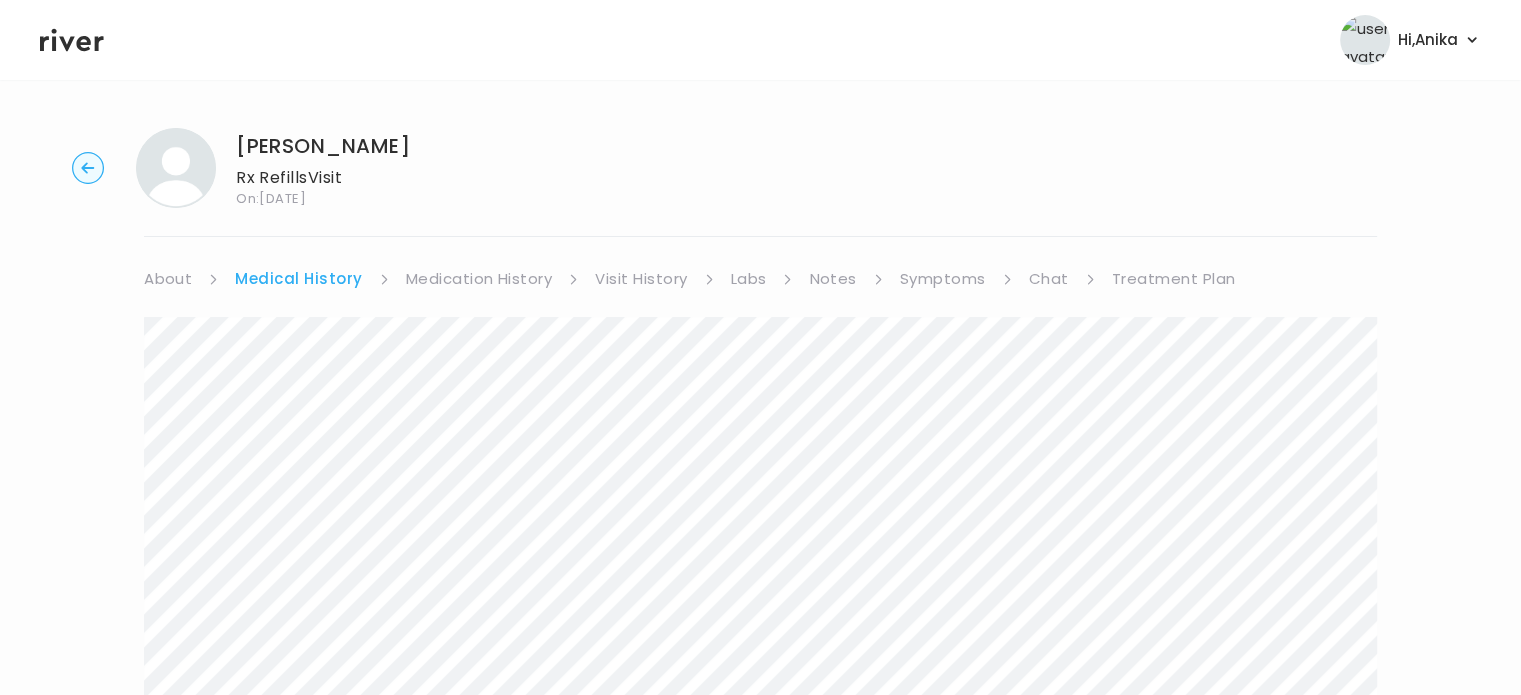 click on "Medication History" at bounding box center (479, 279) 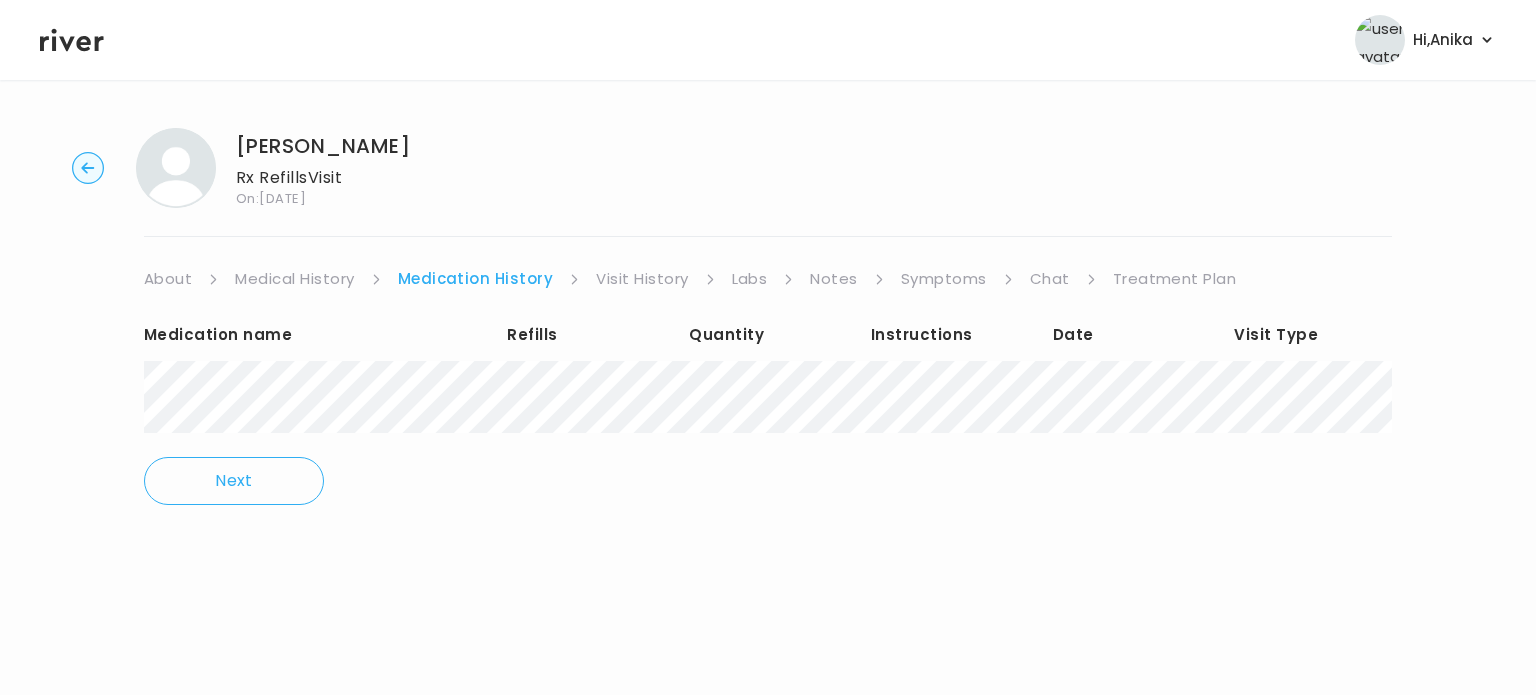 click on "Visit History" at bounding box center (642, 279) 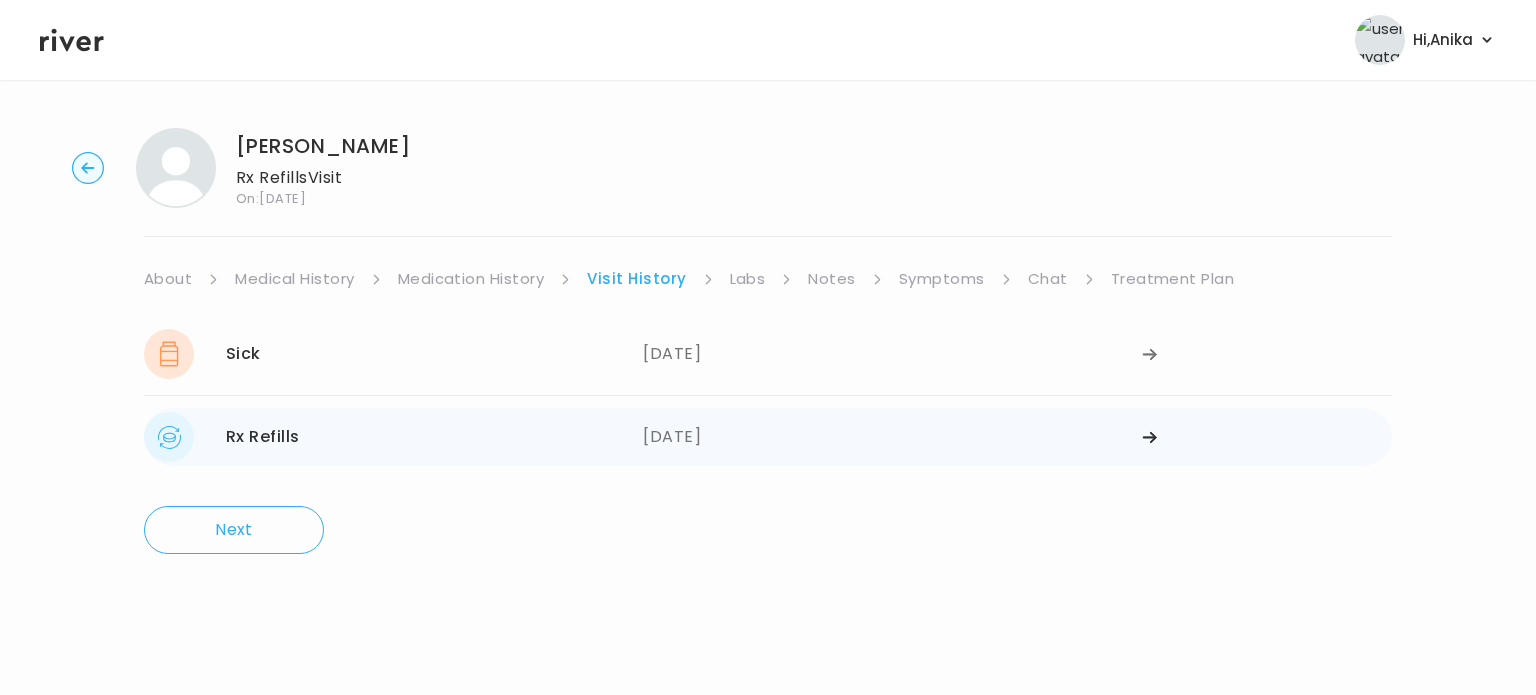 click on "02/03/2025" at bounding box center [892, 437] 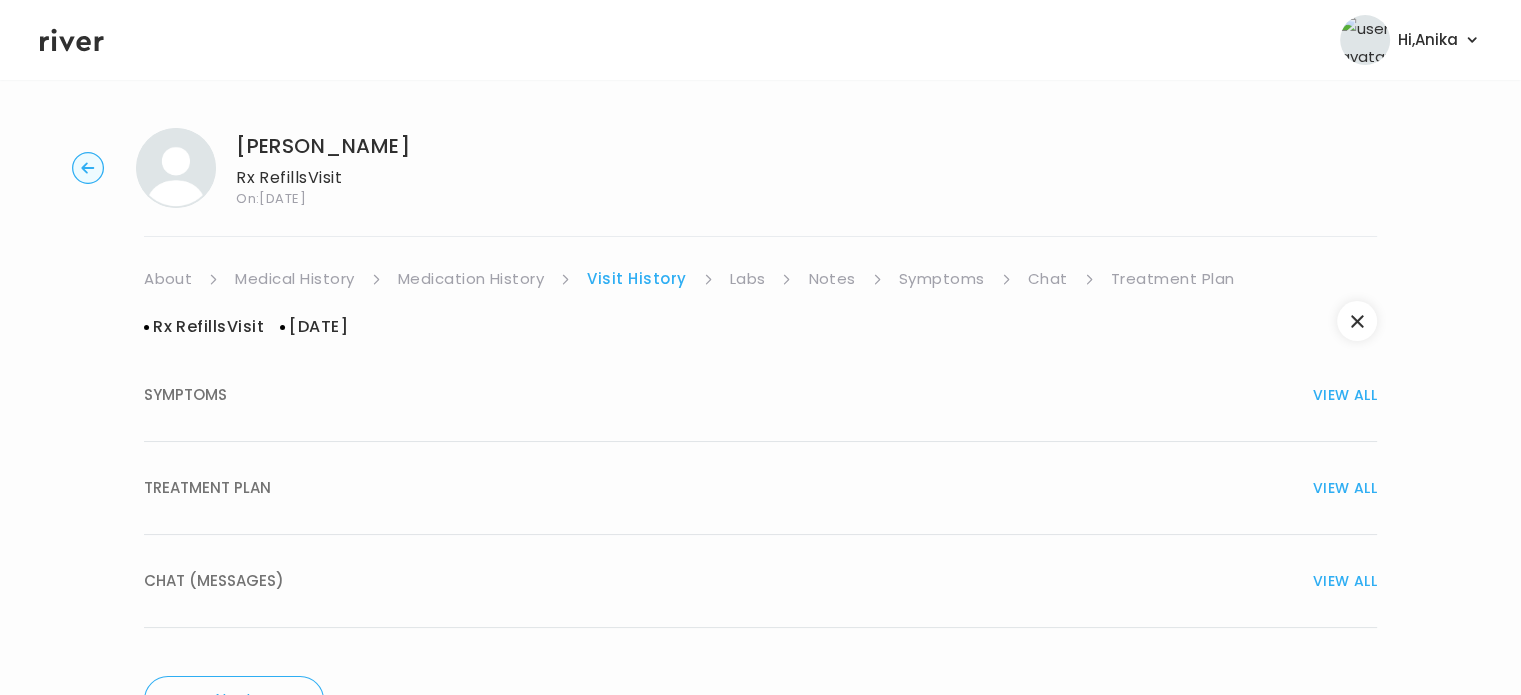 click on "TREATMENT PLAN VIEW ALL" at bounding box center (760, 488) 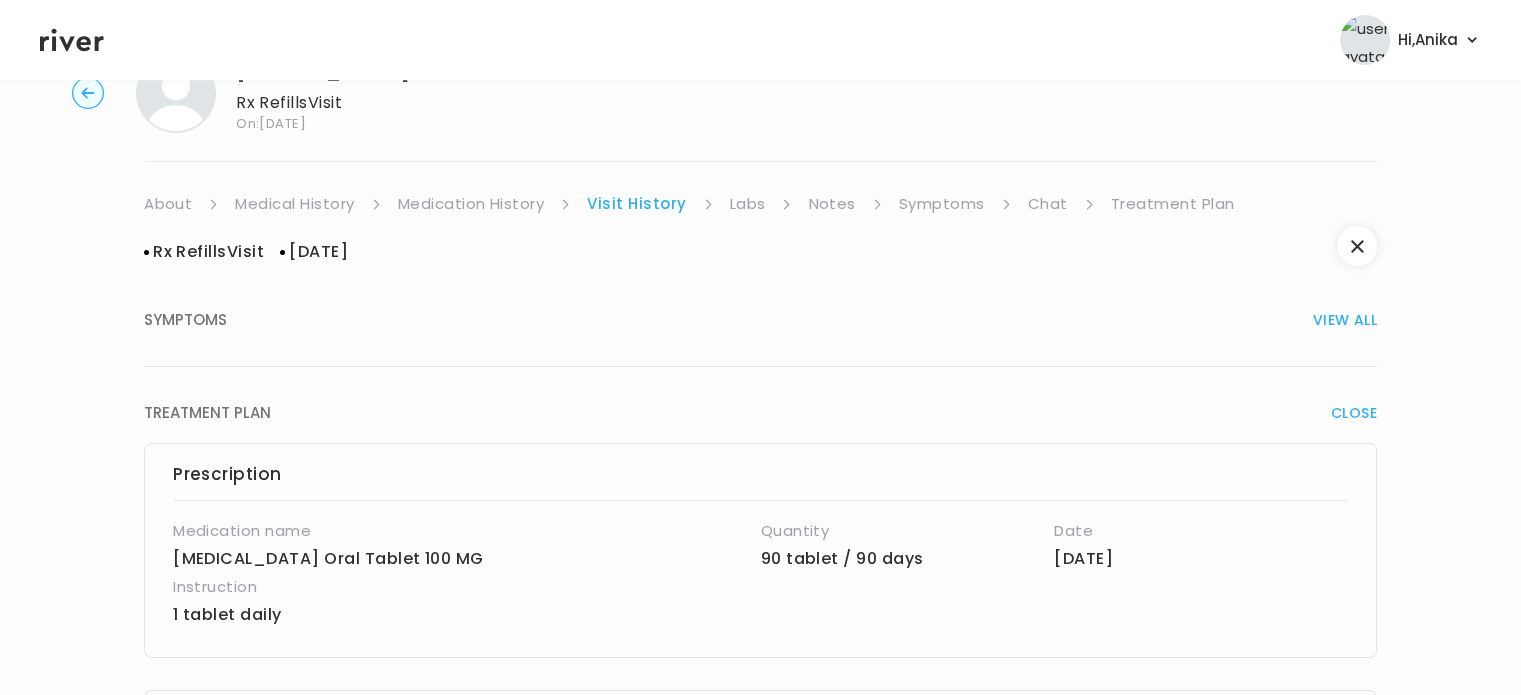 scroll, scrollTop: 60, scrollLeft: 0, axis: vertical 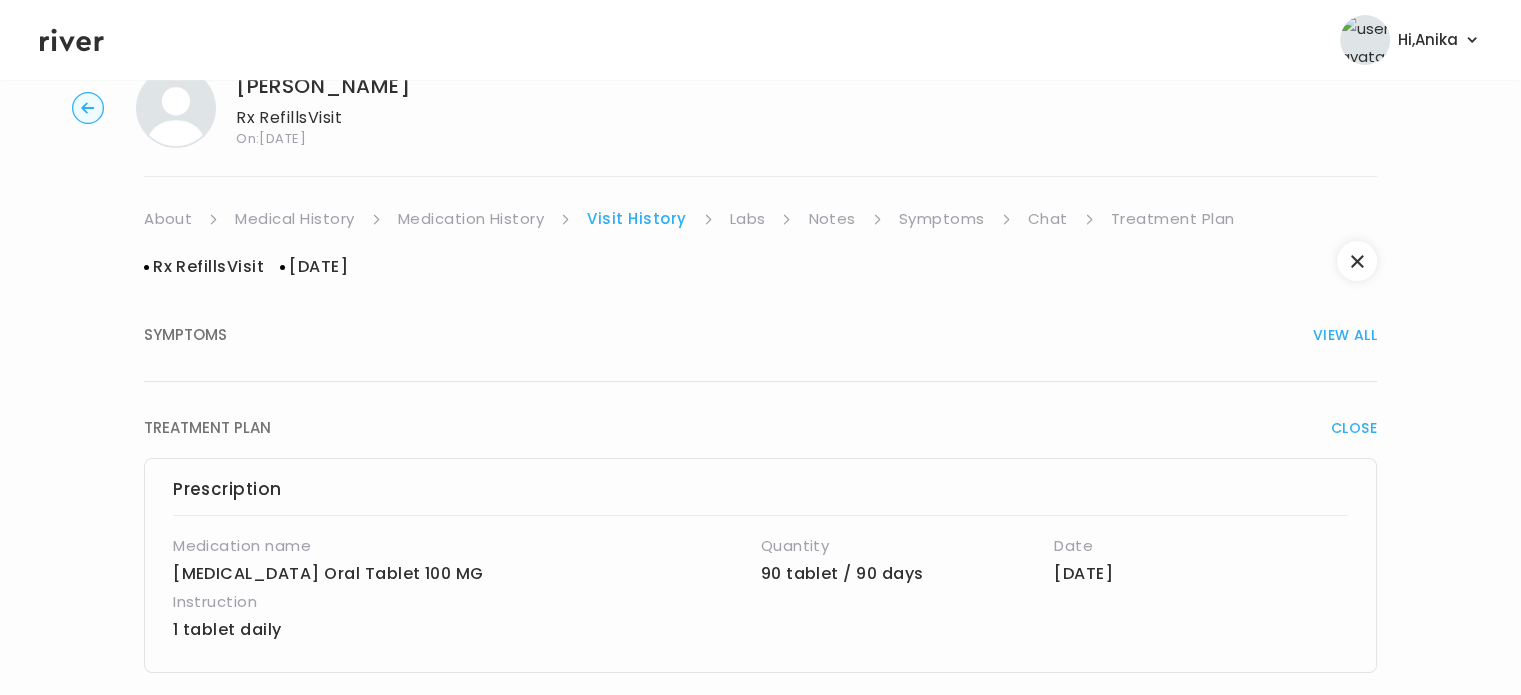 click on "Labs" at bounding box center (748, 219) 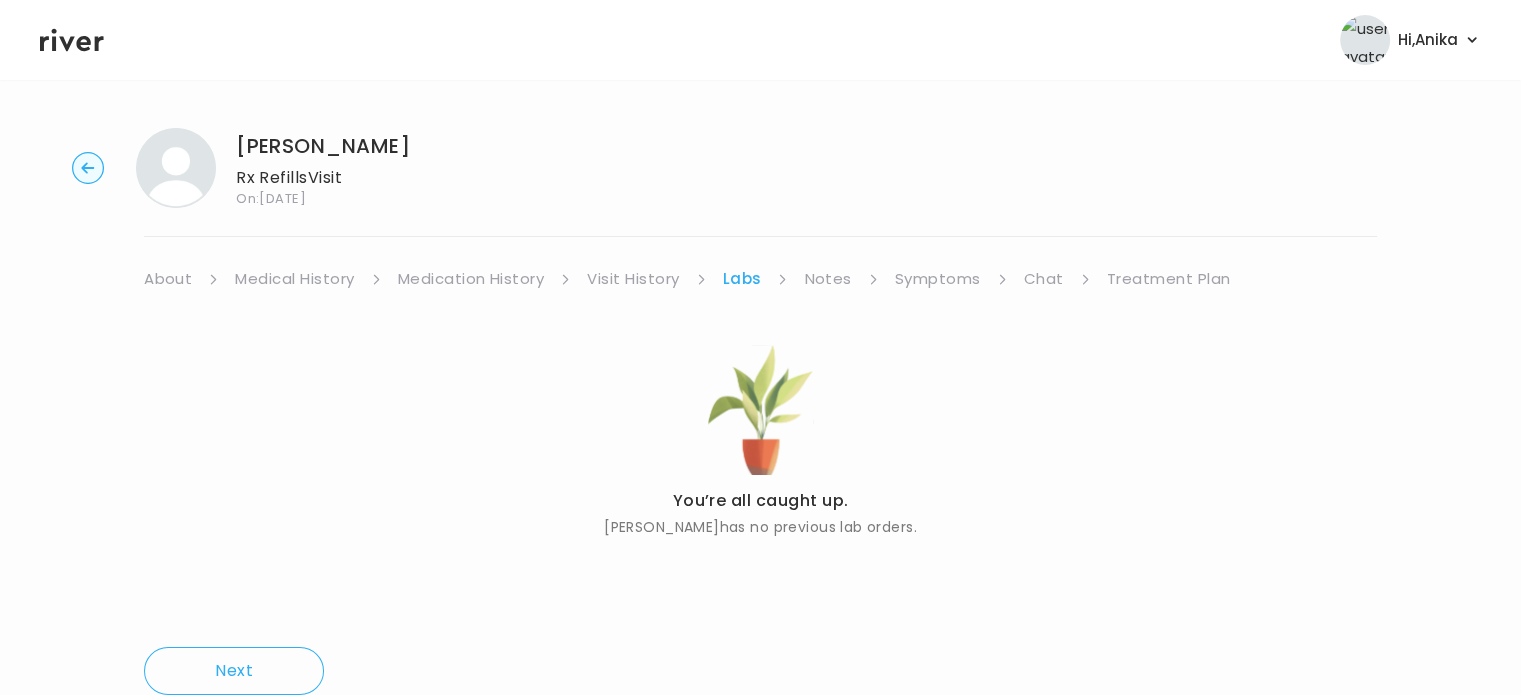 click on "Notes" at bounding box center [827, 279] 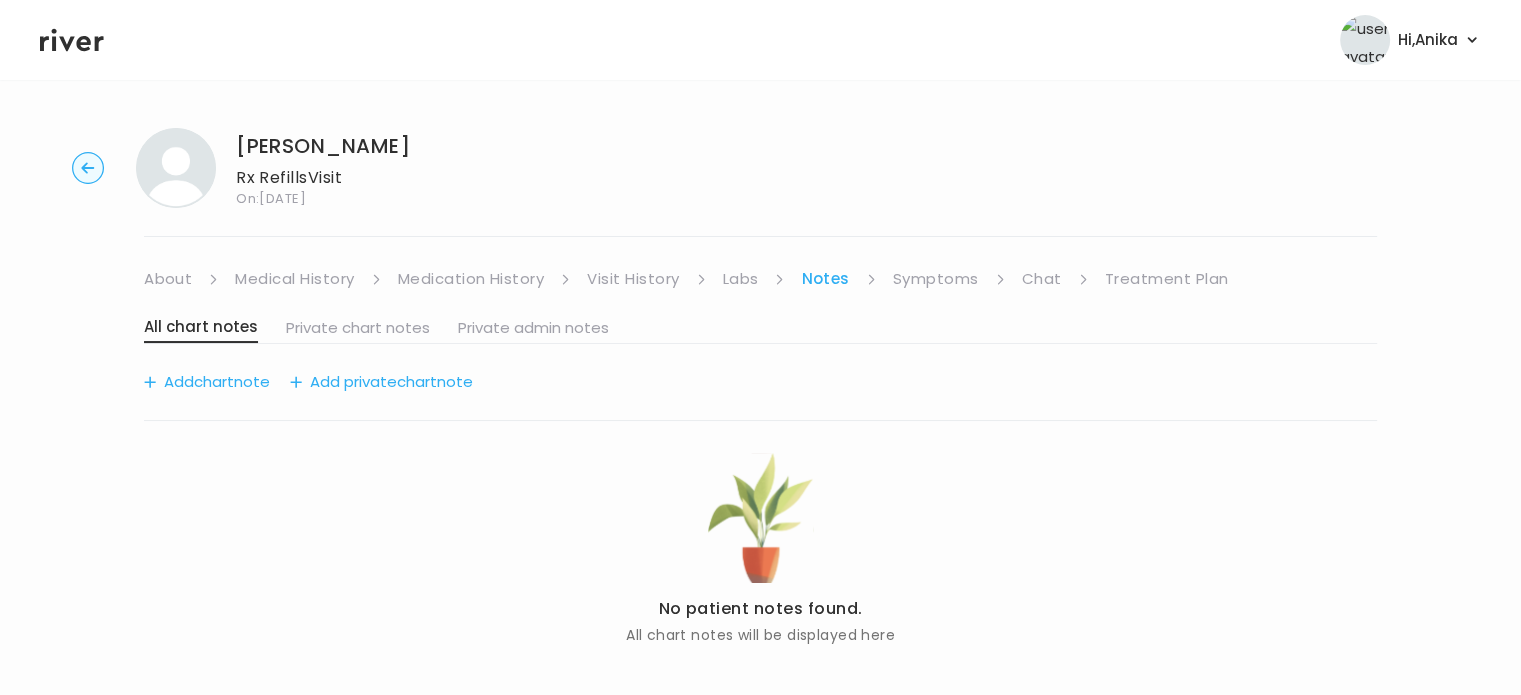 click on "Symptoms" at bounding box center [936, 279] 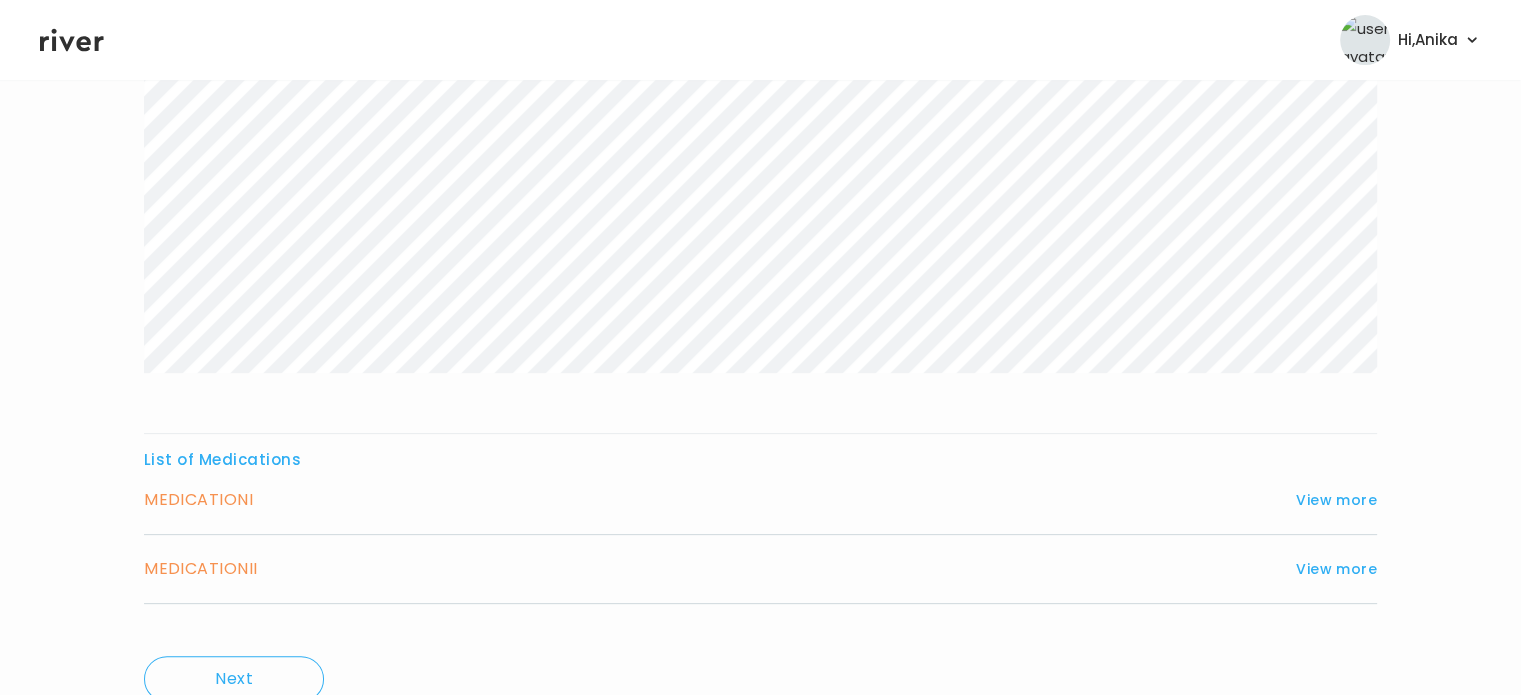scroll, scrollTop: 533, scrollLeft: 0, axis: vertical 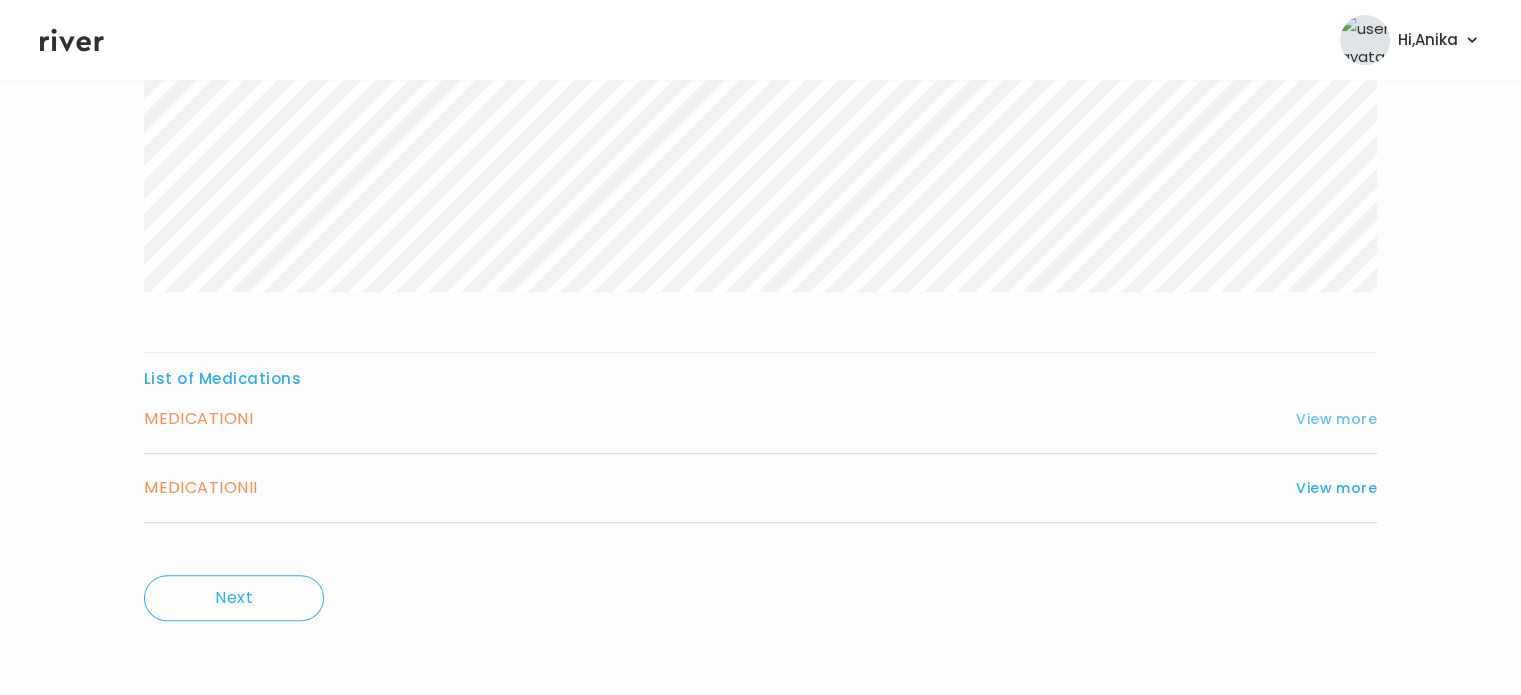 click on "View more" at bounding box center (1336, 419) 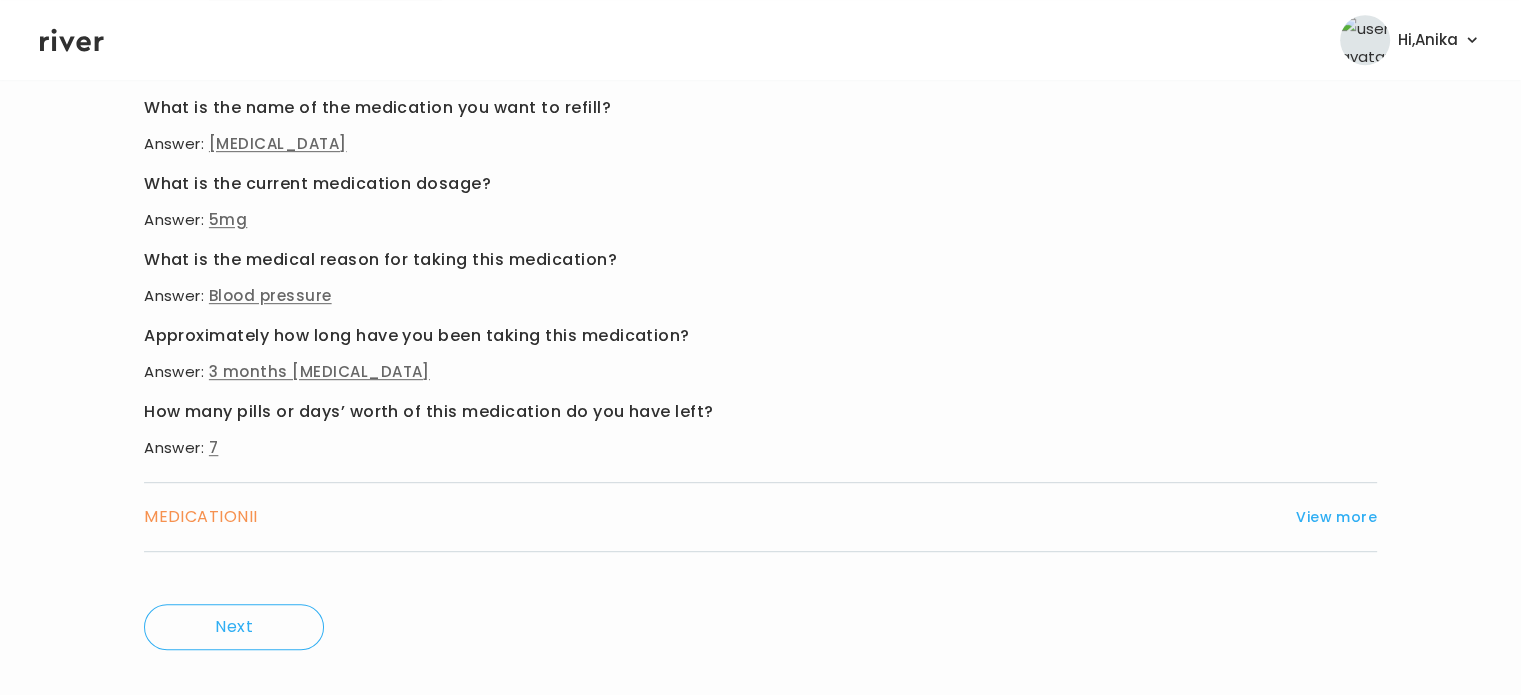 scroll, scrollTop: 1061, scrollLeft: 0, axis: vertical 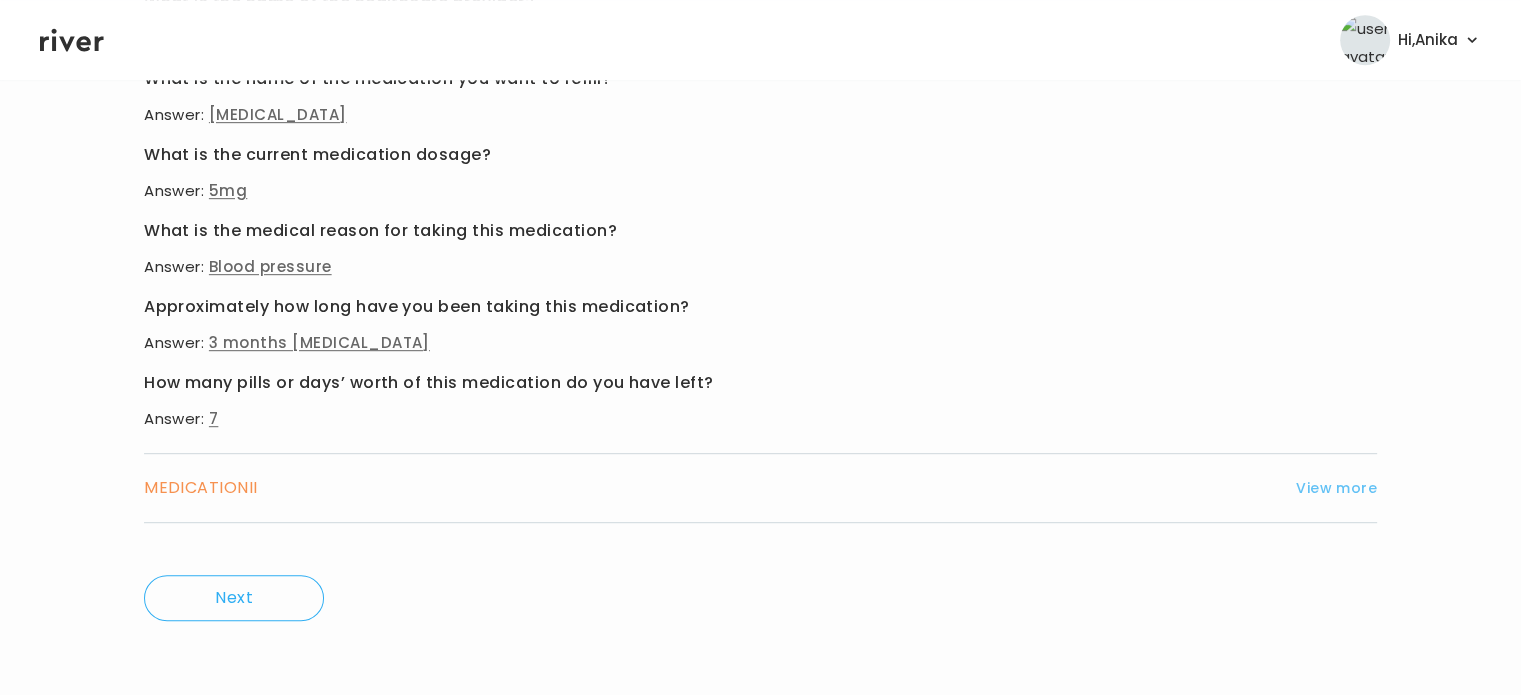 click on "View more" at bounding box center (1336, 488) 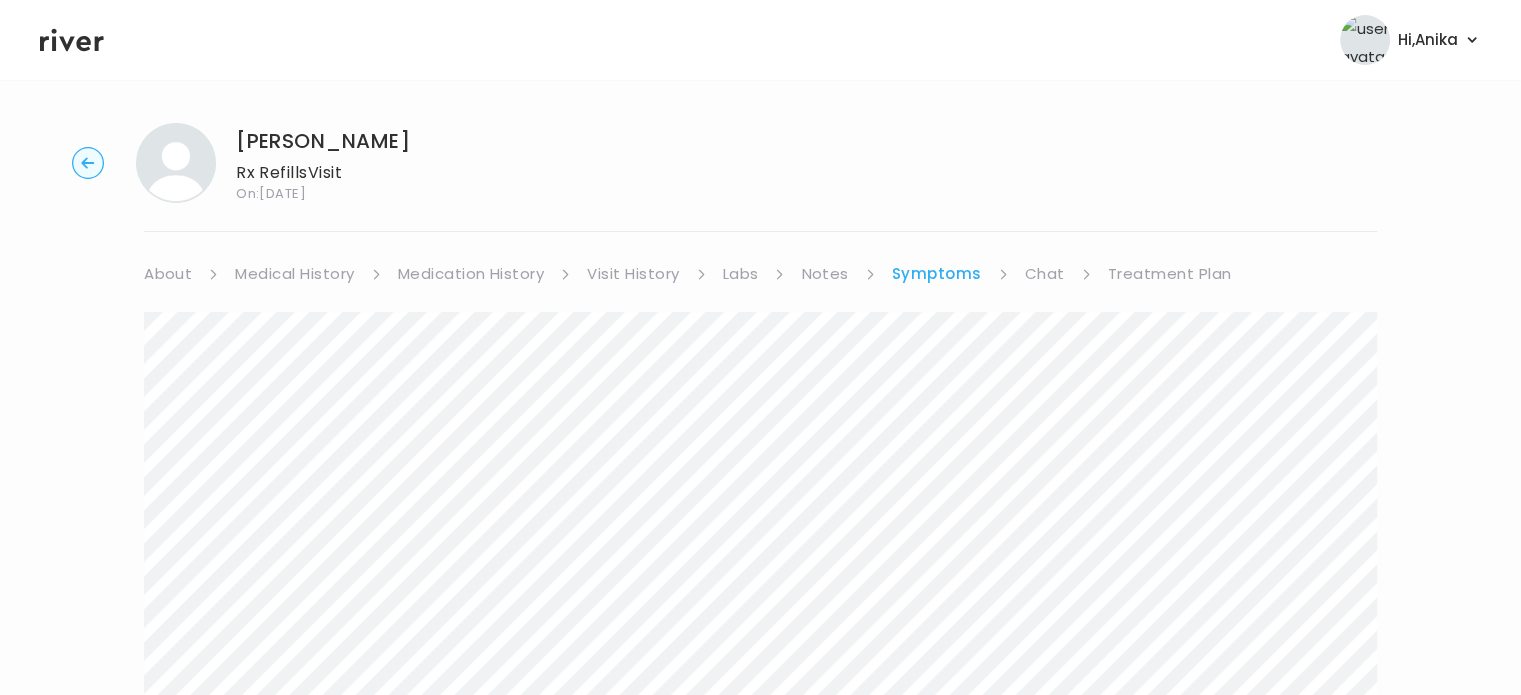 scroll, scrollTop: 0, scrollLeft: 0, axis: both 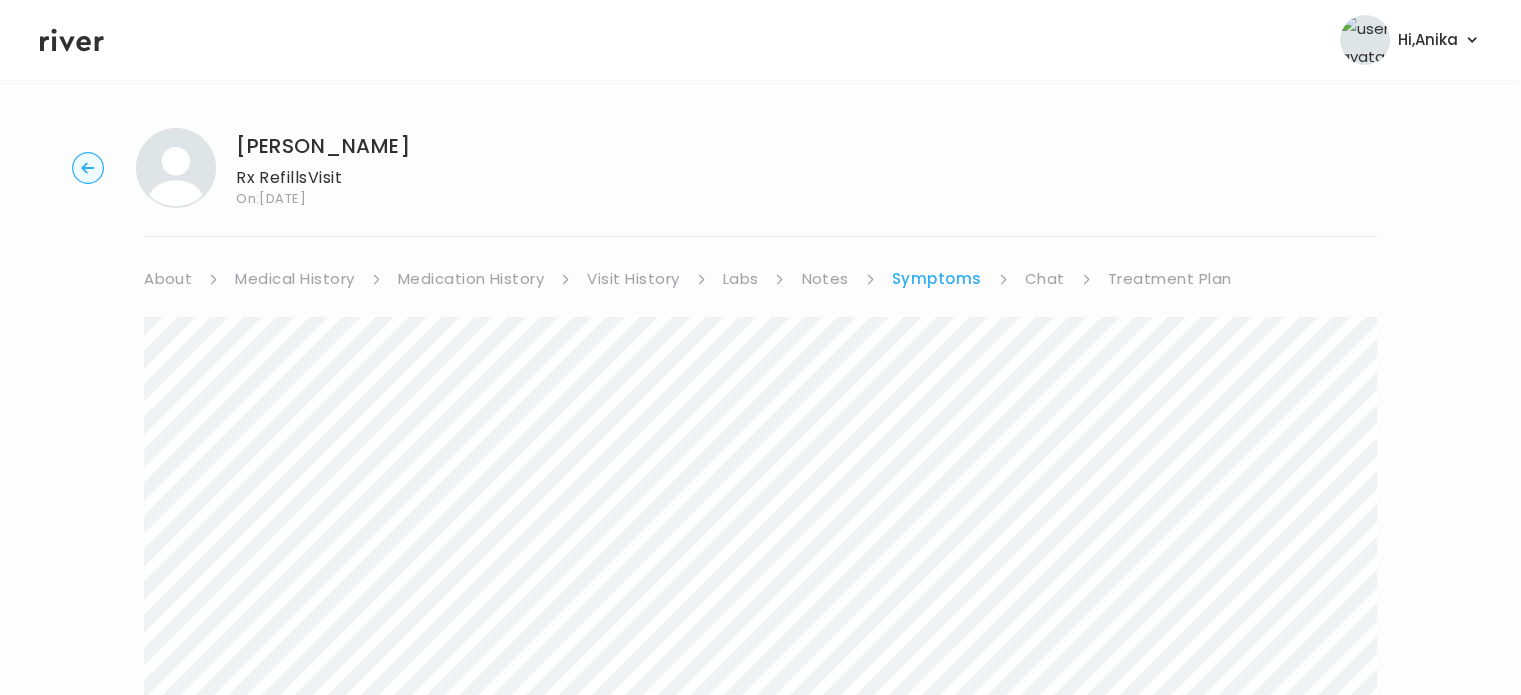 click on "Visit History" at bounding box center [633, 279] 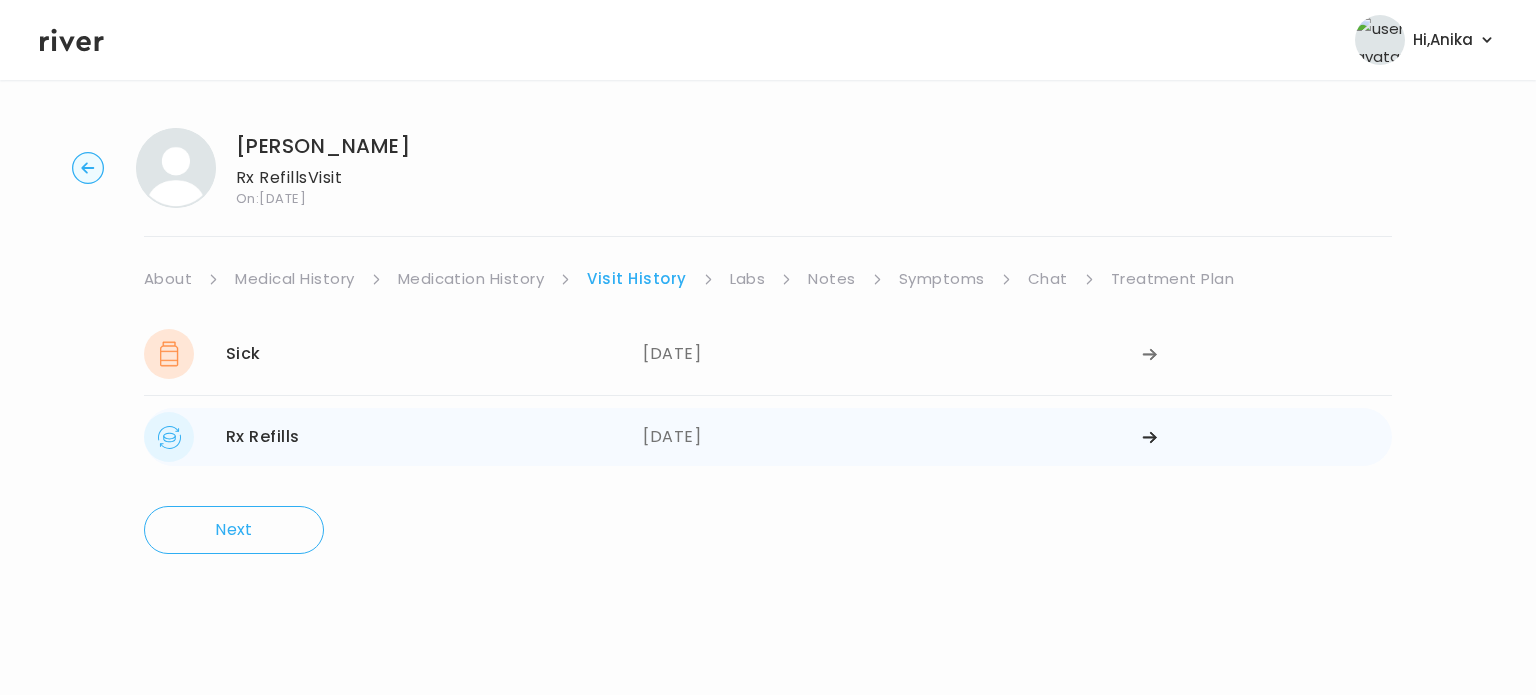 click on "02/03/2025" at bounding box center [892, 437] 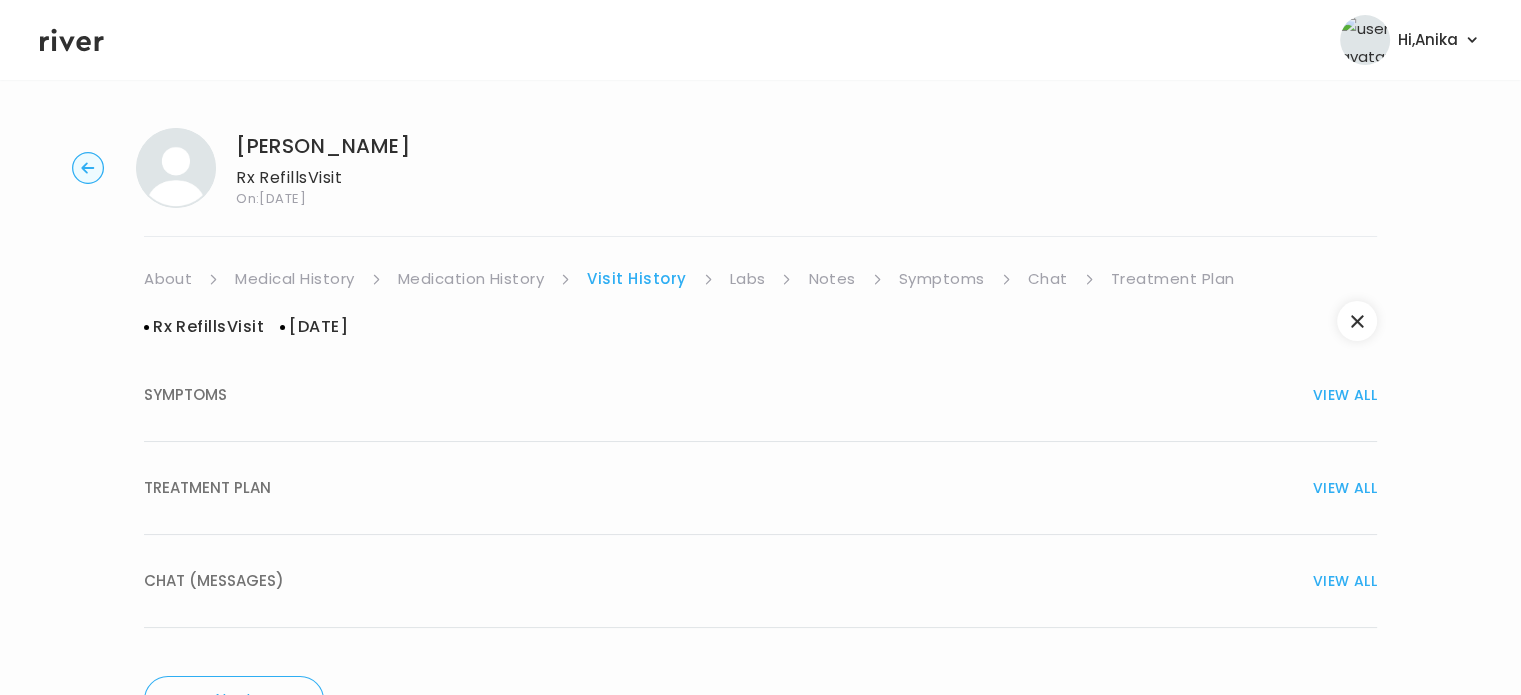 click on "TREATMENT PLAN VIEW ALL" at bounding box center (760, 488) 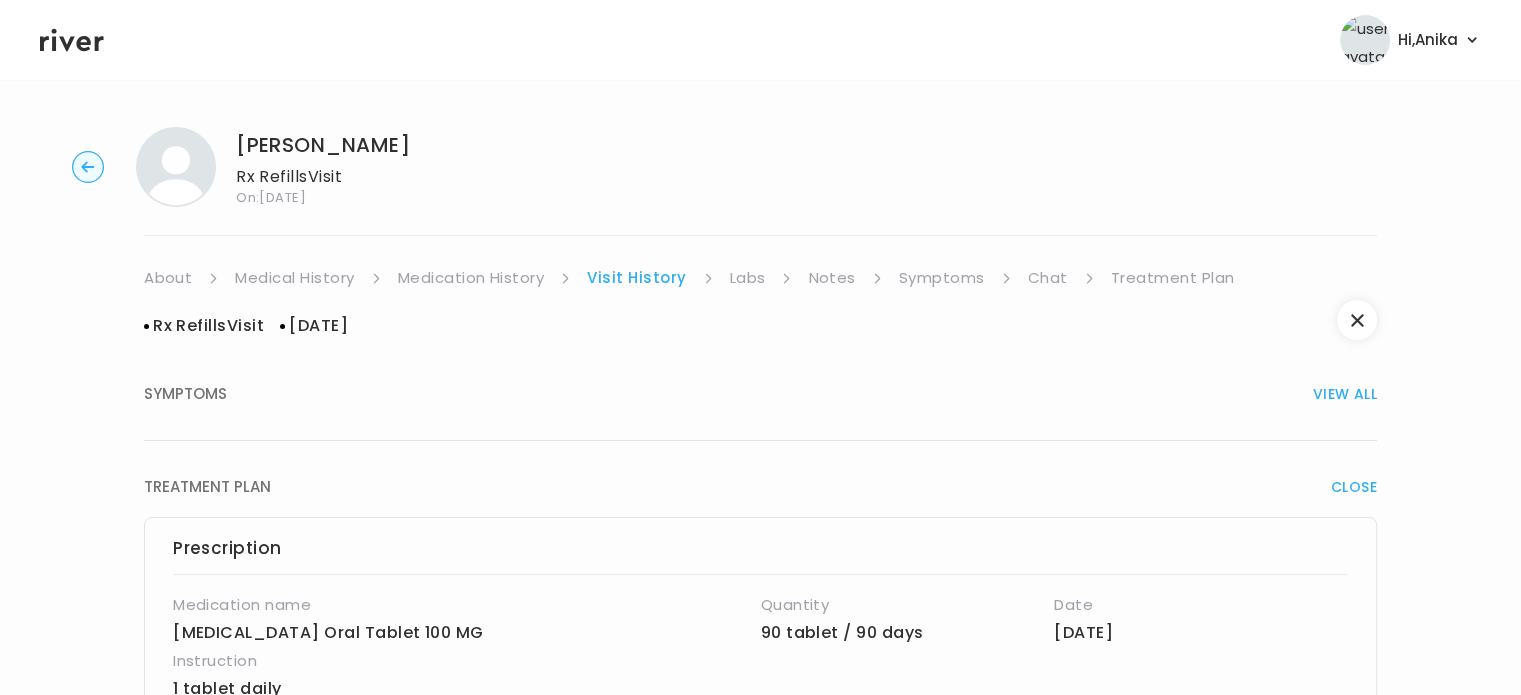 scroll, scrollTop: 0, scrollLeft: 0, axis: both 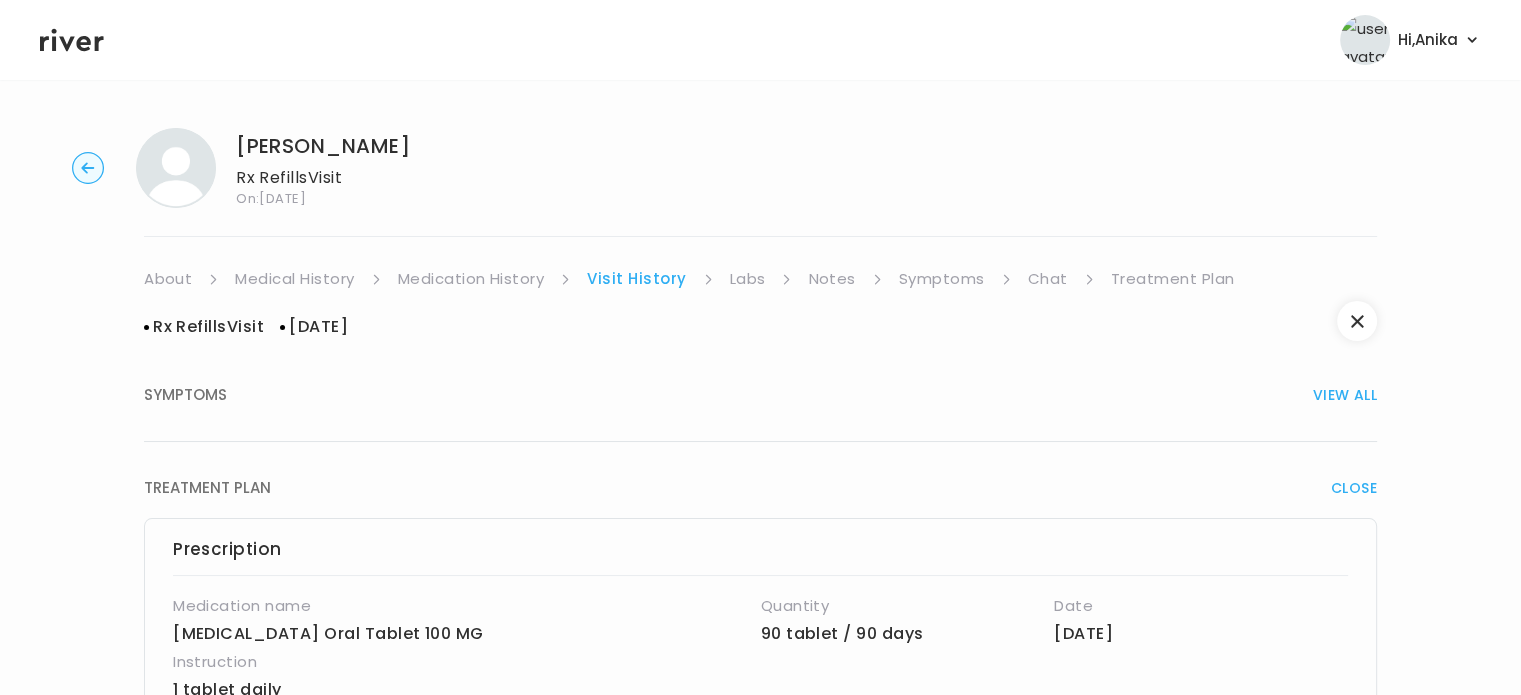 click on "Symptoms" at bounding box center [942, 279] 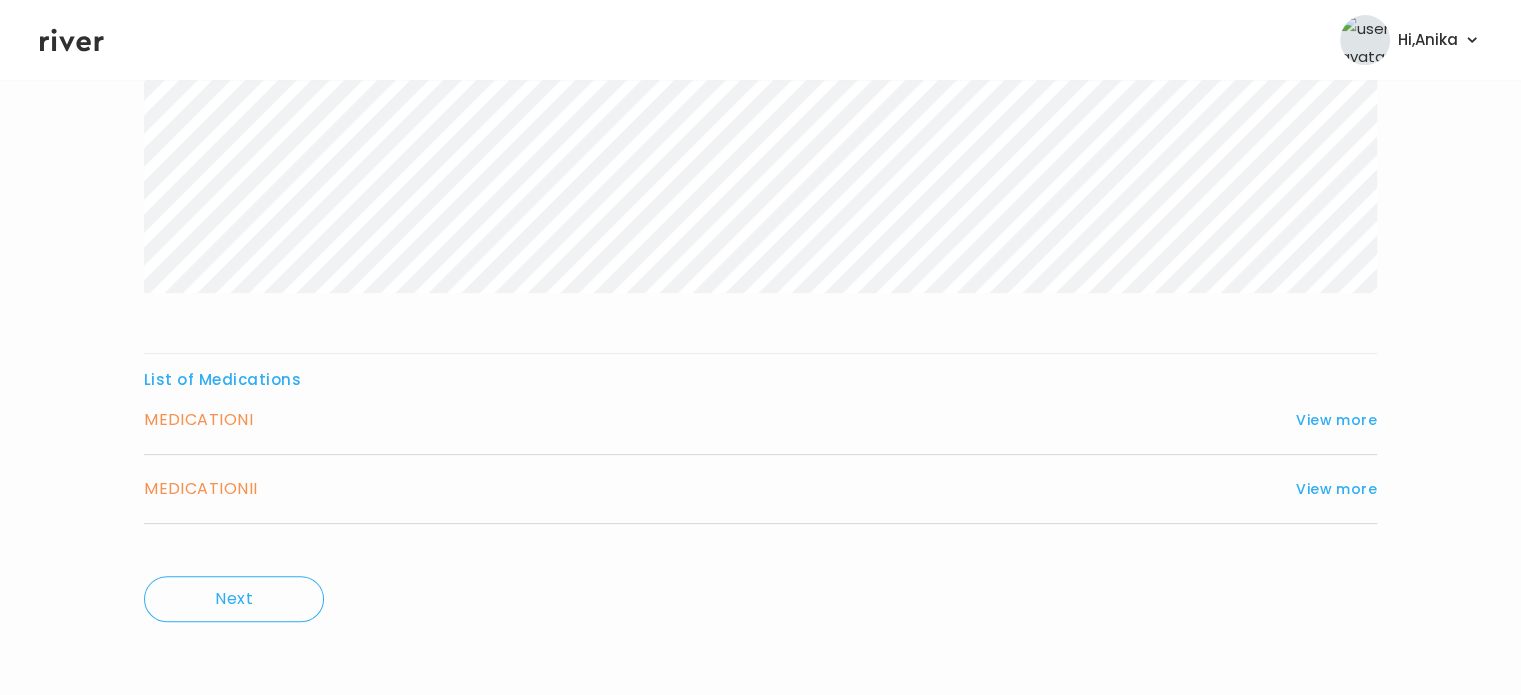 scroll, scrollTop: 533, scrollLeft: 0, axis: vertical 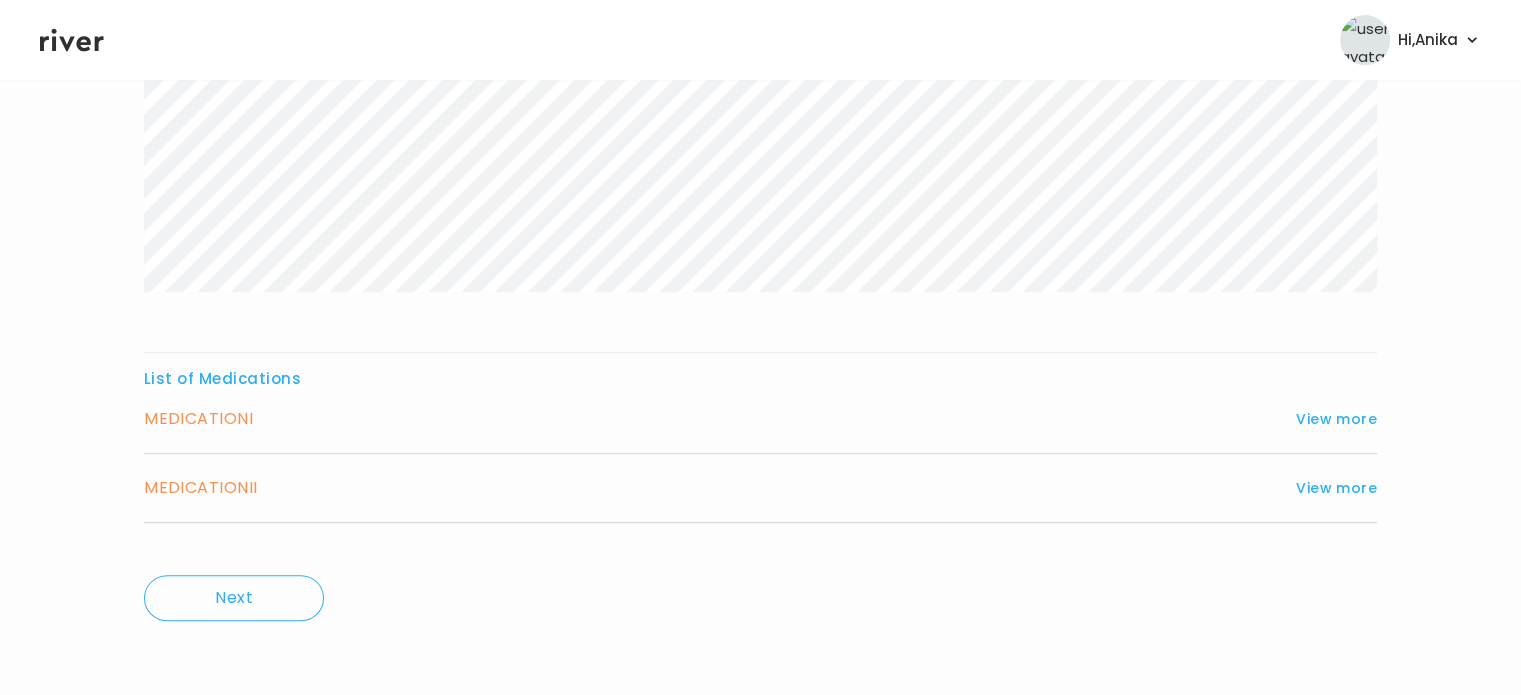 click on "MEDICATION  I View more" at bounding box center [760, 419] 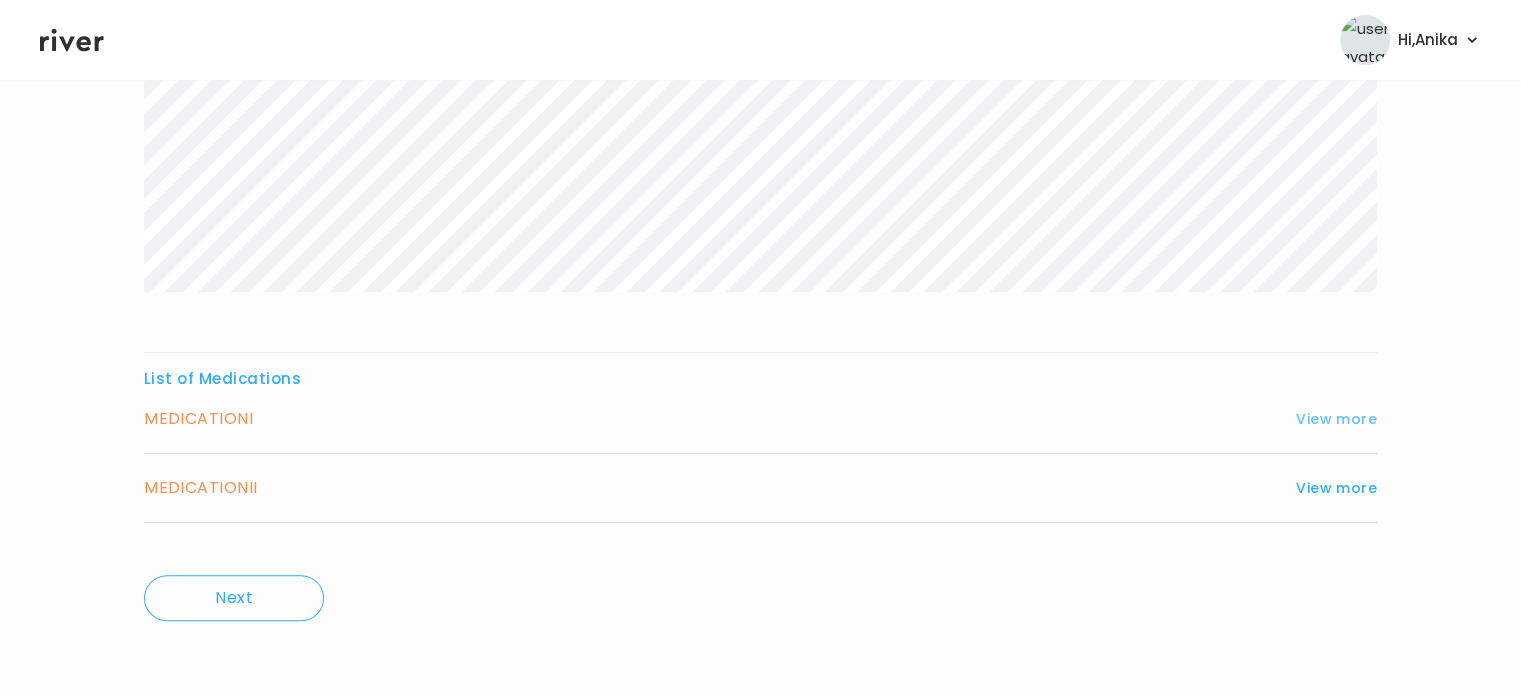 click on "View more" at bounding box center (1336, 419) 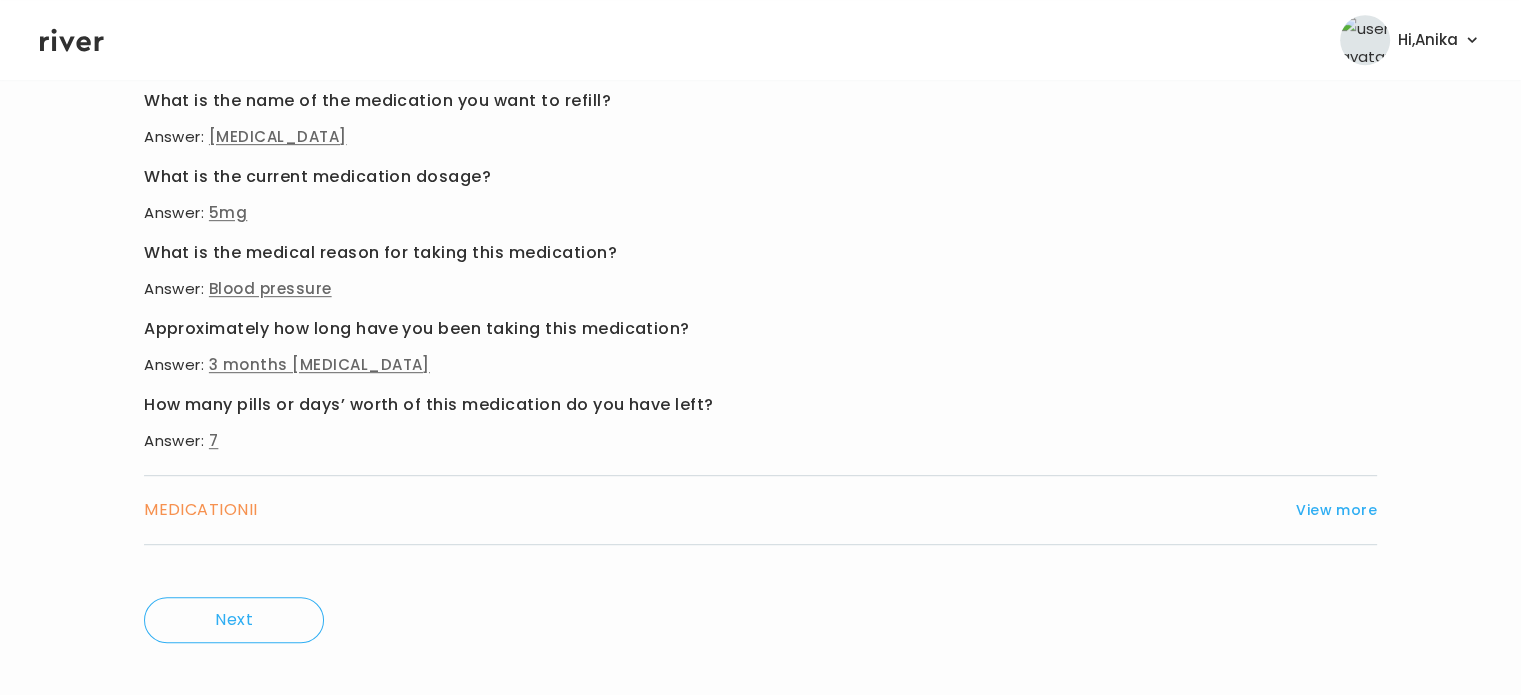 scroll, scrollTop: 1044, scrollLeft: 0, axis: vertical 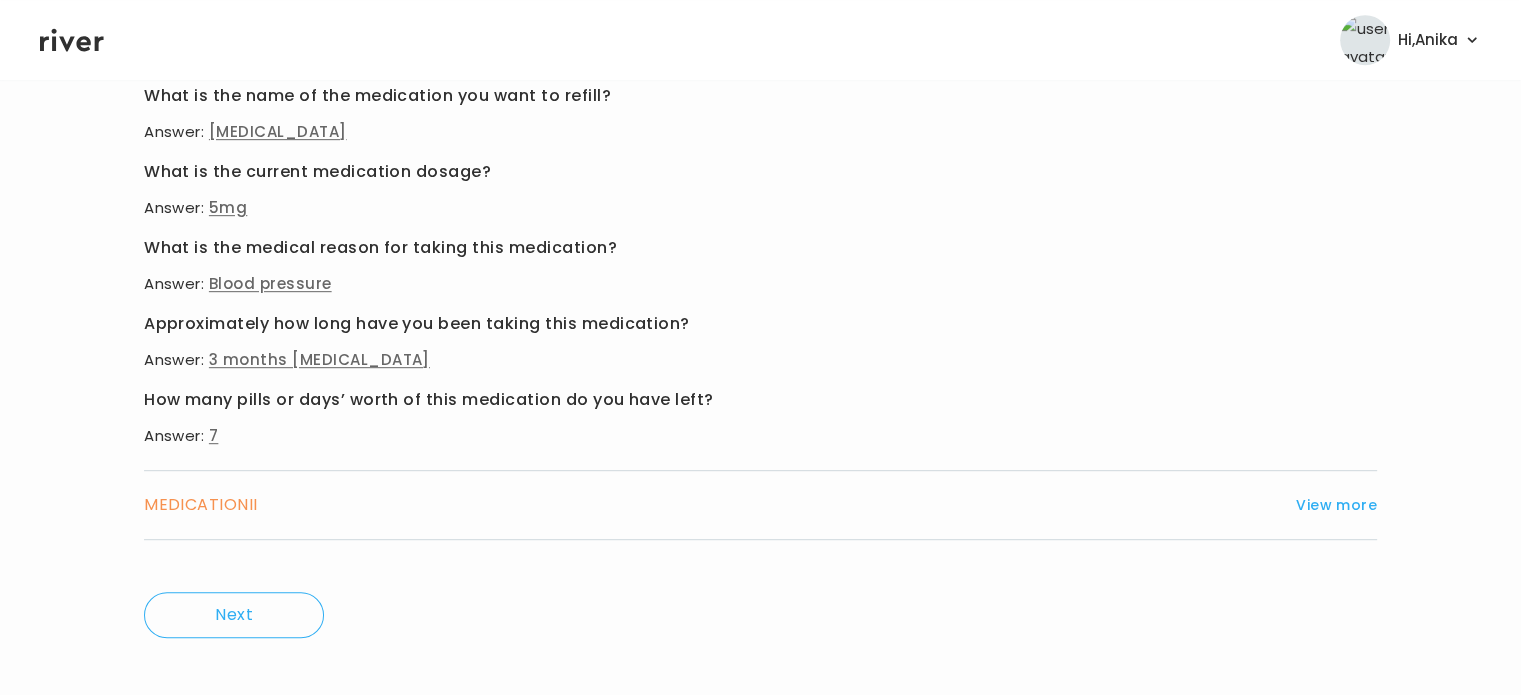 click on "ELIZABETH CARROLL Rx Refills  Visit On:  30 Jul 2025 About Medical History Medication History Visit History Labs Notes Symptoms Chat Treatment Plan List of Medications MEDICATION  I View more Who originally prescribed the medication you want to refill? Answer:   Another Healthcare Provider What is the name of the healthcare provider? Answer:   Elizabeth Farrell What is the name of the medication you want to refill? Answer:   Amlodipine besylate What is the current medication dosage? Answer:    5mg What is the medical reason for taking this medication? Answer:   Blood pressure Approximately how long have you been taking this medication? Answer:    3 months amlodipine How many pills or days’ worth of this medication do you have left? Answer:   7 MEDICATION  II View more Who originally prescribed the medication you want to refill? Answer:   Another Healthcare Provider What is the name of the healthcare provider? Answer:   Elizabeth Farrell What is the name of the medication you want to refill? Answer:" at bounding box center (760, -125) 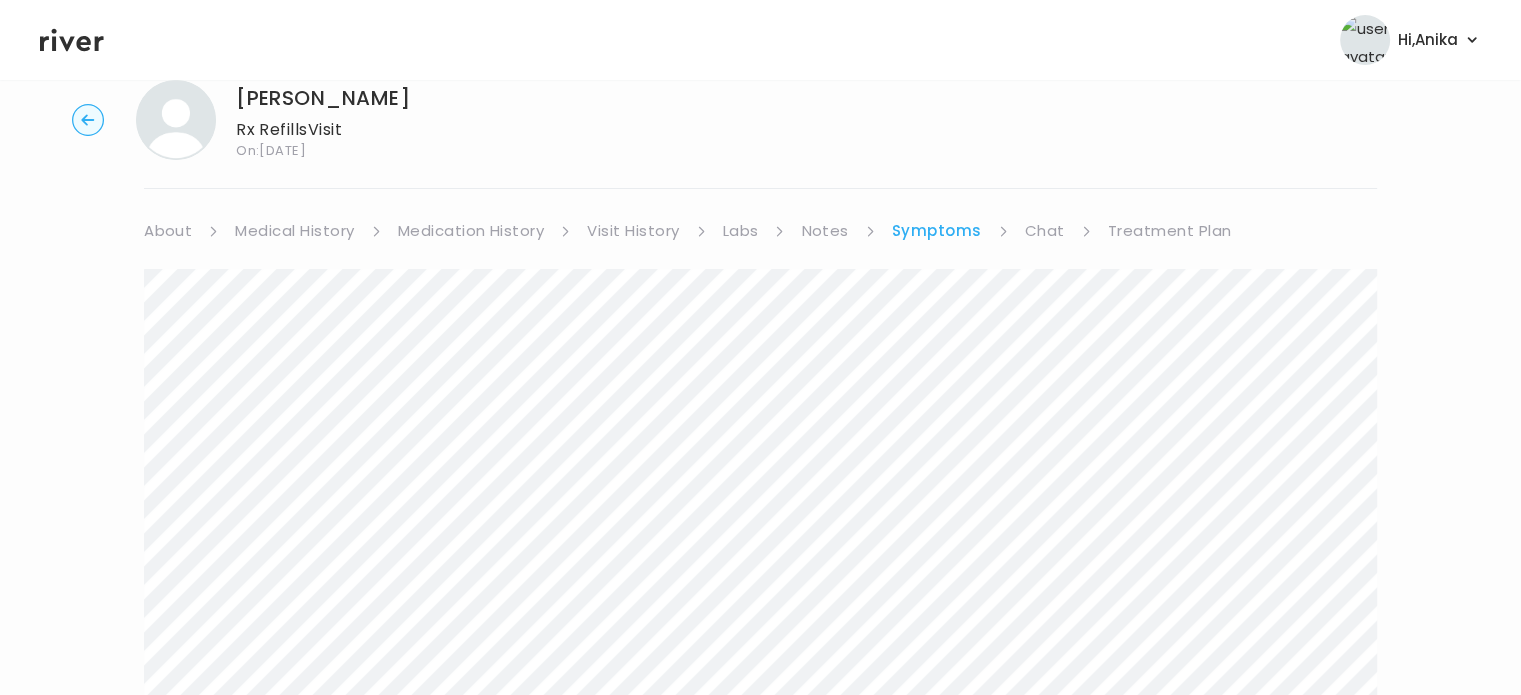 scroll, scrollTop: 0, scrollLeft: 0, axis: both 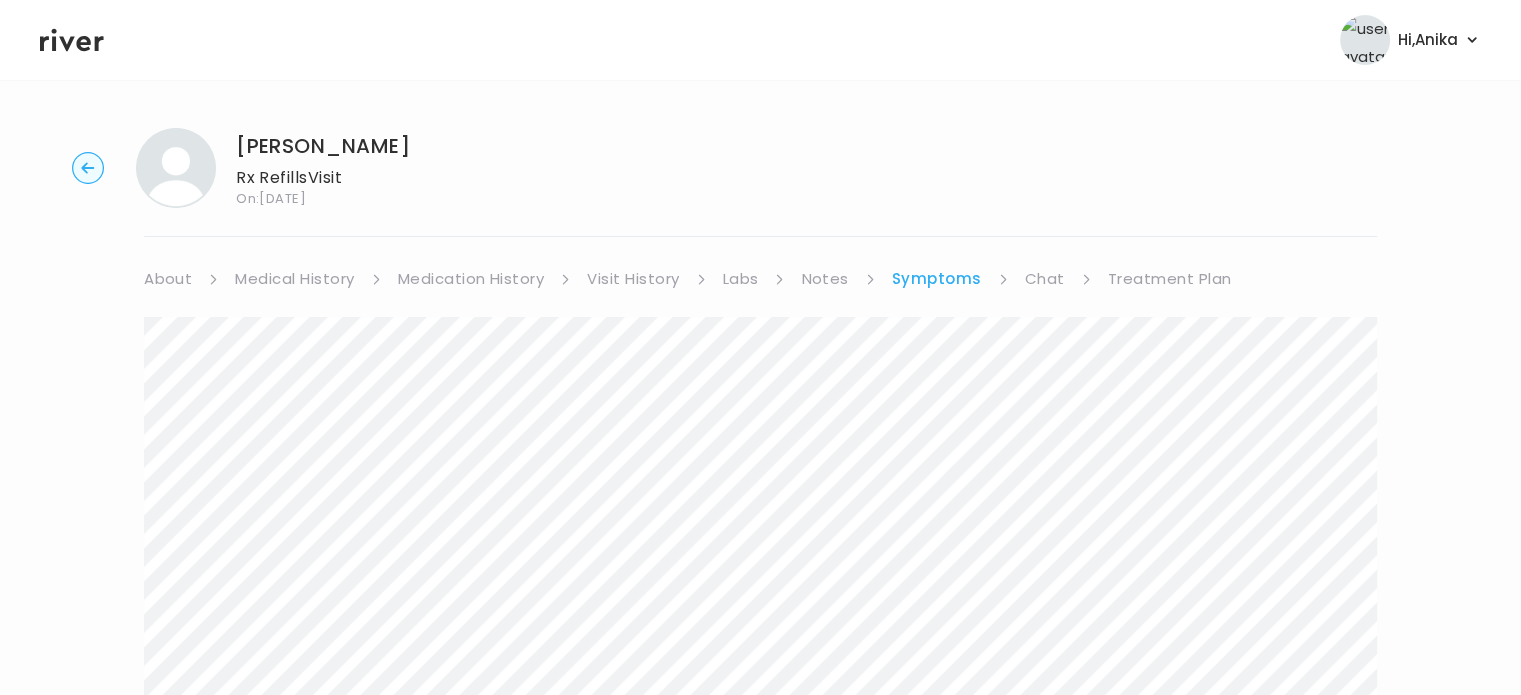 click on "Treatment Plan" at bounding box center [1170, 279] 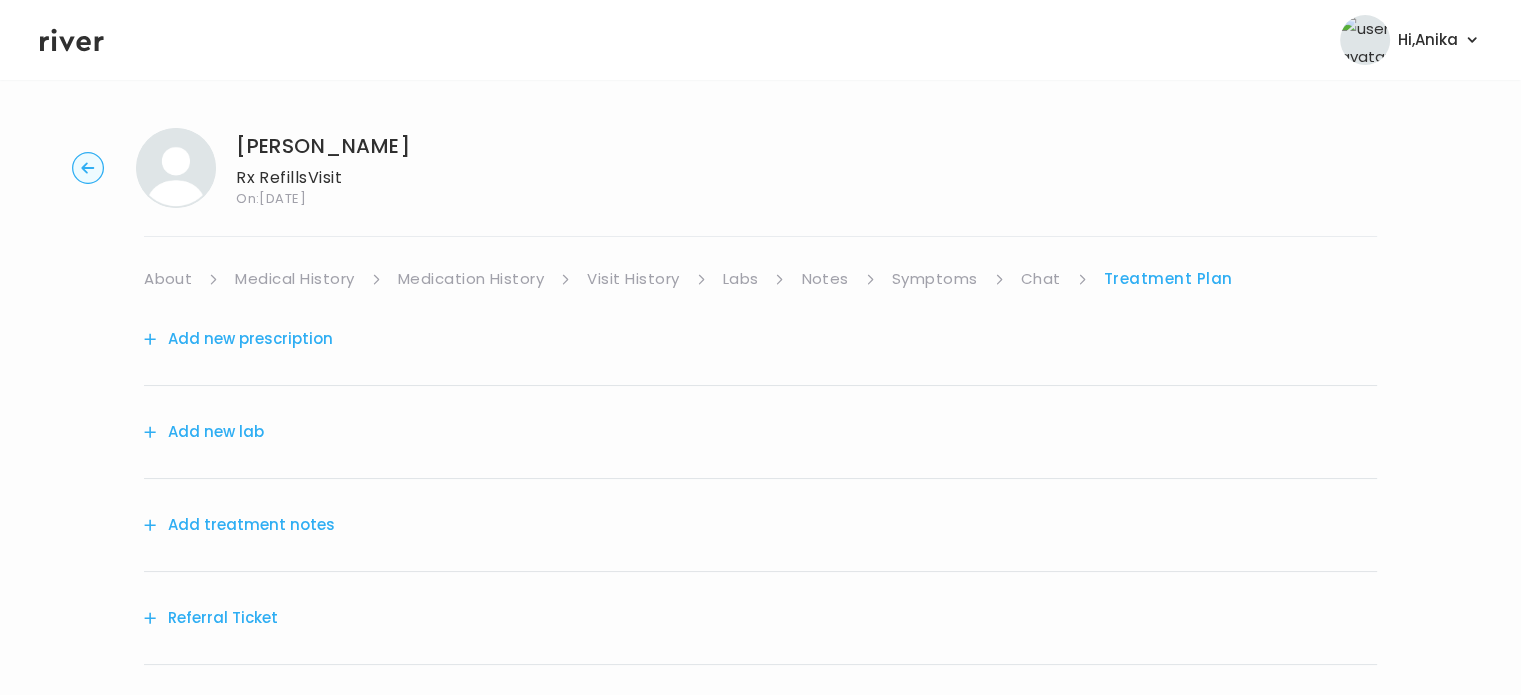 click on "Add treatment notes" at bounding box center (239, 525) 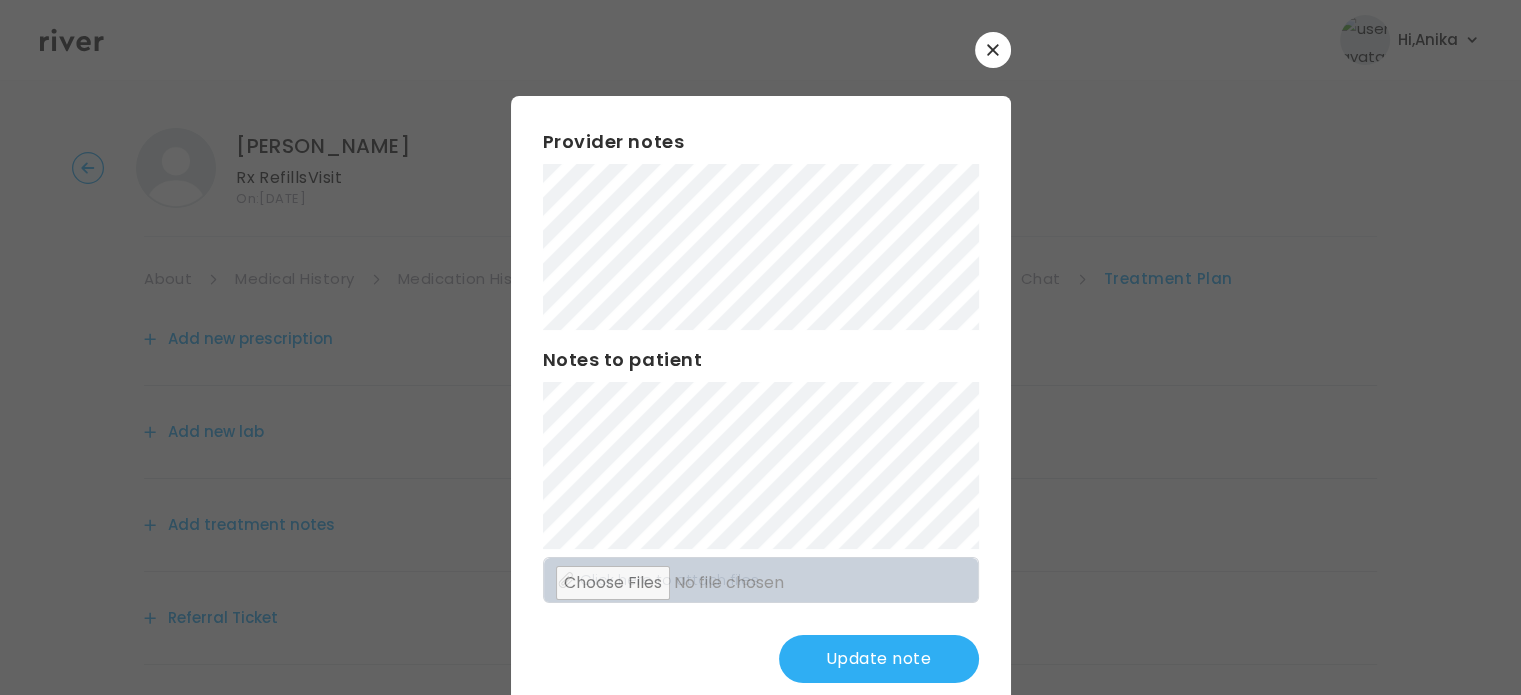 click at bounding box center [760, 347] 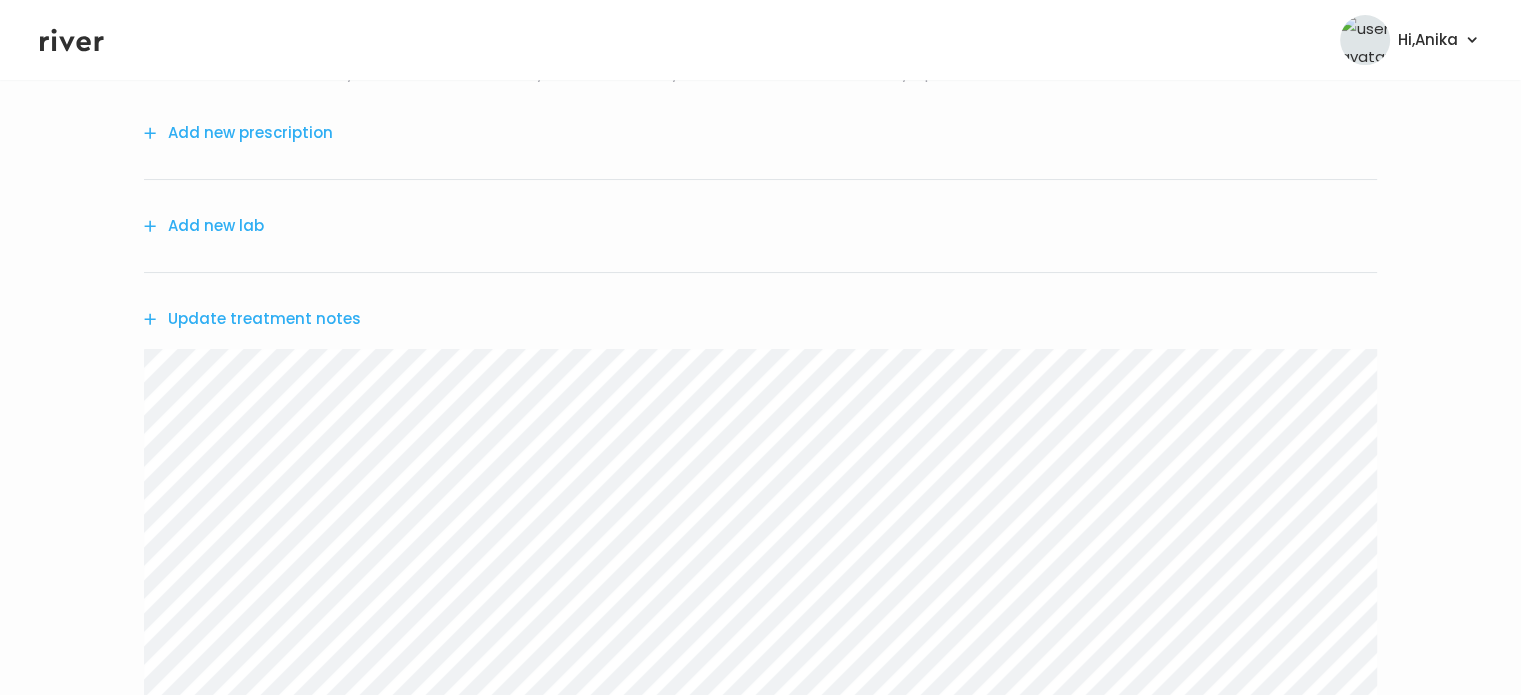 scroll, scrollTop: 213, scrollLeft: 0, axis: vertical 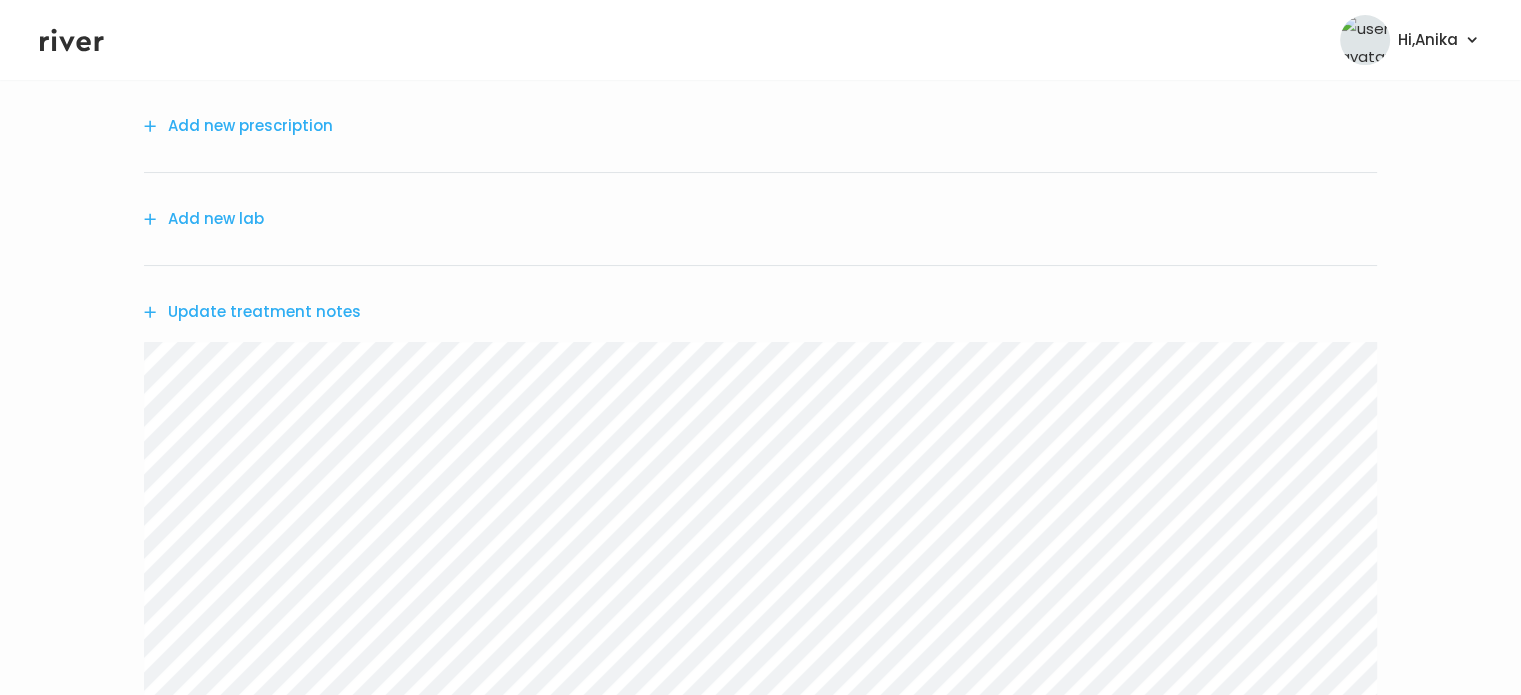 click on "Update treatment notes" at bounding box center [252, 312] 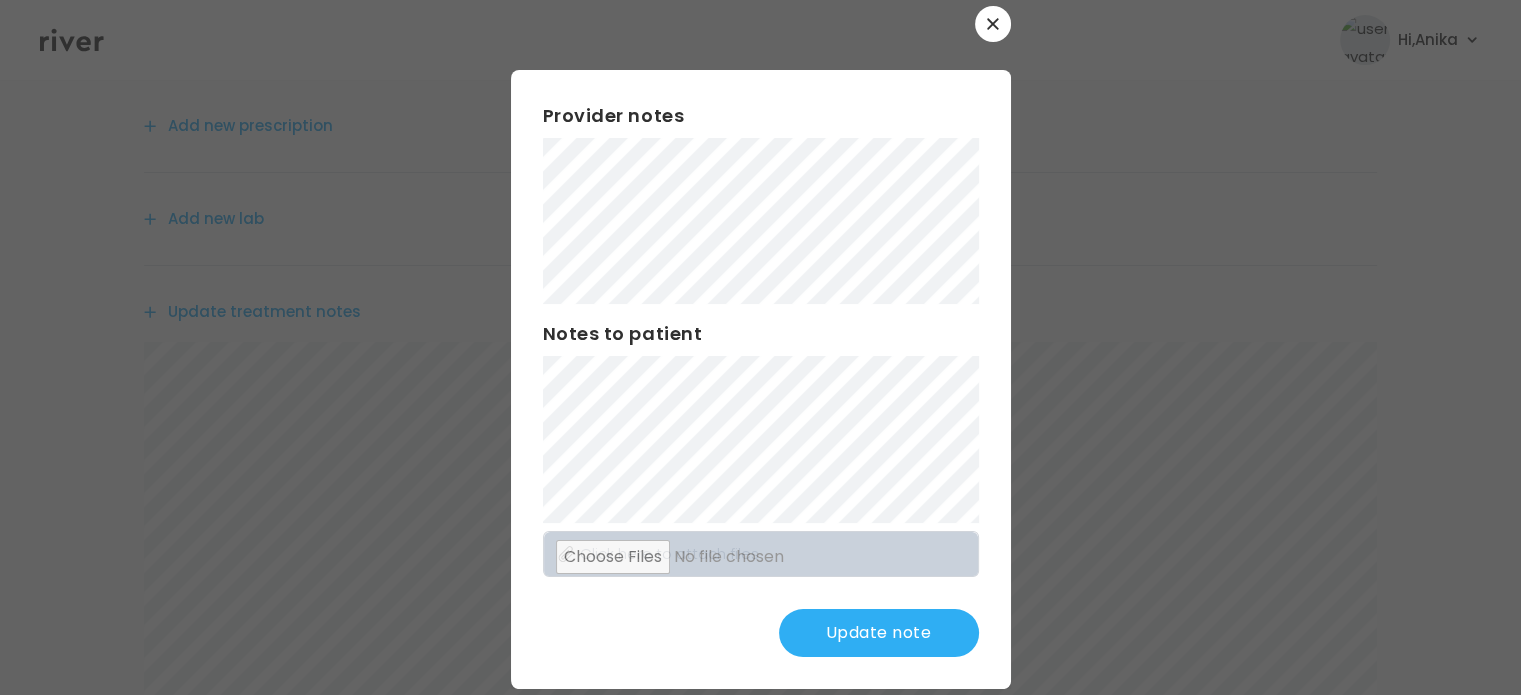 scroll, scrollTop: 52, scrollLeft: 0, axis: vertical 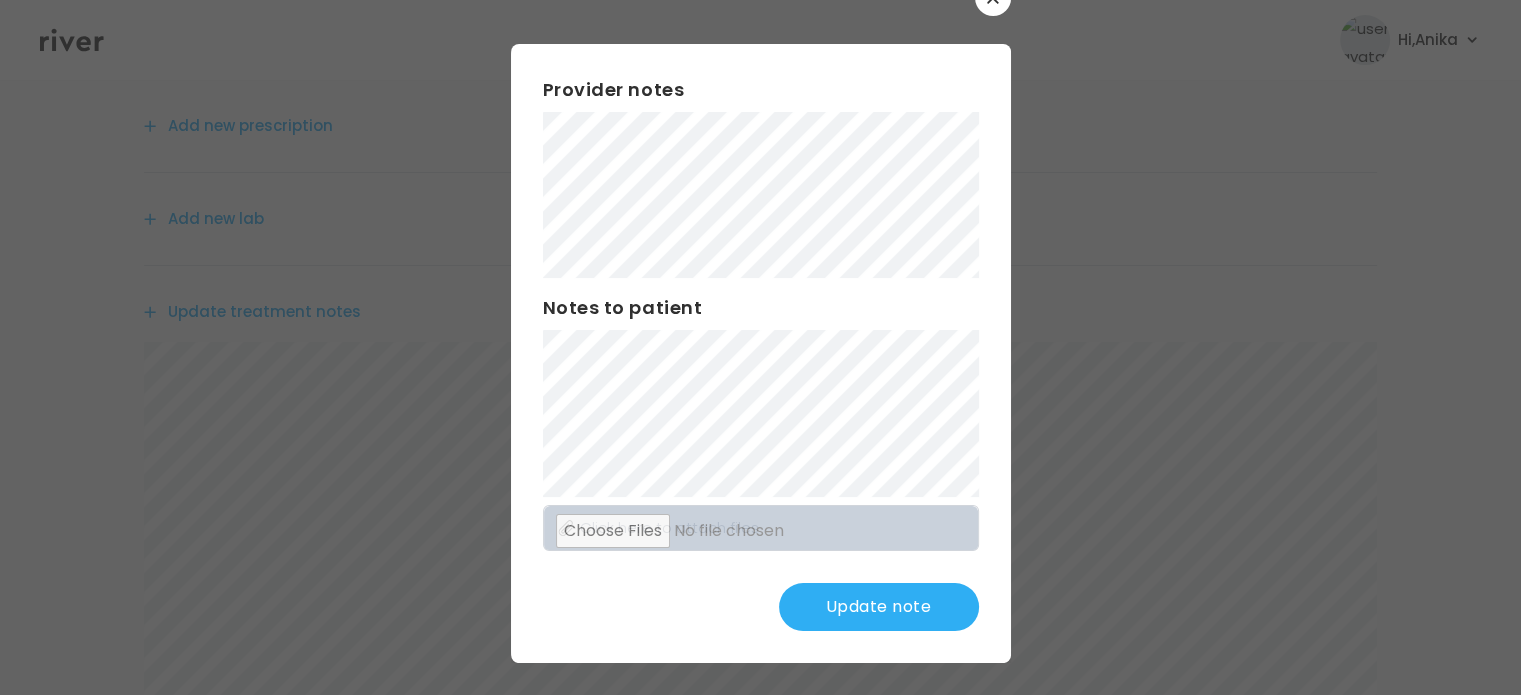 click on "Update note" at bounding box center (879, 607) 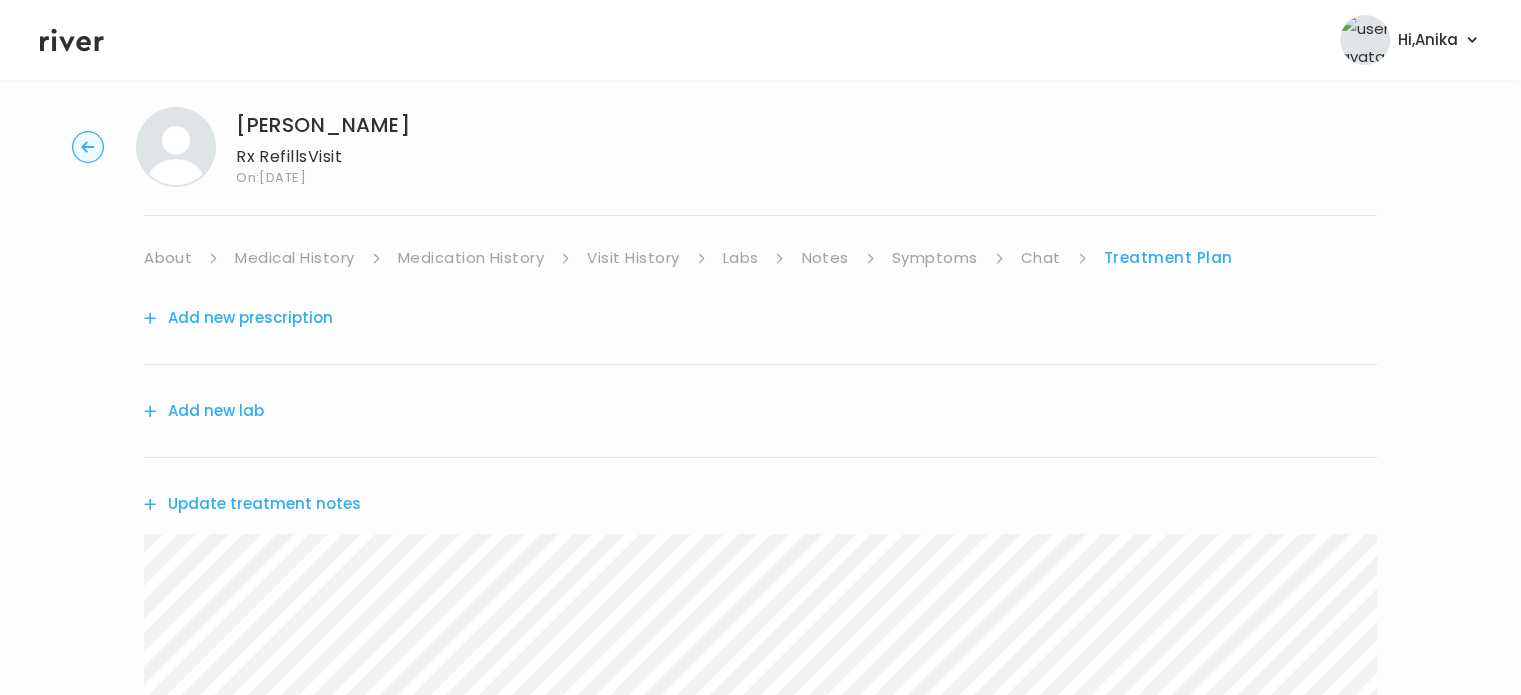 scroll, scrollTop: 0, scrollLeft: 0, axis: both 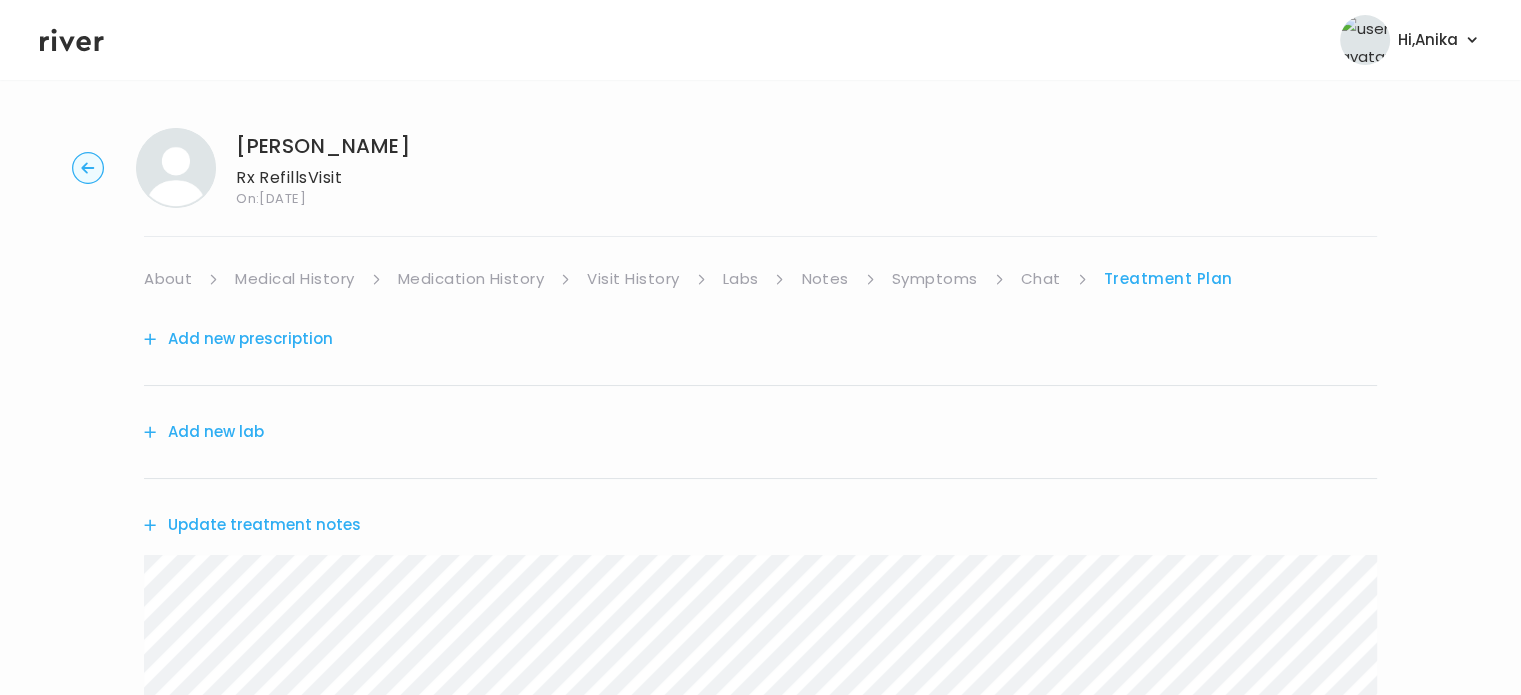 click on "Add new prescription" at bounding box center (760, 339) 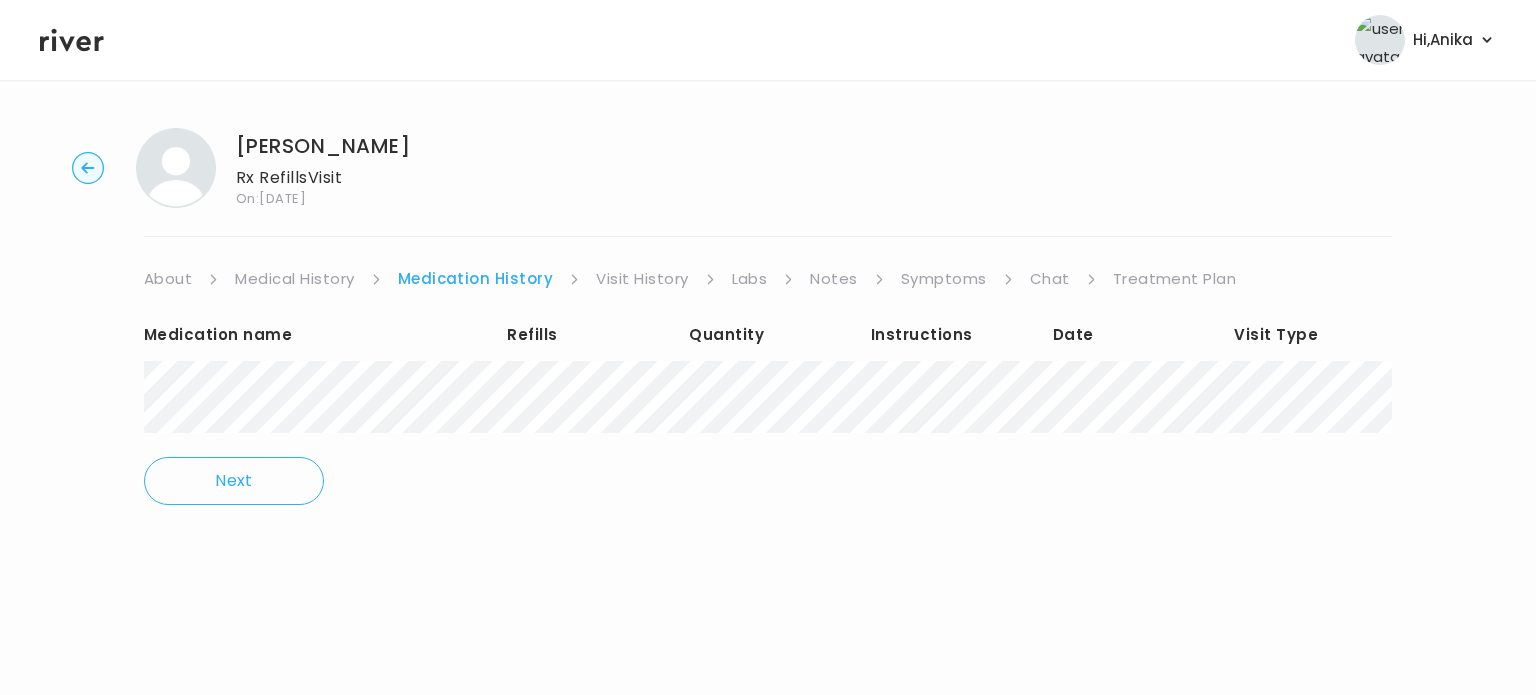 click on "Treatment Plan" at bounding box center (1175, 279) 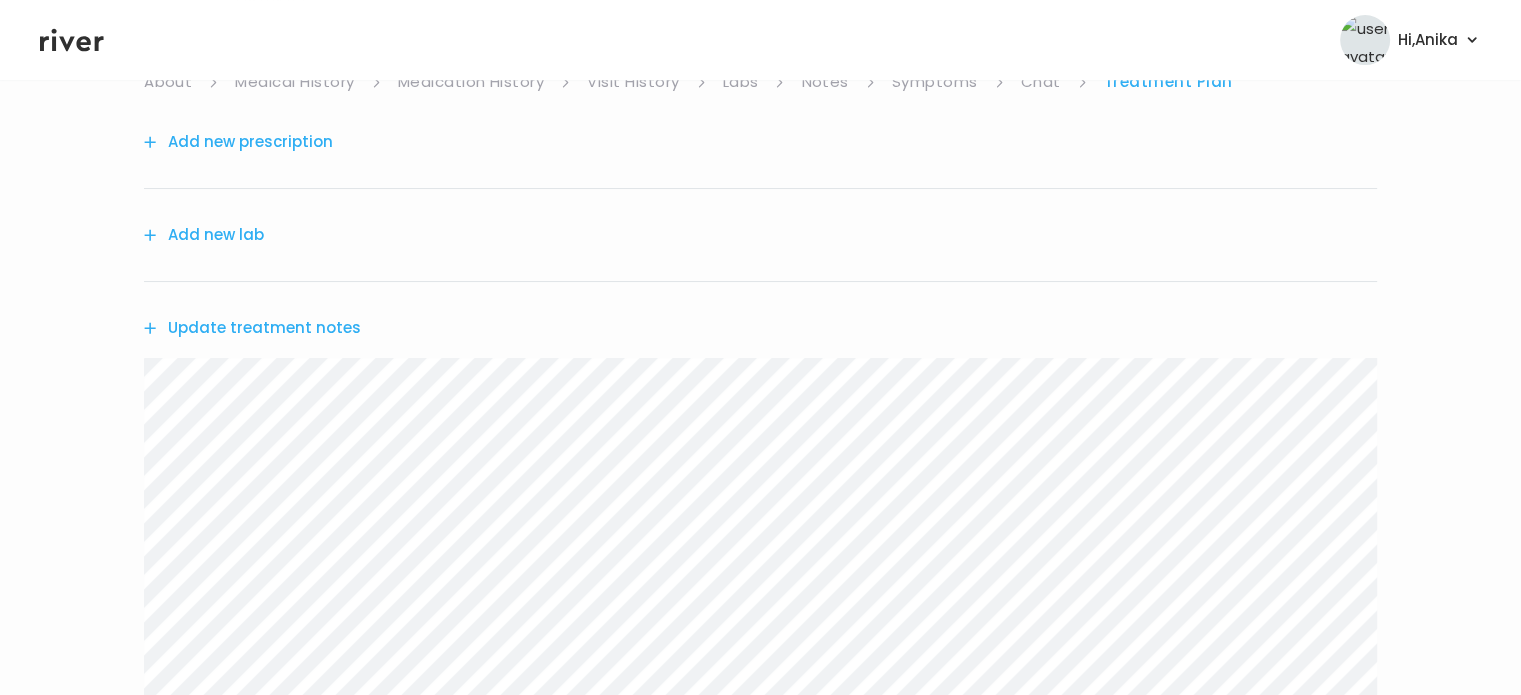 scroll, scrollTop: 0, scrollLeft: 0, axis: both 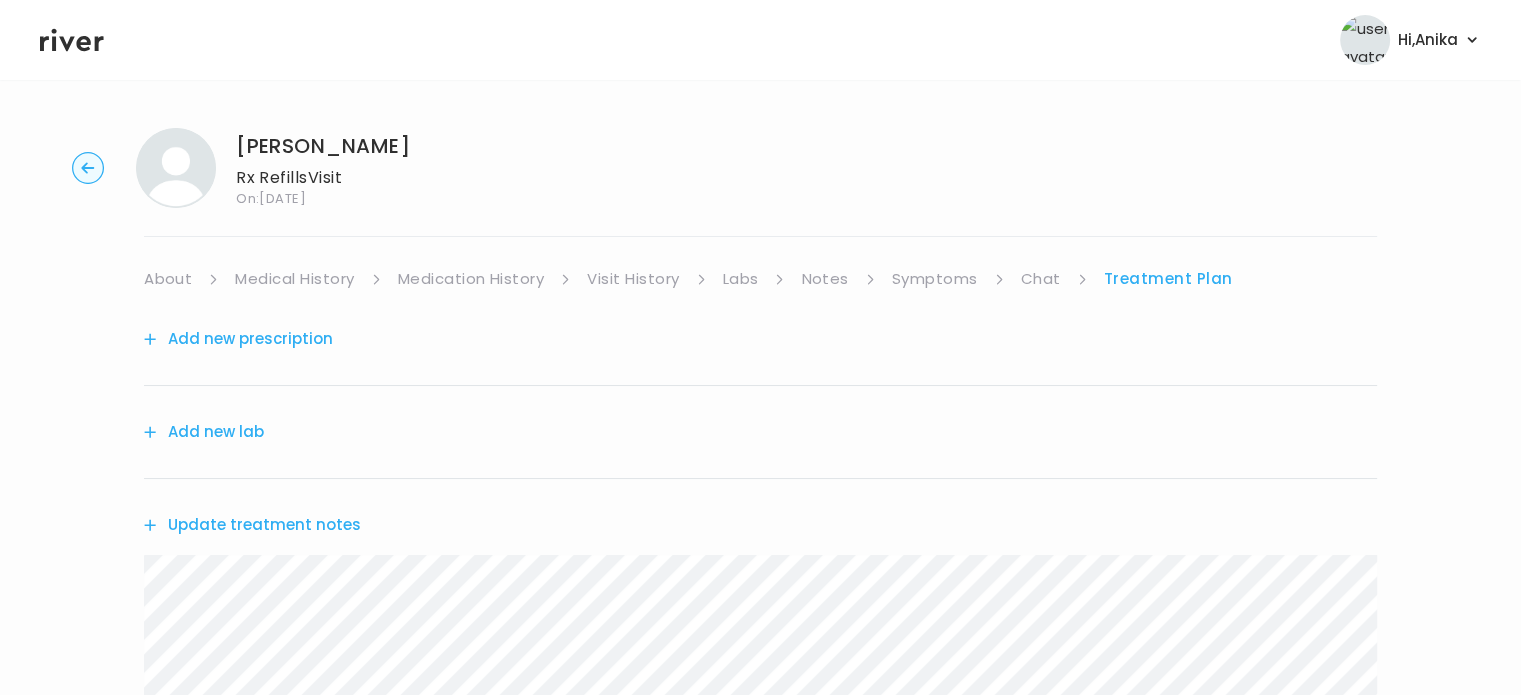 click on "Medication History" at bounding box center (471, 279) 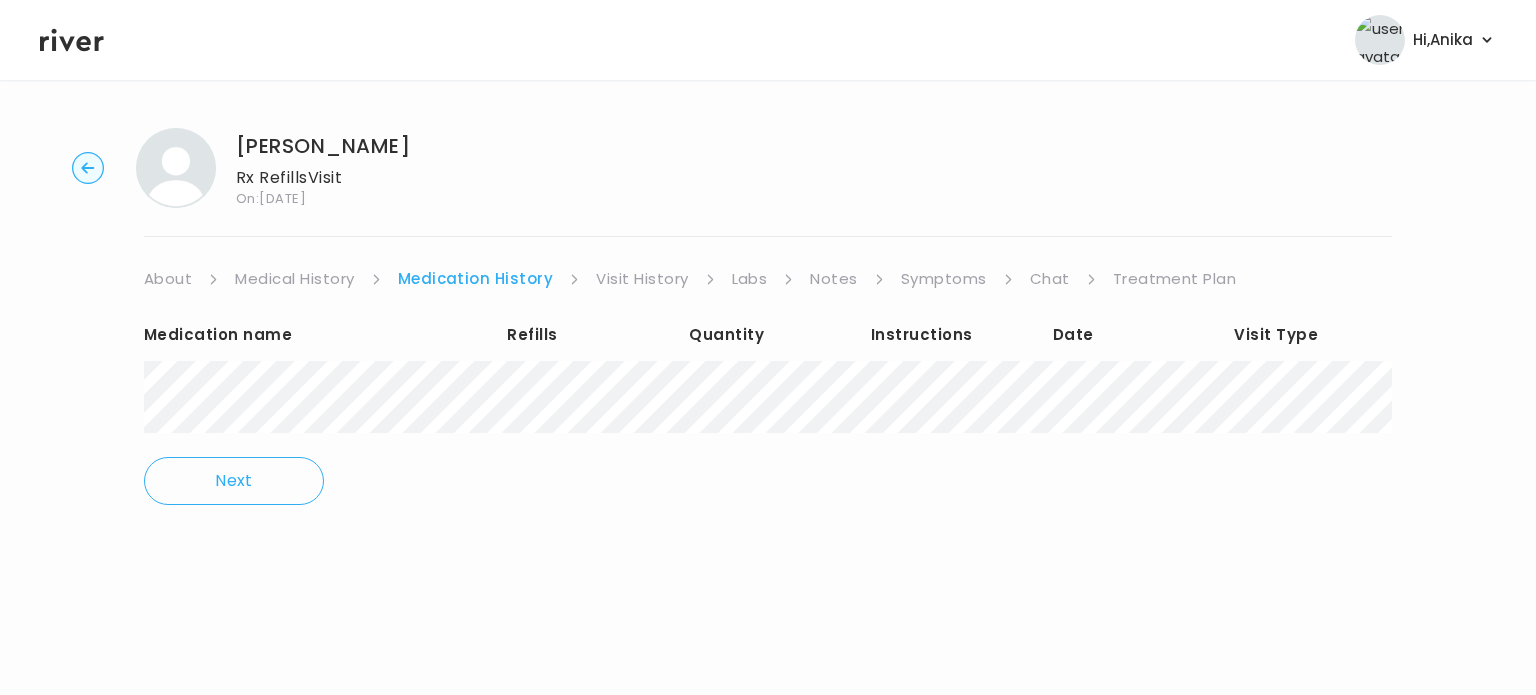 click on "Visit History" at bounding box center (642, 279) 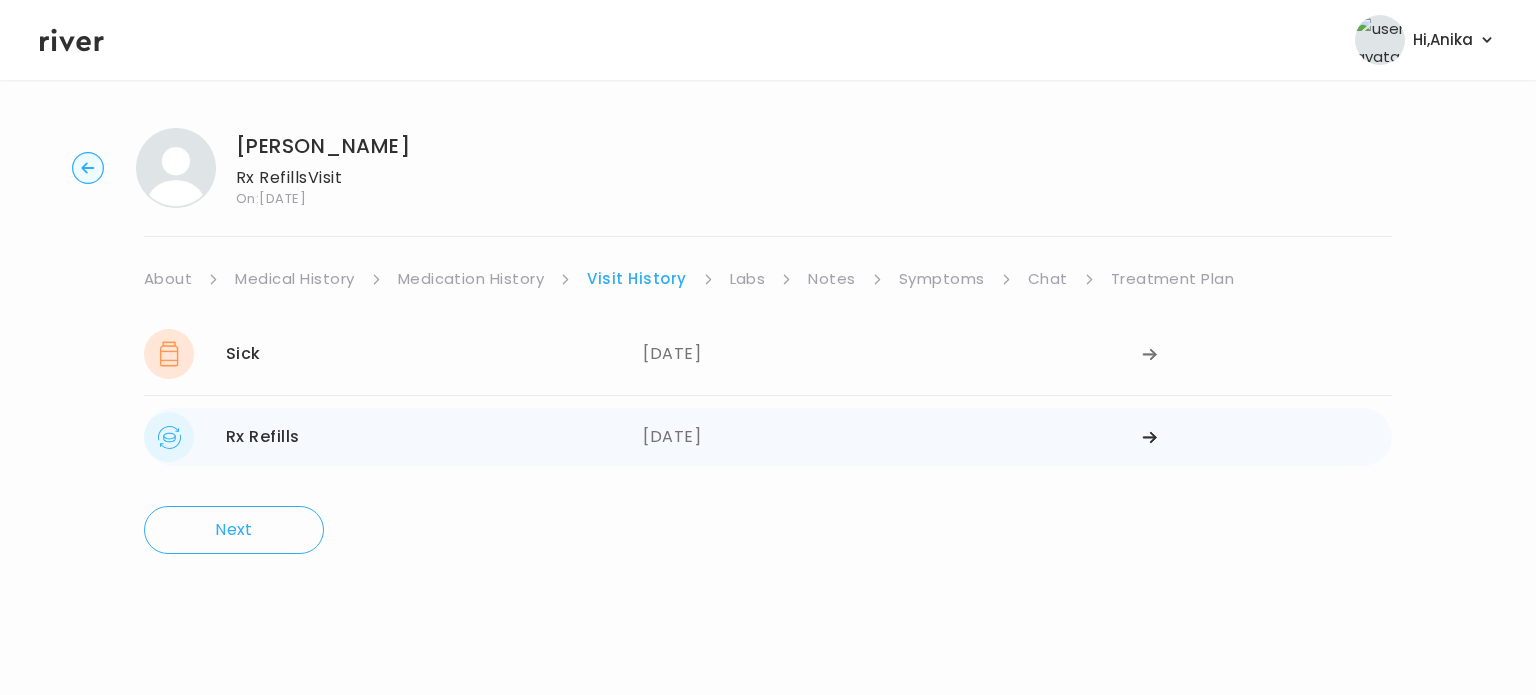 click on "02/03/2025" at bounding box center (892, 437) 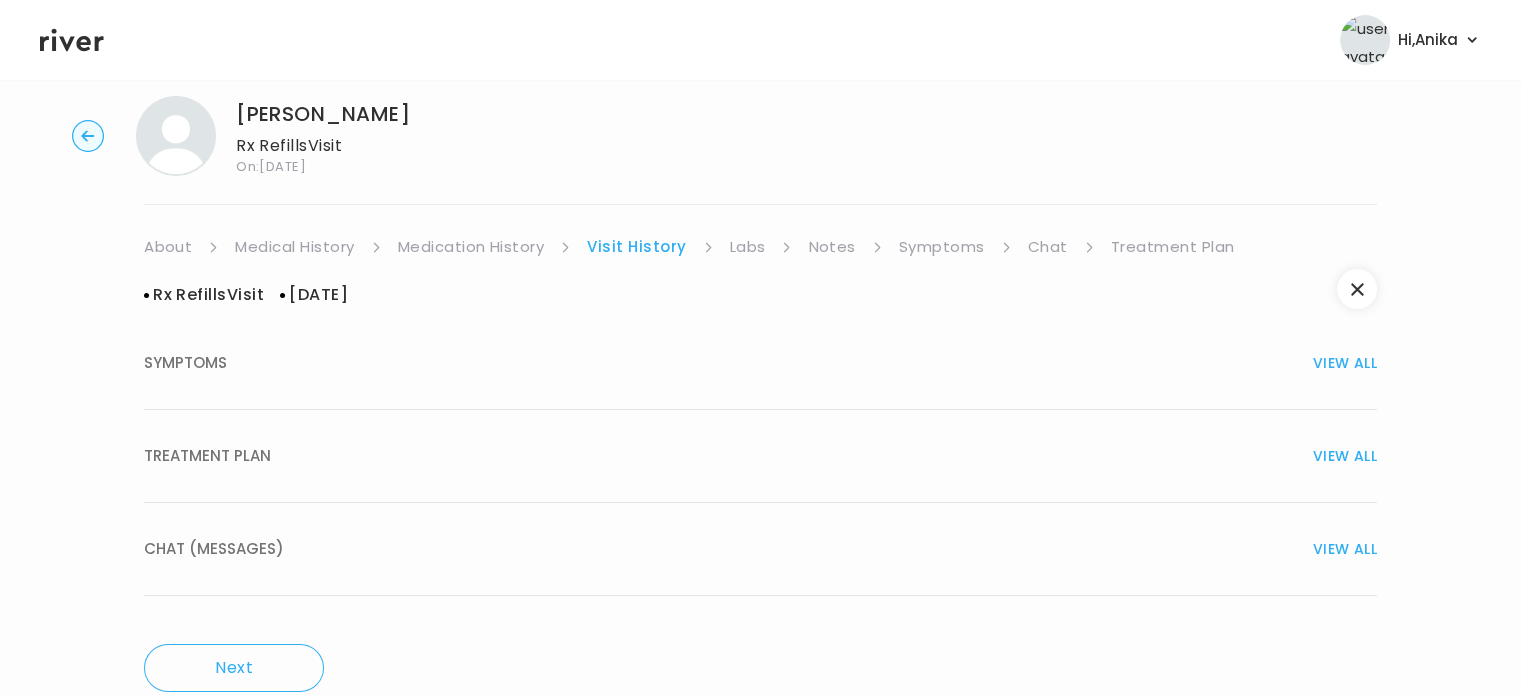 scroll, scrollTop: 76, scrollLeft: 0, axis: vertical 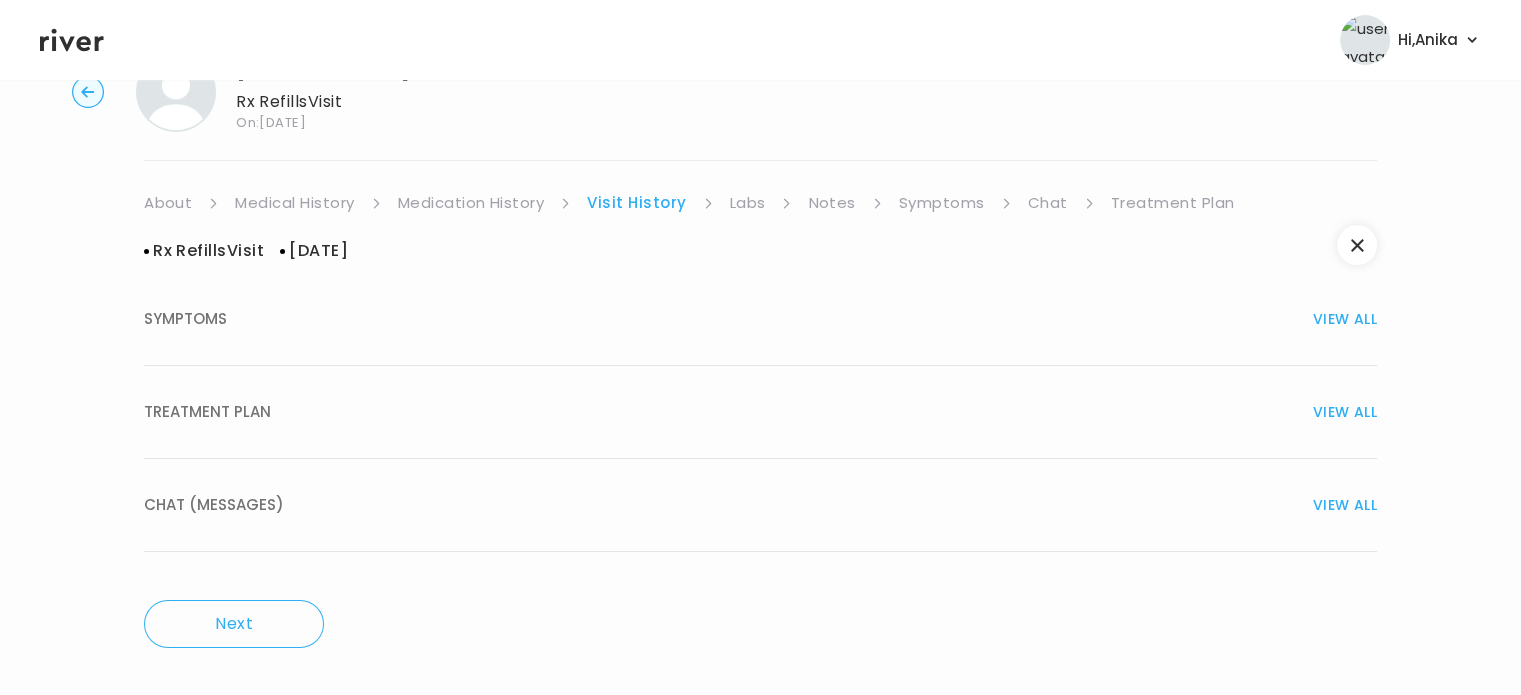 click on "SYMPTOMS VIEW ALL" at bounding box center (760, 319) 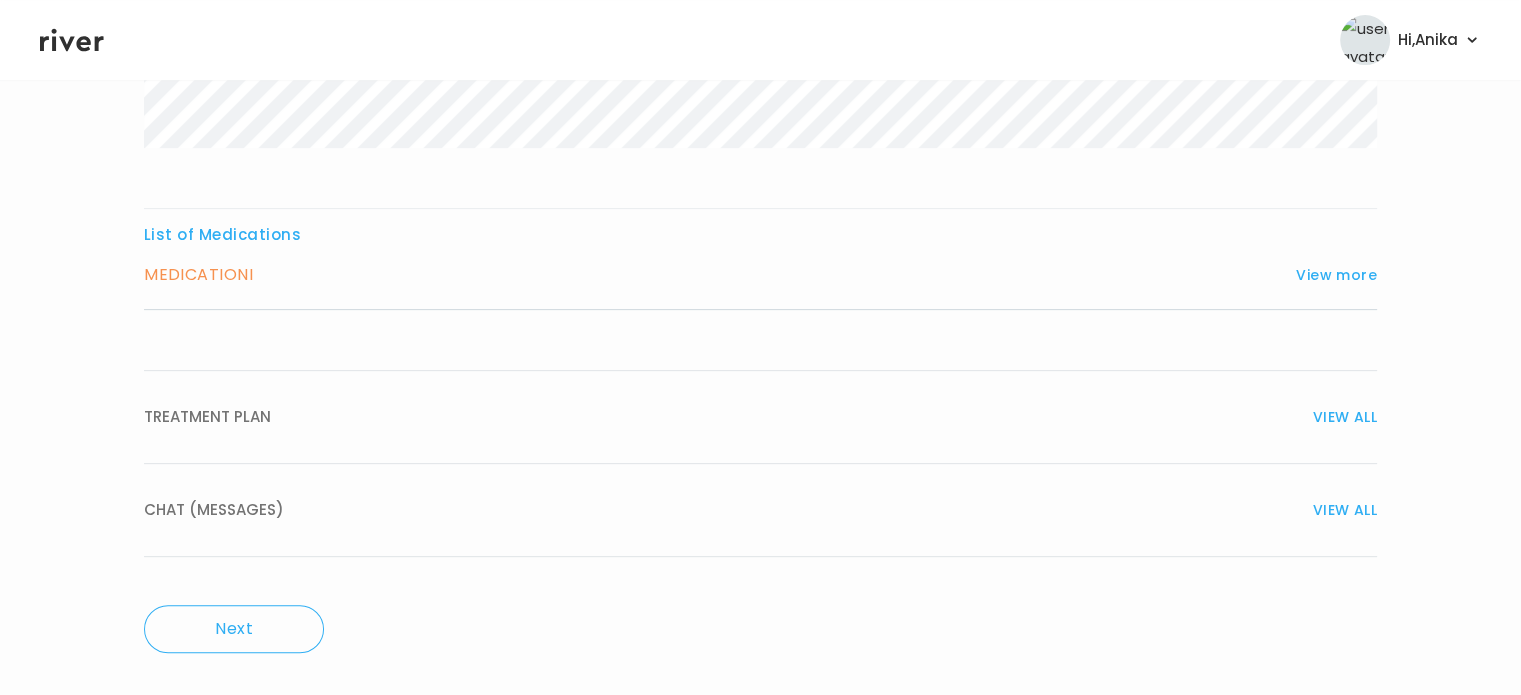 scroll, scrollTop: 629, scrollLeft: 0, axis: vertical 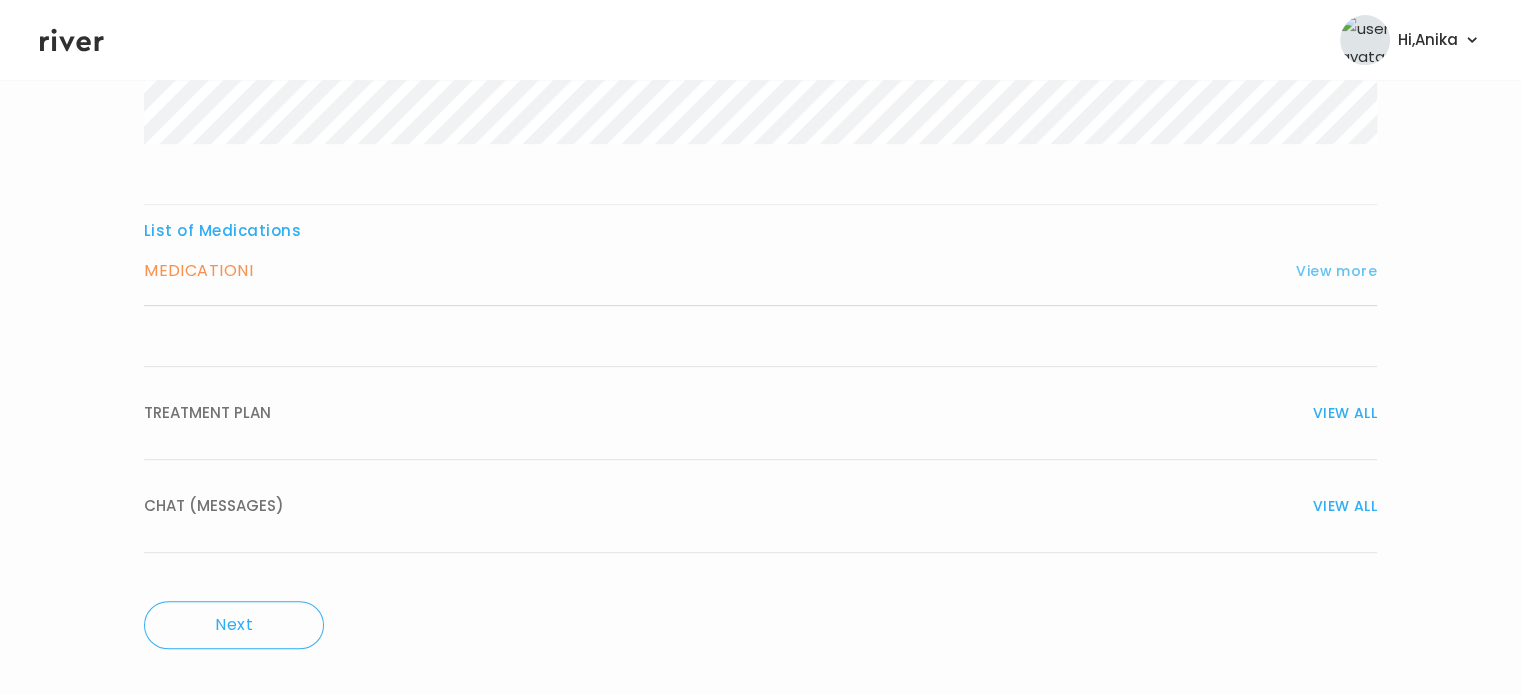 click on "View more" at bounding box center (1336, 271) 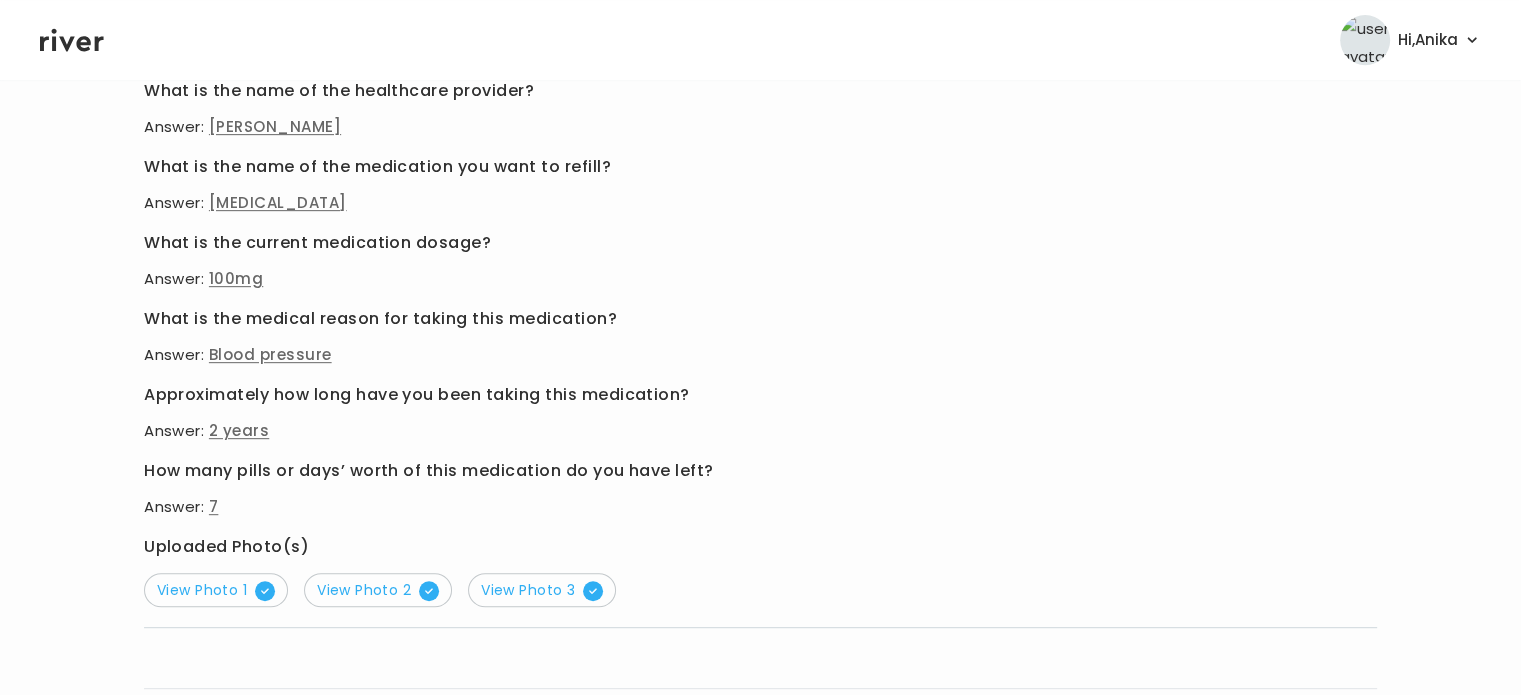 scroll, scrollTop: 963, scrollLeft: 0, axis: vertical 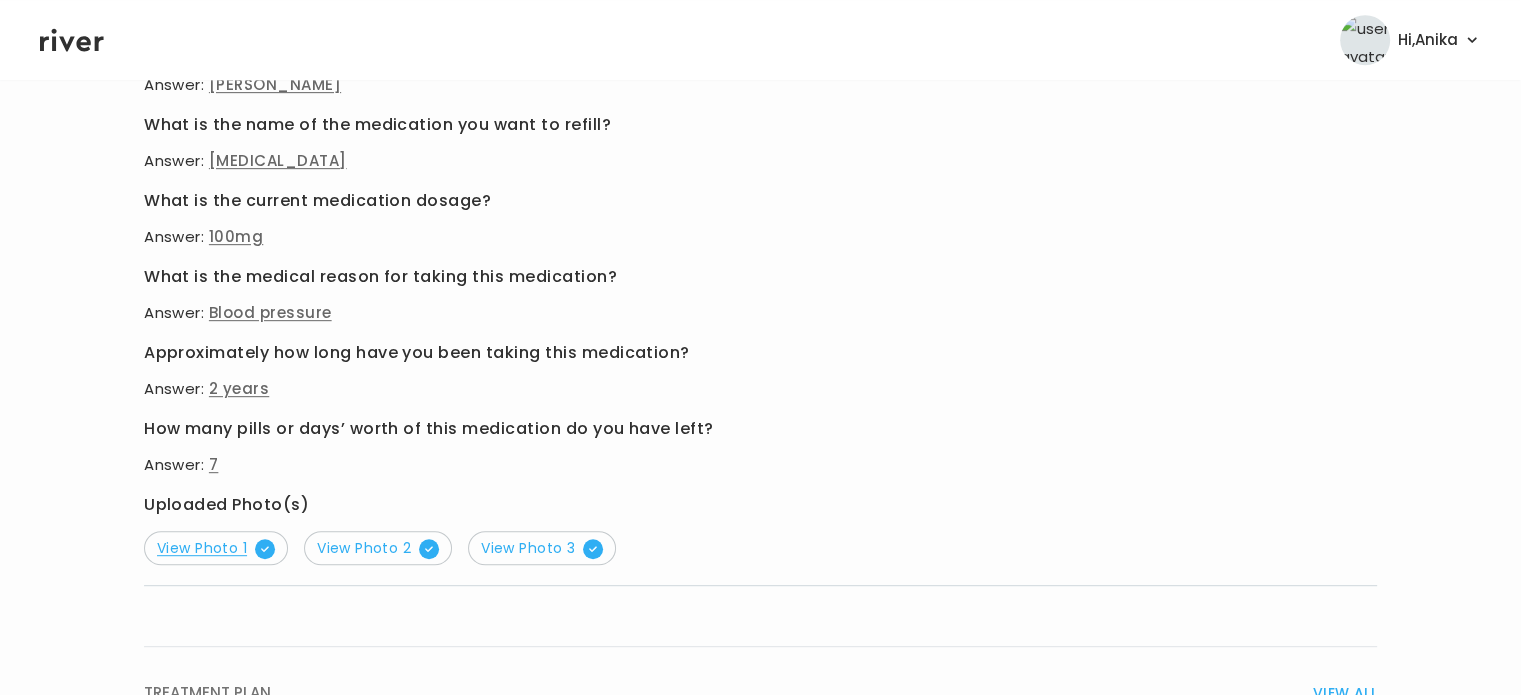 click on "View Photo 1" at bounding box center [216, 548] 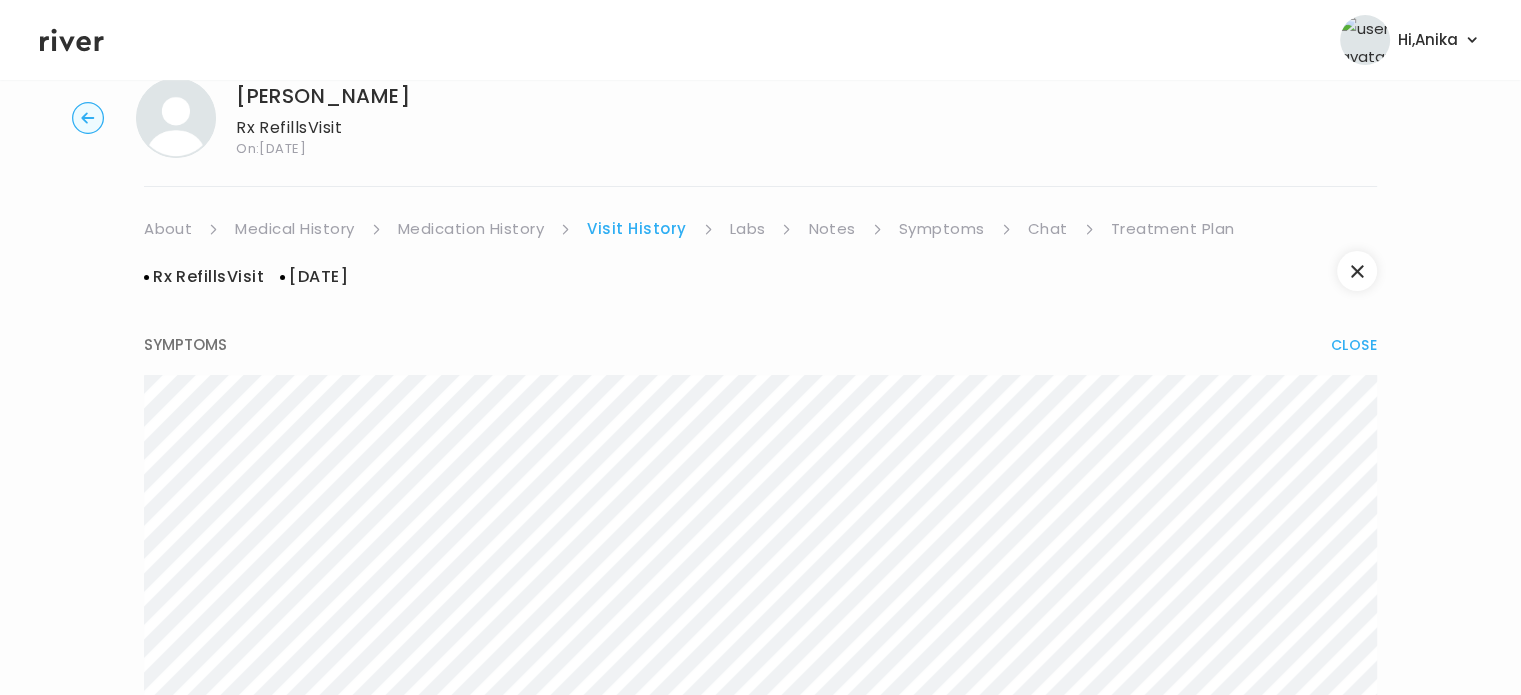 scroll, scrollTop: 0, scrollLeft: 0, axis: both 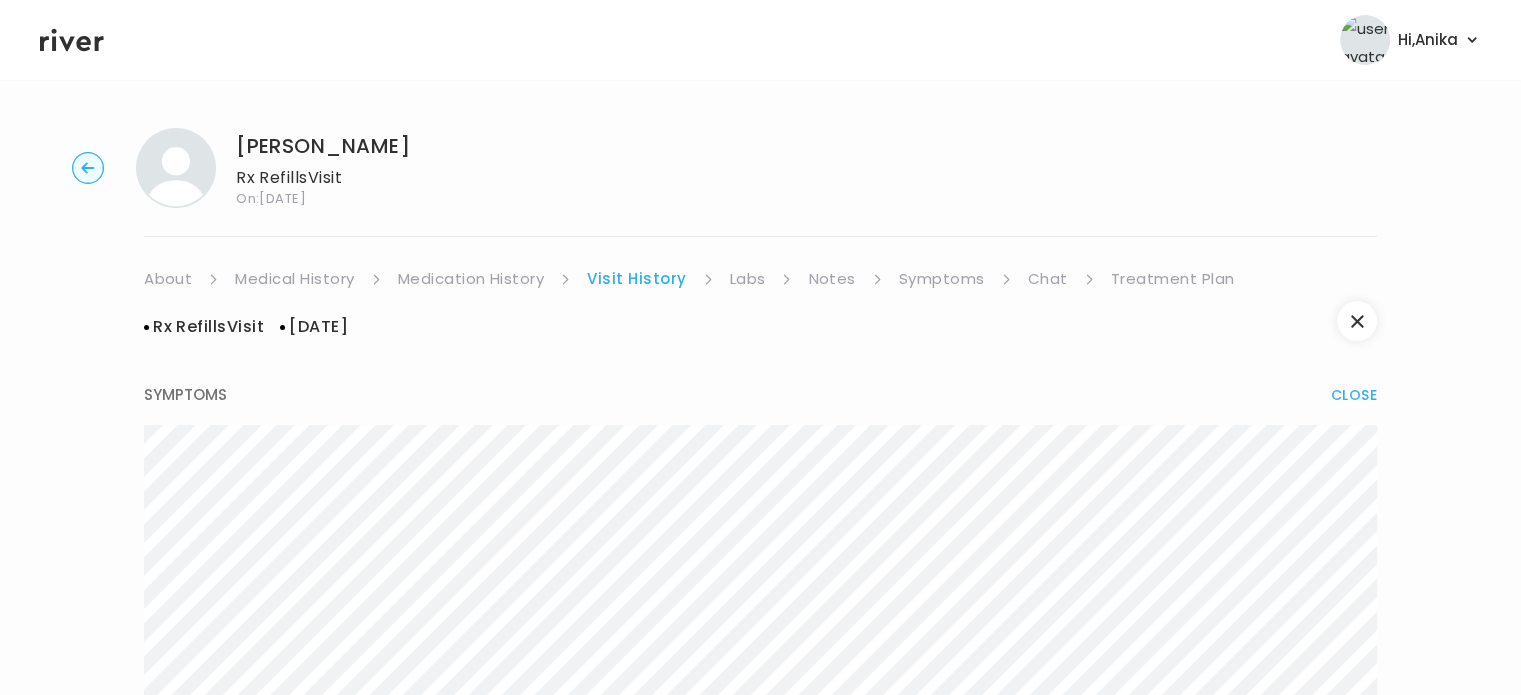 click on "Treatment Plan" at bounding box center (1173, 279) 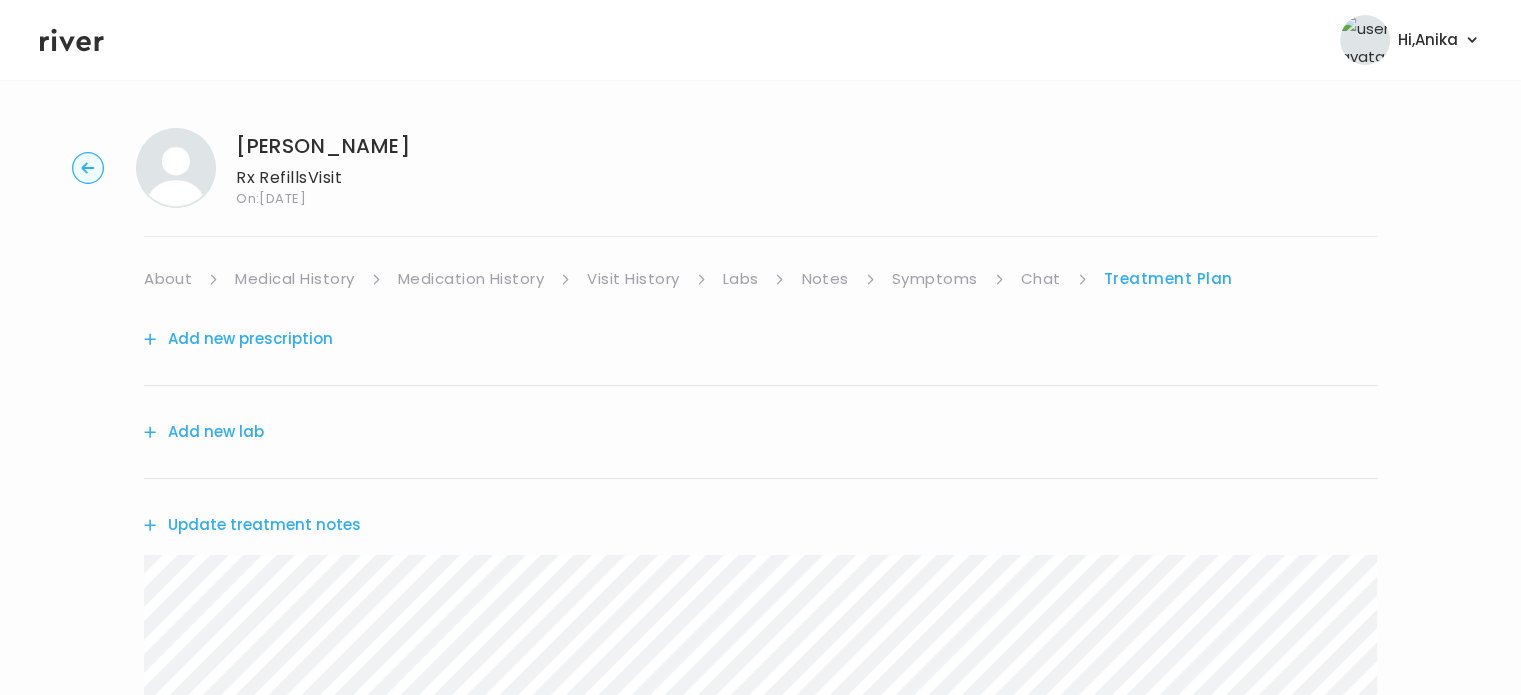 click on "Update treatment notes" at bounding box center (252, 525) 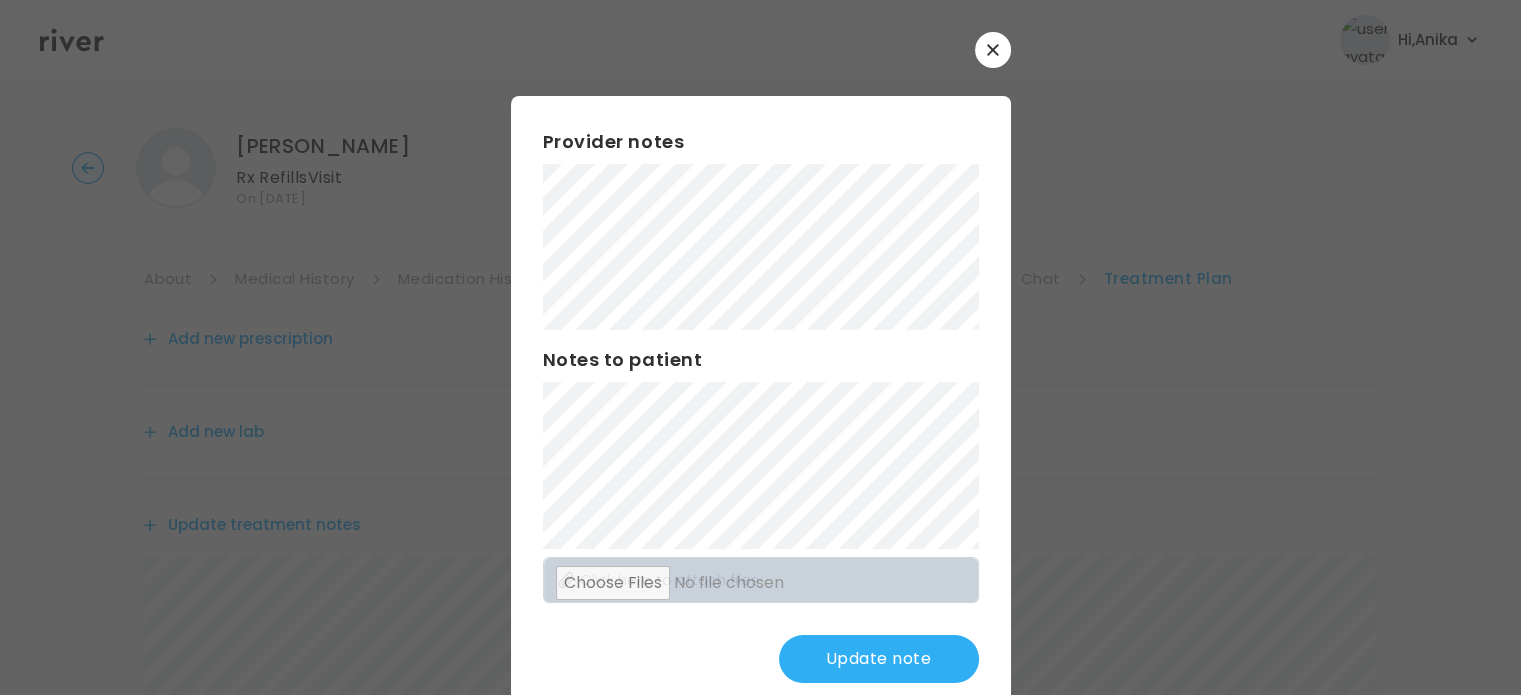click on "Update note" at bounding box center [879, 659] 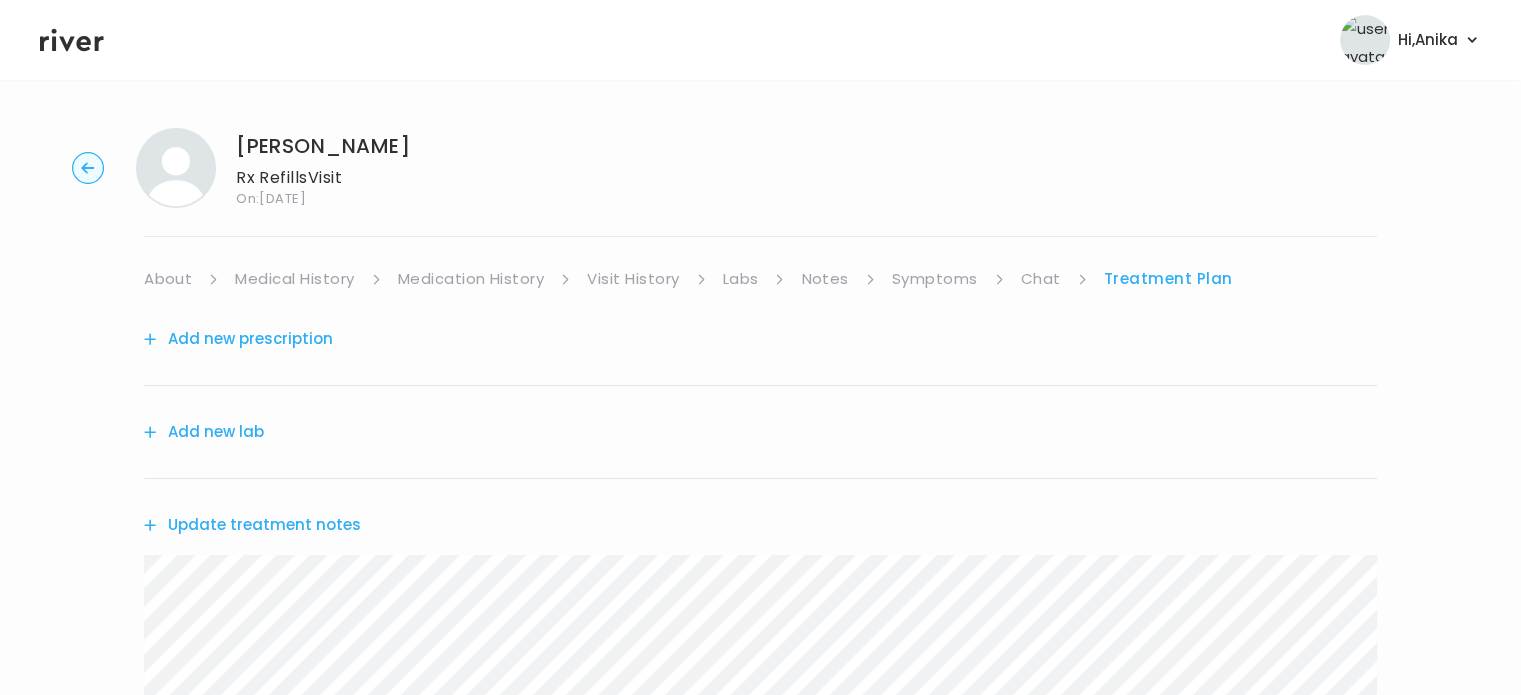 click on "Symptoms" at bounding box center [935, 279] 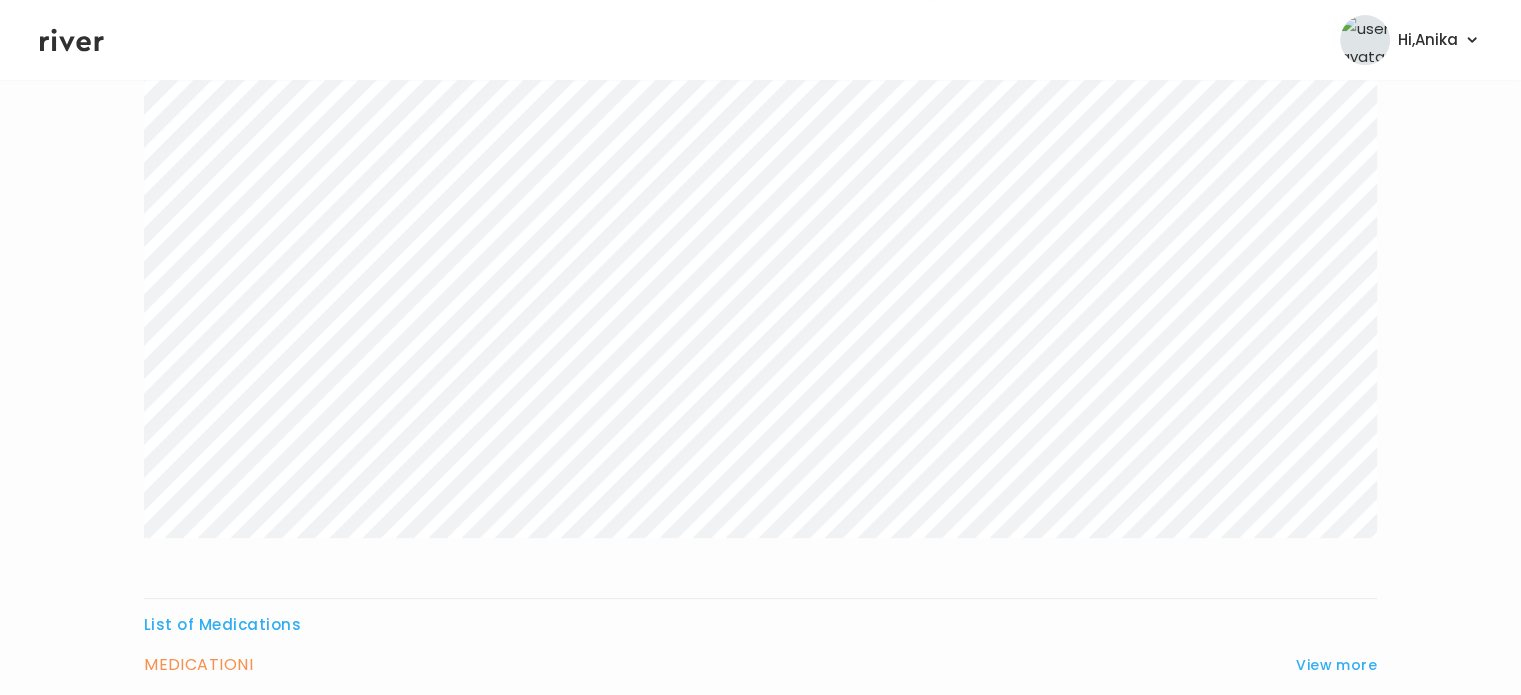 scroll, scrollTop: 0, scrollLeft: 0, axis: both 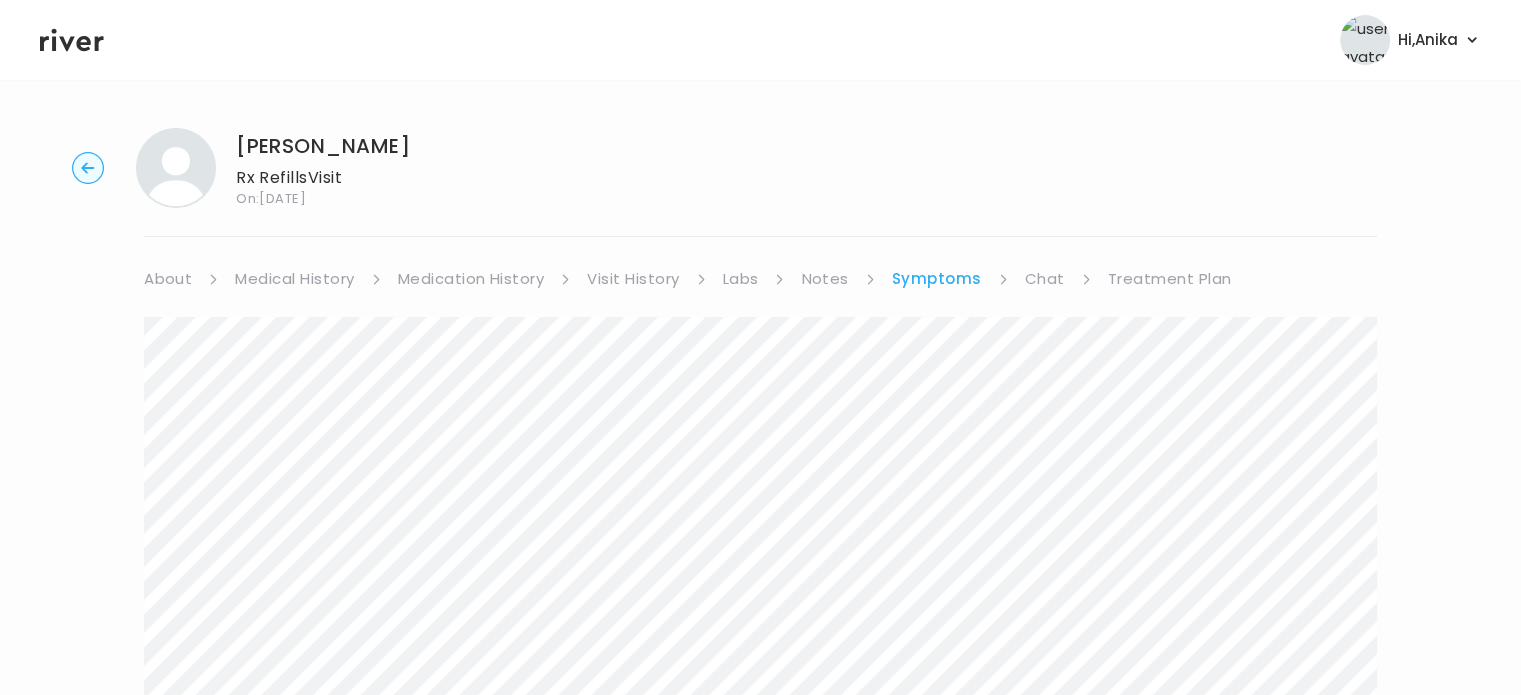 click on "Treatment Plan" at bounding box center (1170, 279) 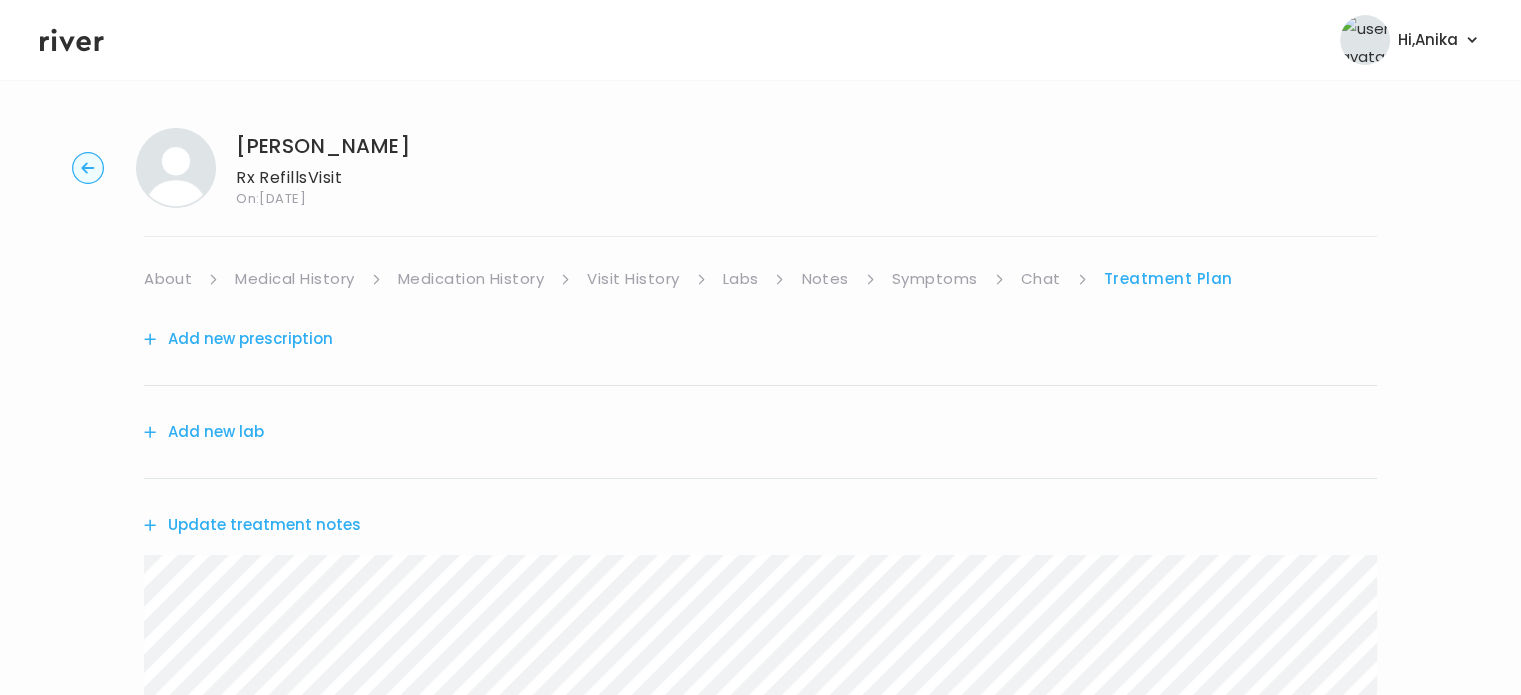 click on "Update treatment notes" at bounding box center [252, 525] 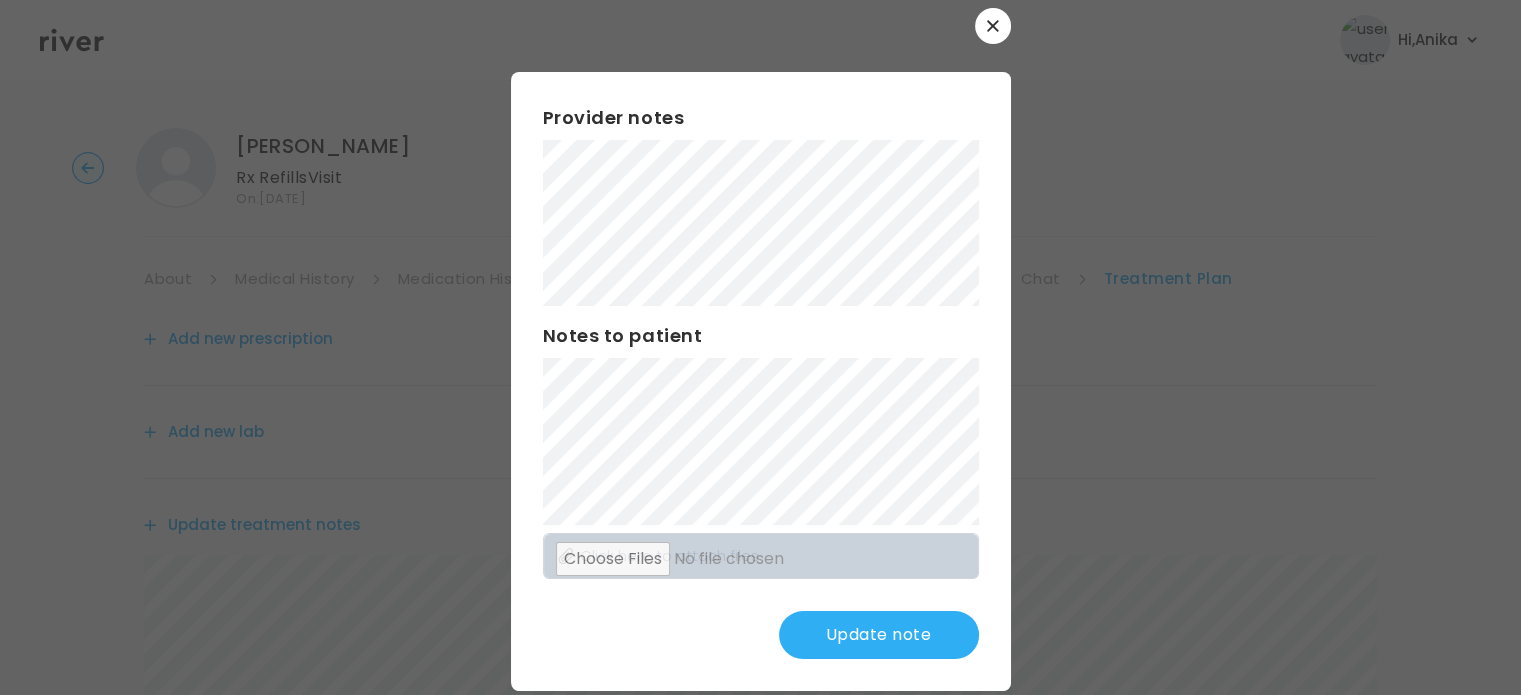 scroll, scrollTop: 52, scrollLeft: 0, axis: vertical 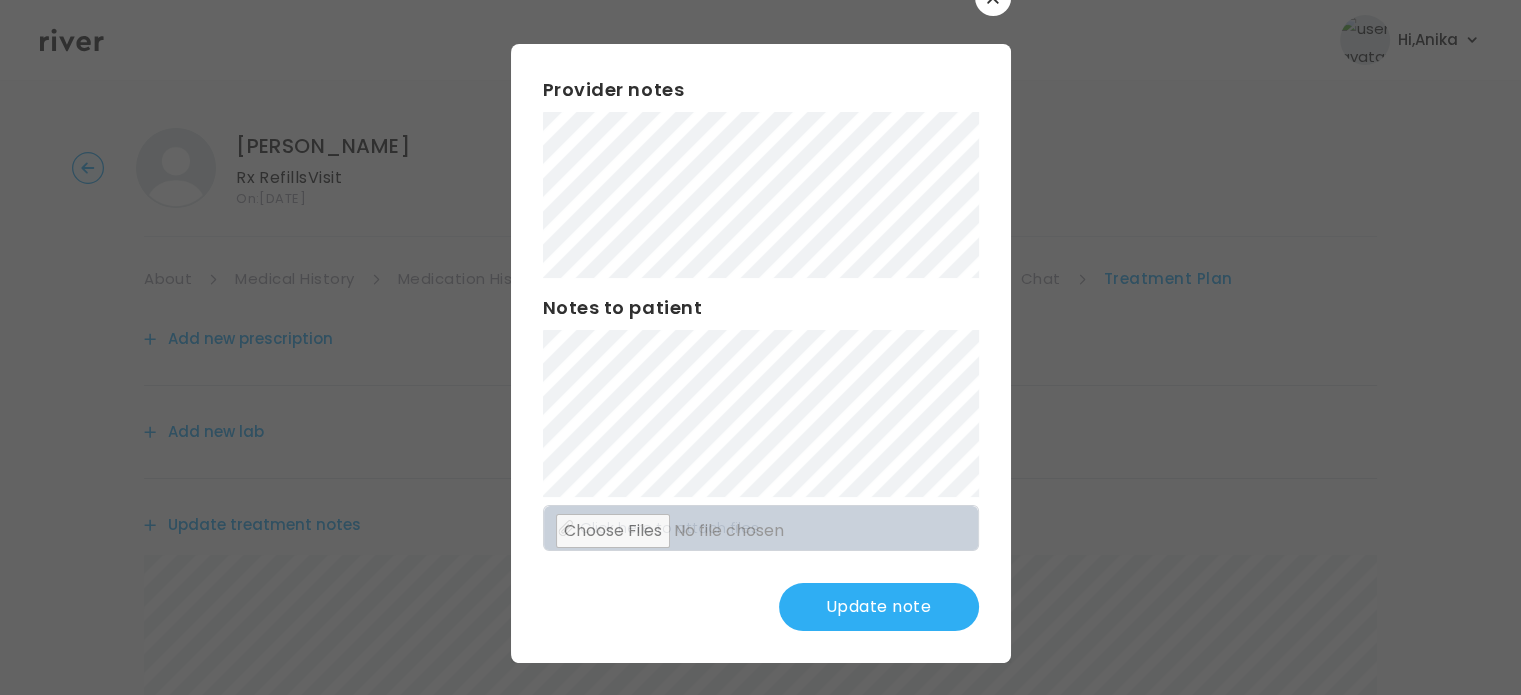click on "Update note" at bounding box center [879, 607] 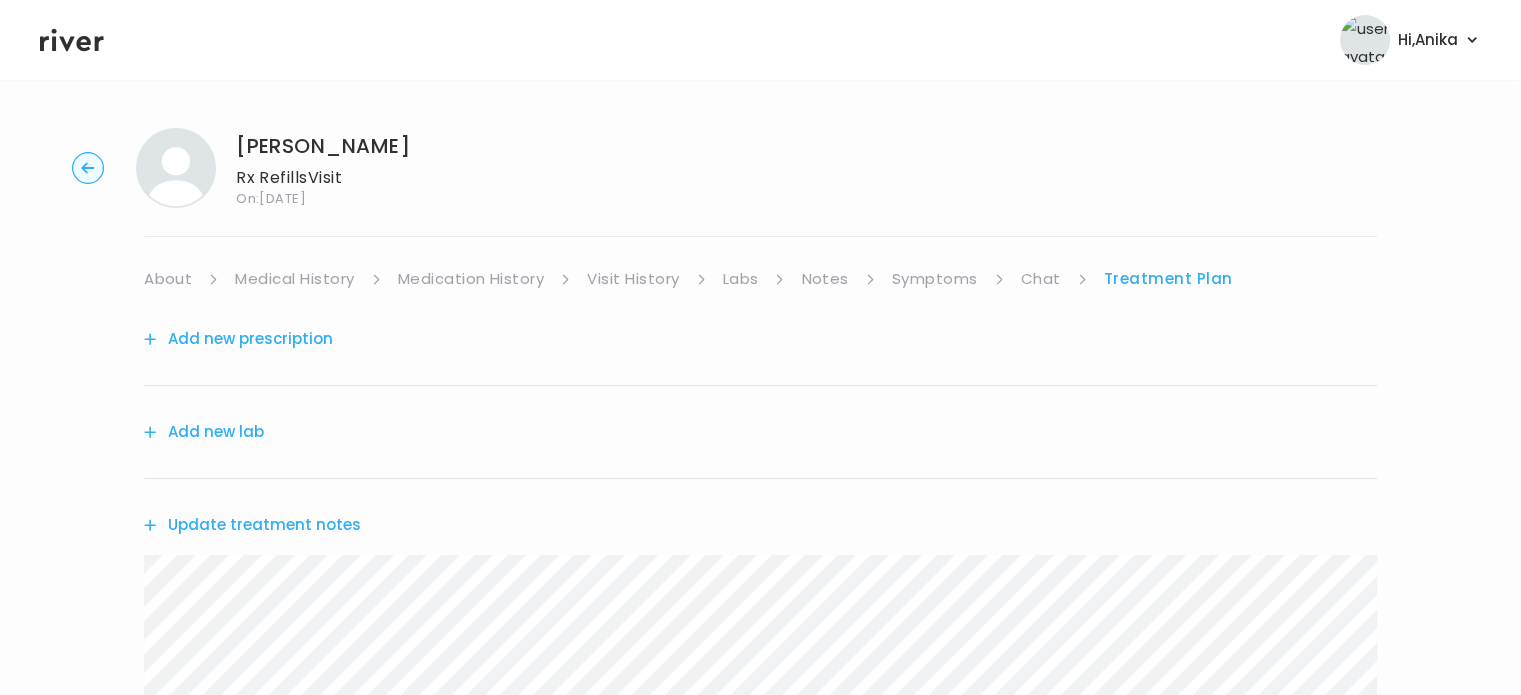 click on "Medication History" at bounding box center (471, 279) 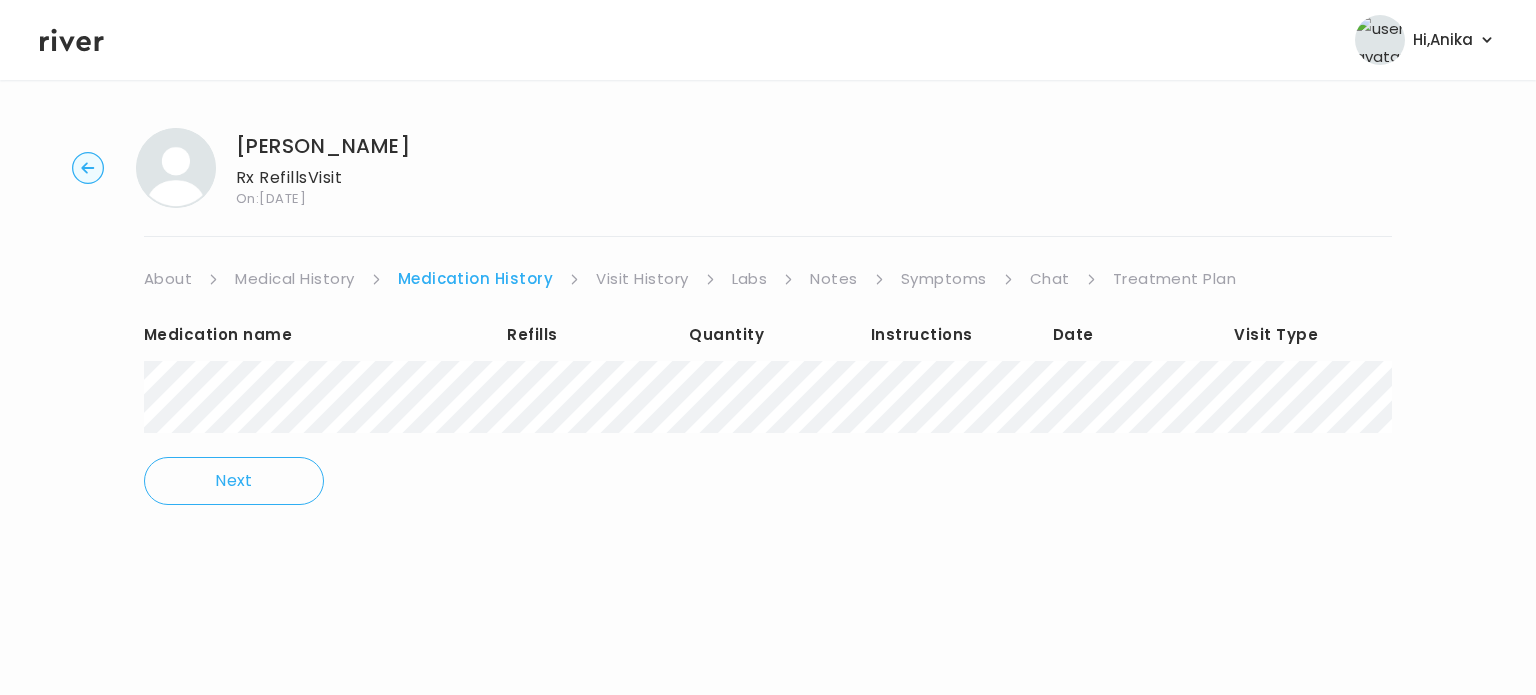 click on "Treatment Plan" at bounding box center (1175, 279) 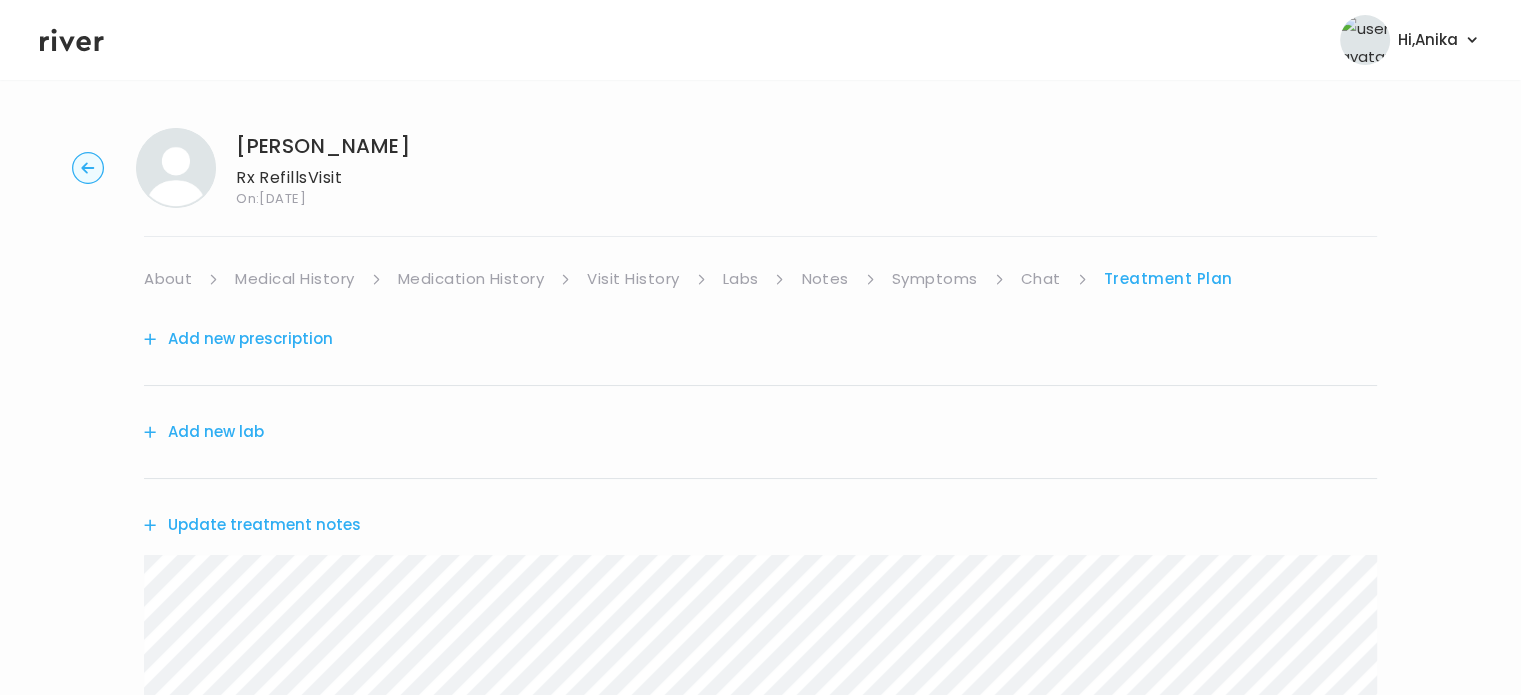click on "Add new prescription" at bounding box center (238, 339) 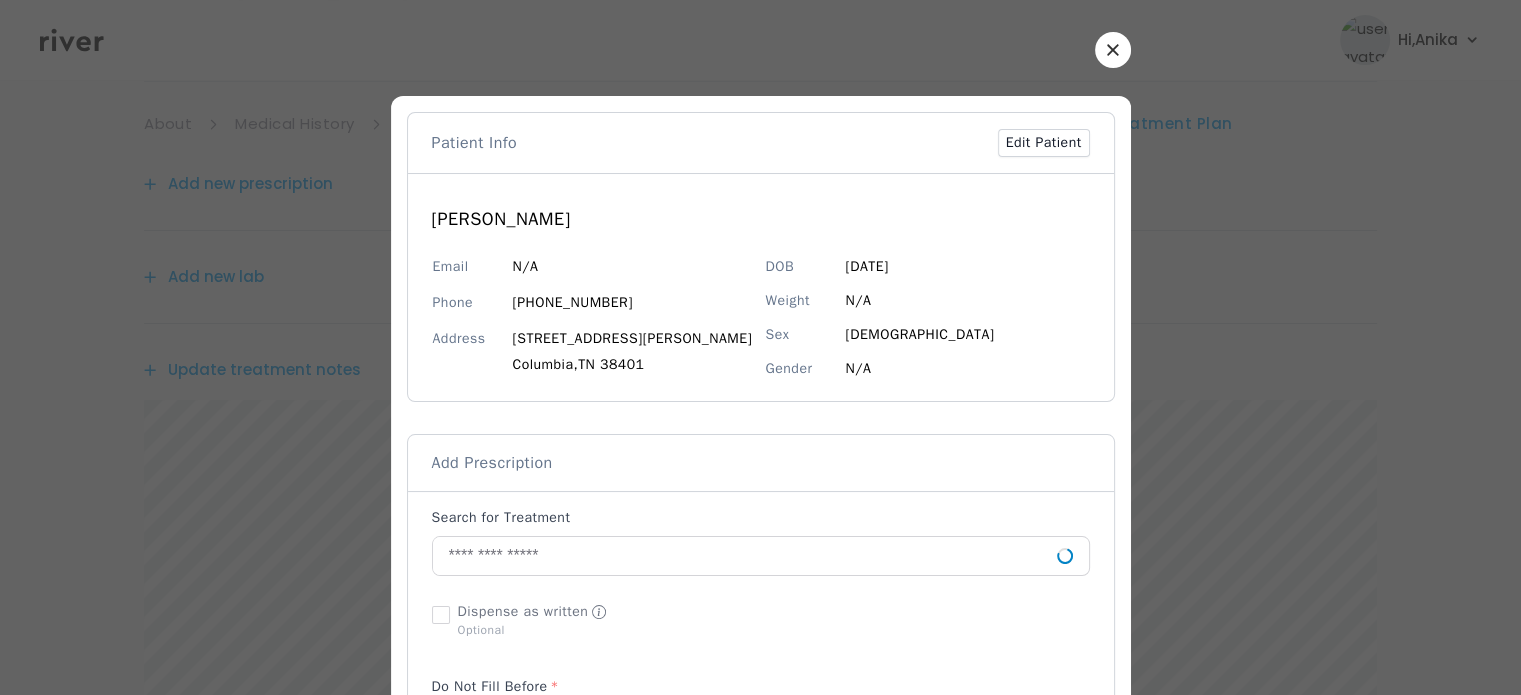 scroll, scrollTop: 160, scrollLeft: 0, axis: vertical 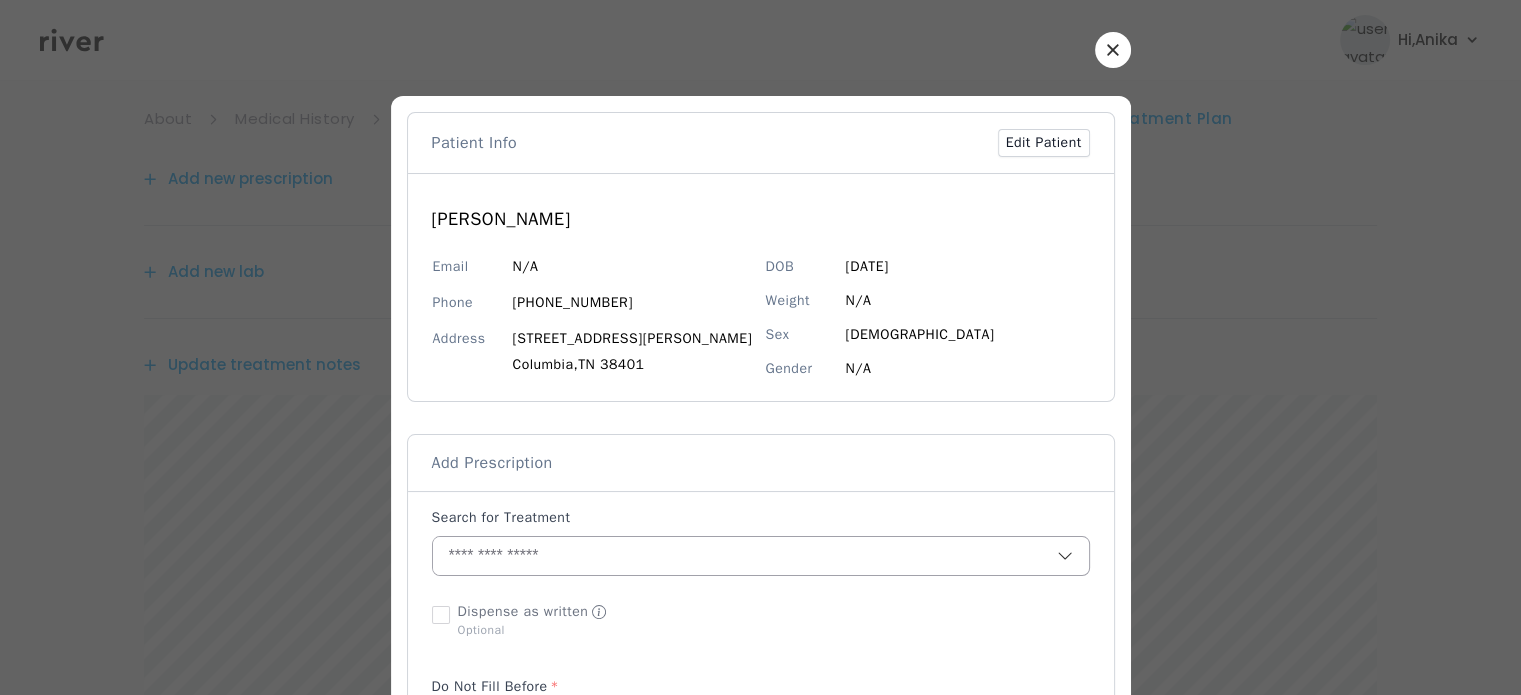 click at bounding box center (745, 556) 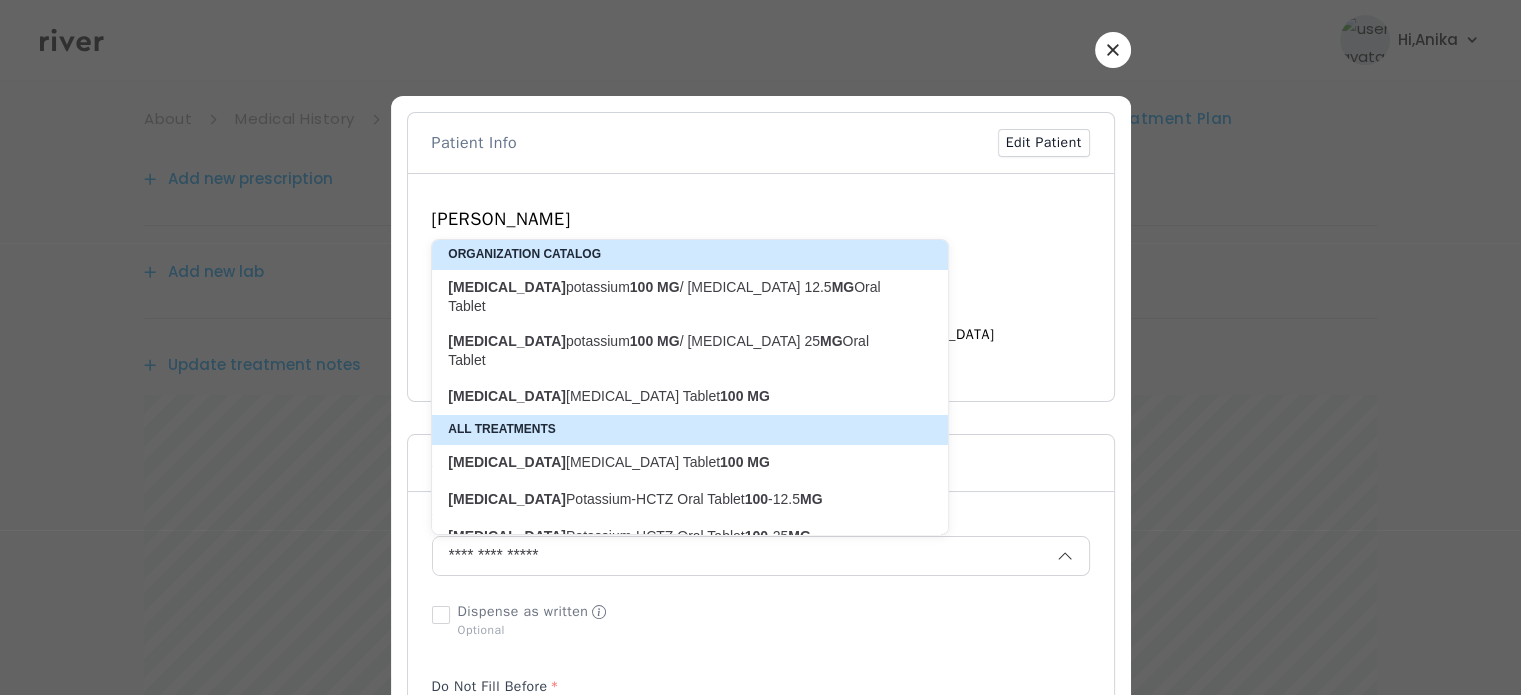 click on "Losartan  Potassium Oral Tablet  100   MG" at bounding box center [678, 396] 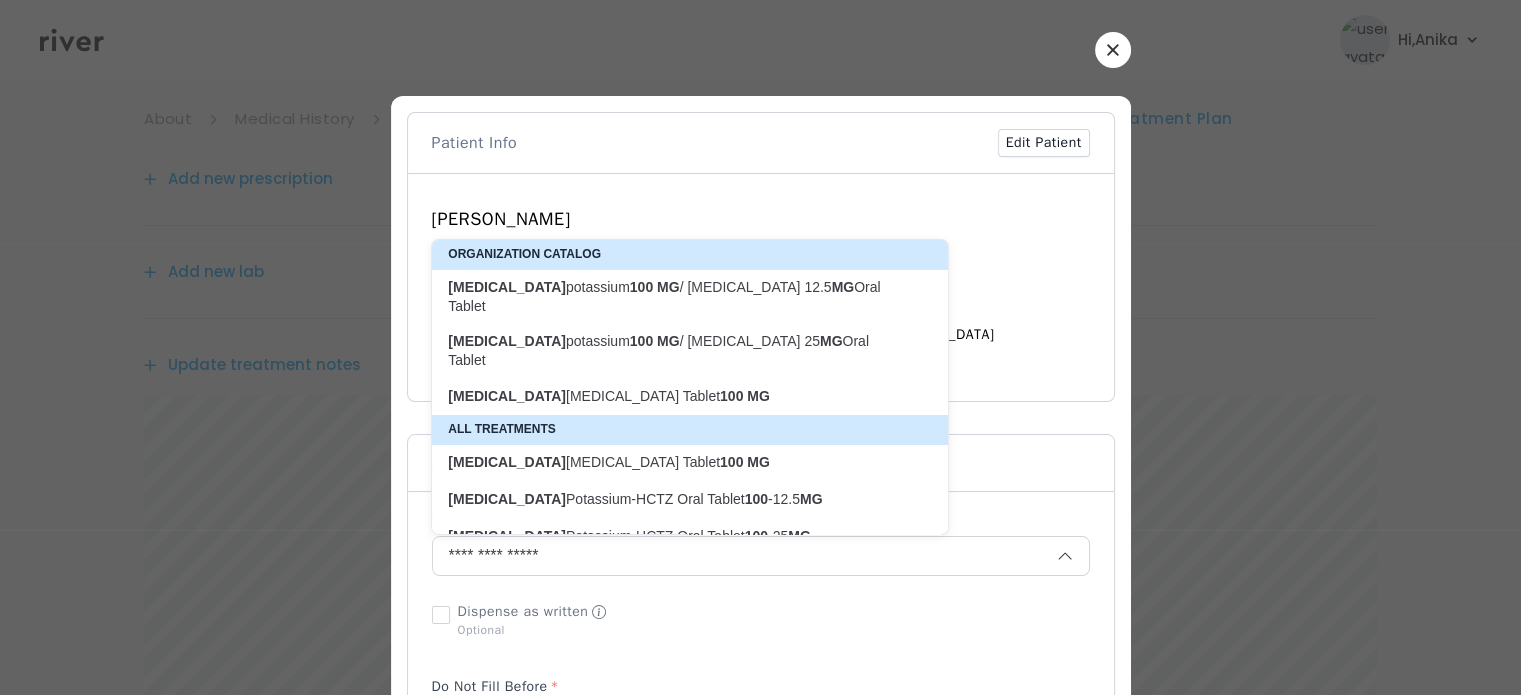 type on "**********" 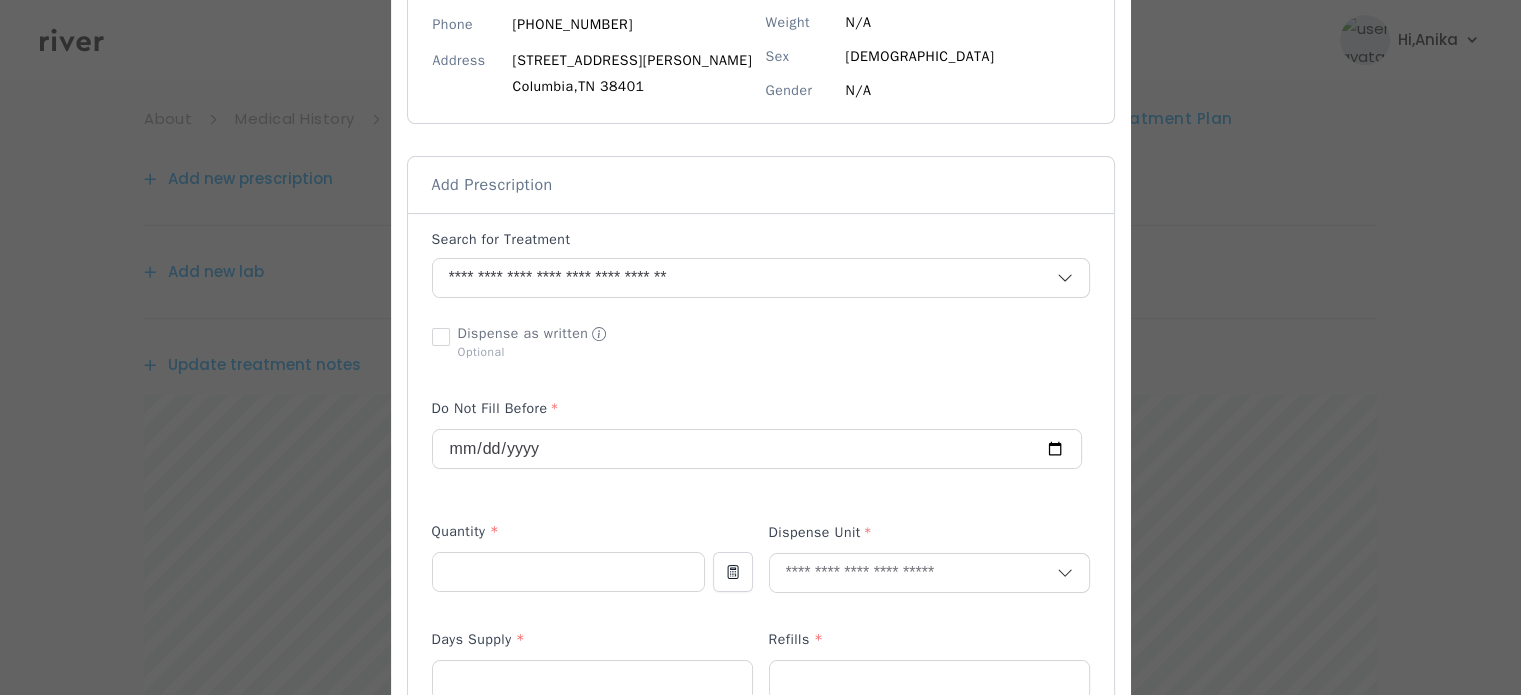 scroll, scrollTop: 313, scrollLeft: 0, axis: vertical 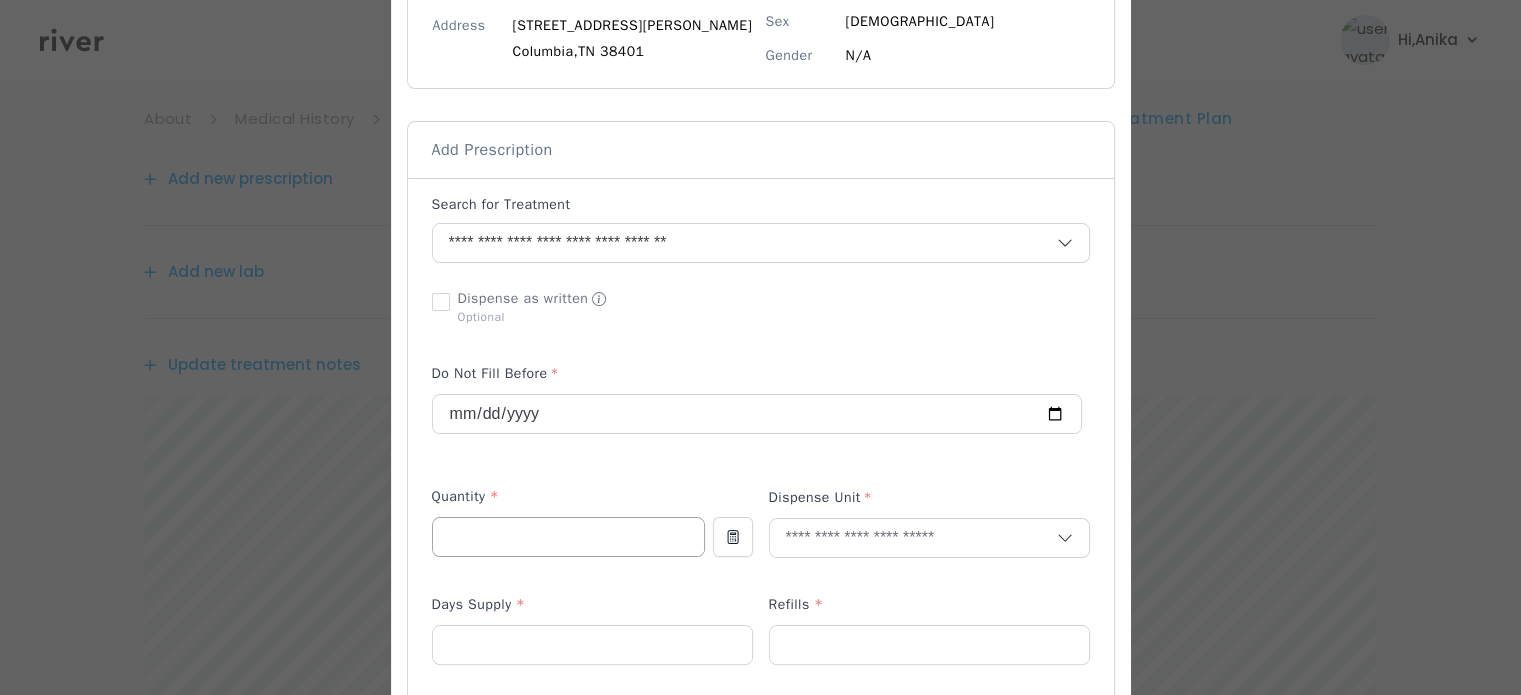 click at bounding box center [568, 537] 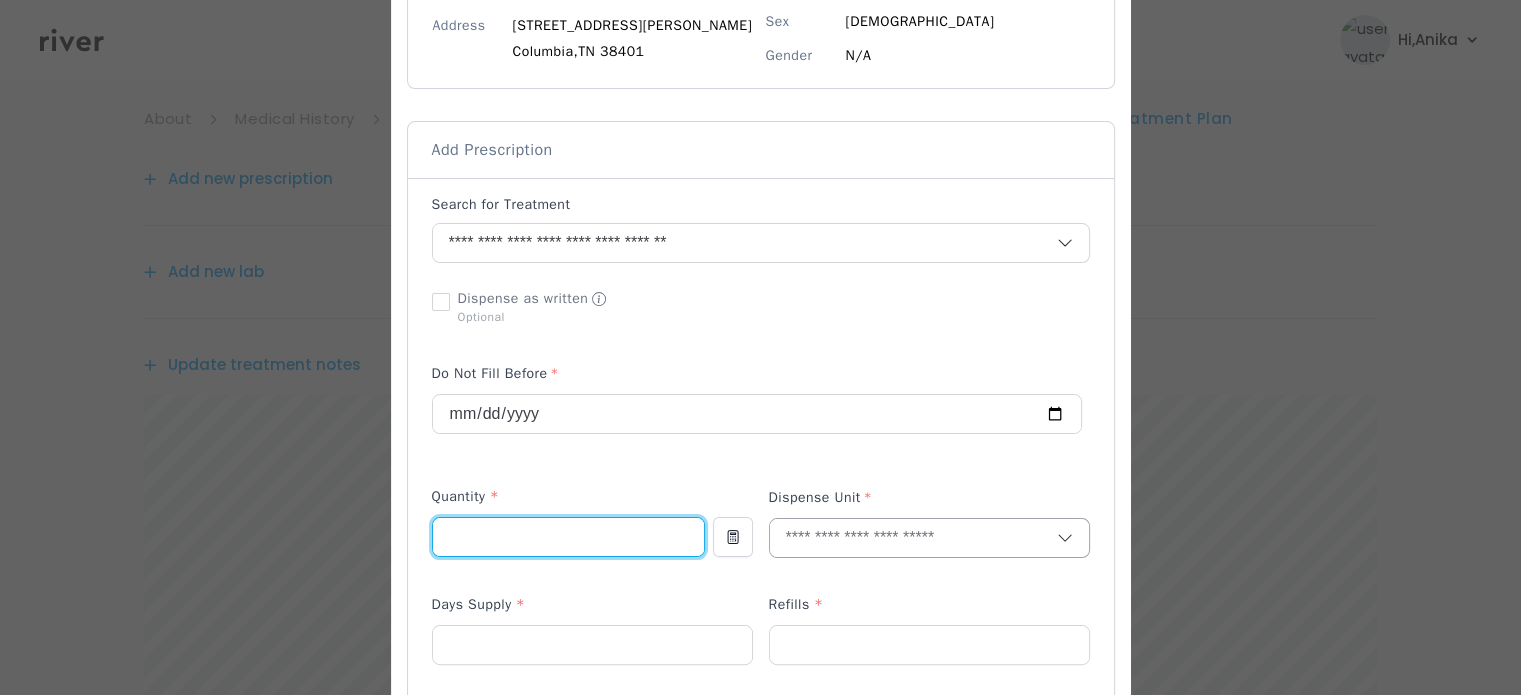 type on "**" 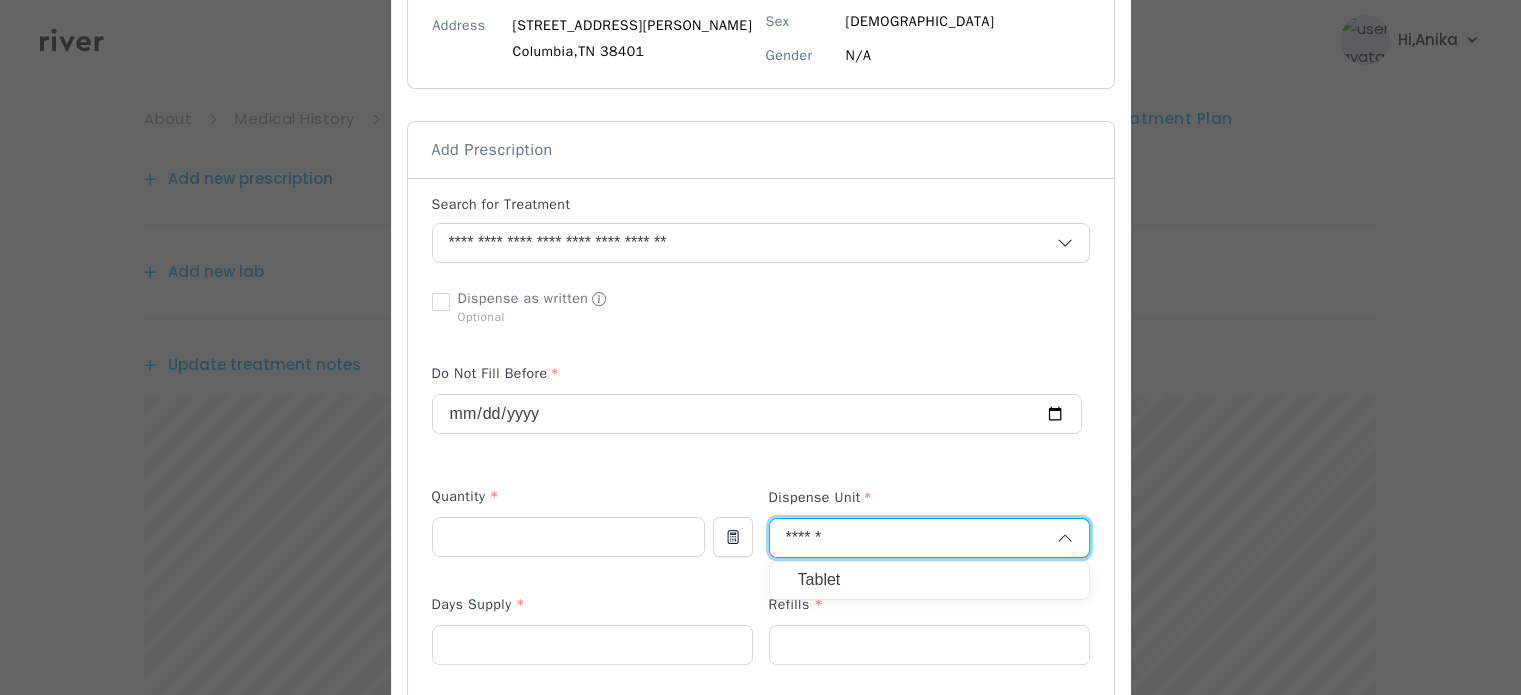 type on "******" 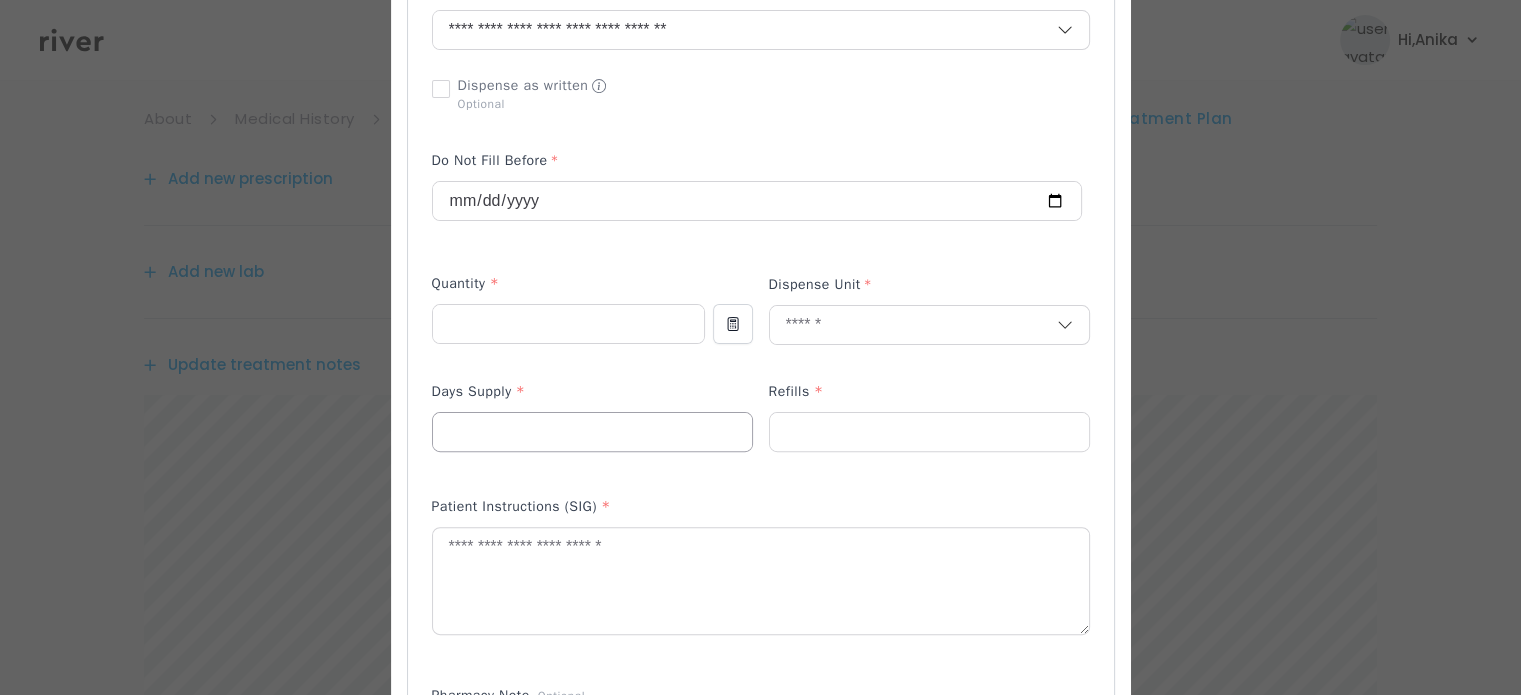 scroll, scrollTop: 528, scrollLeft: 0, axis: vertical 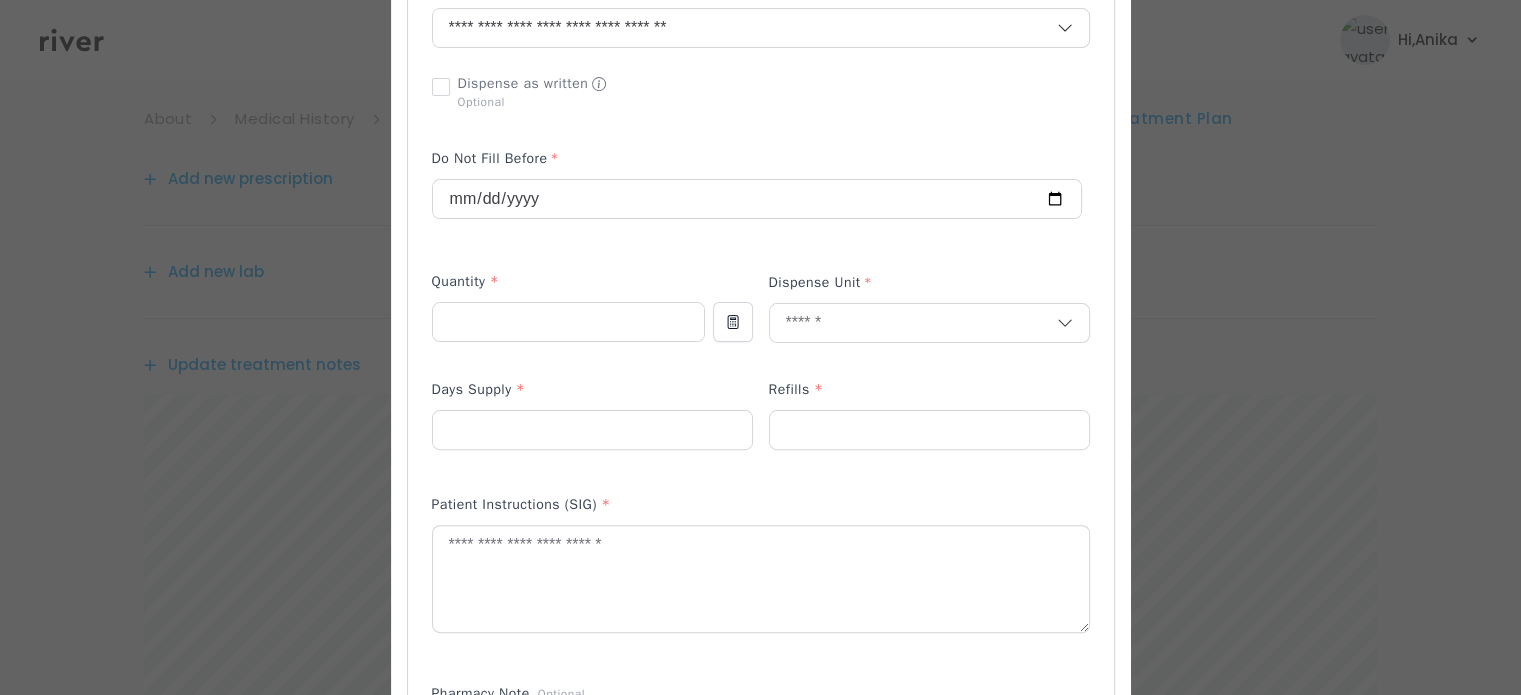 click on "Days Supply *" at bounding box center (592, 394) 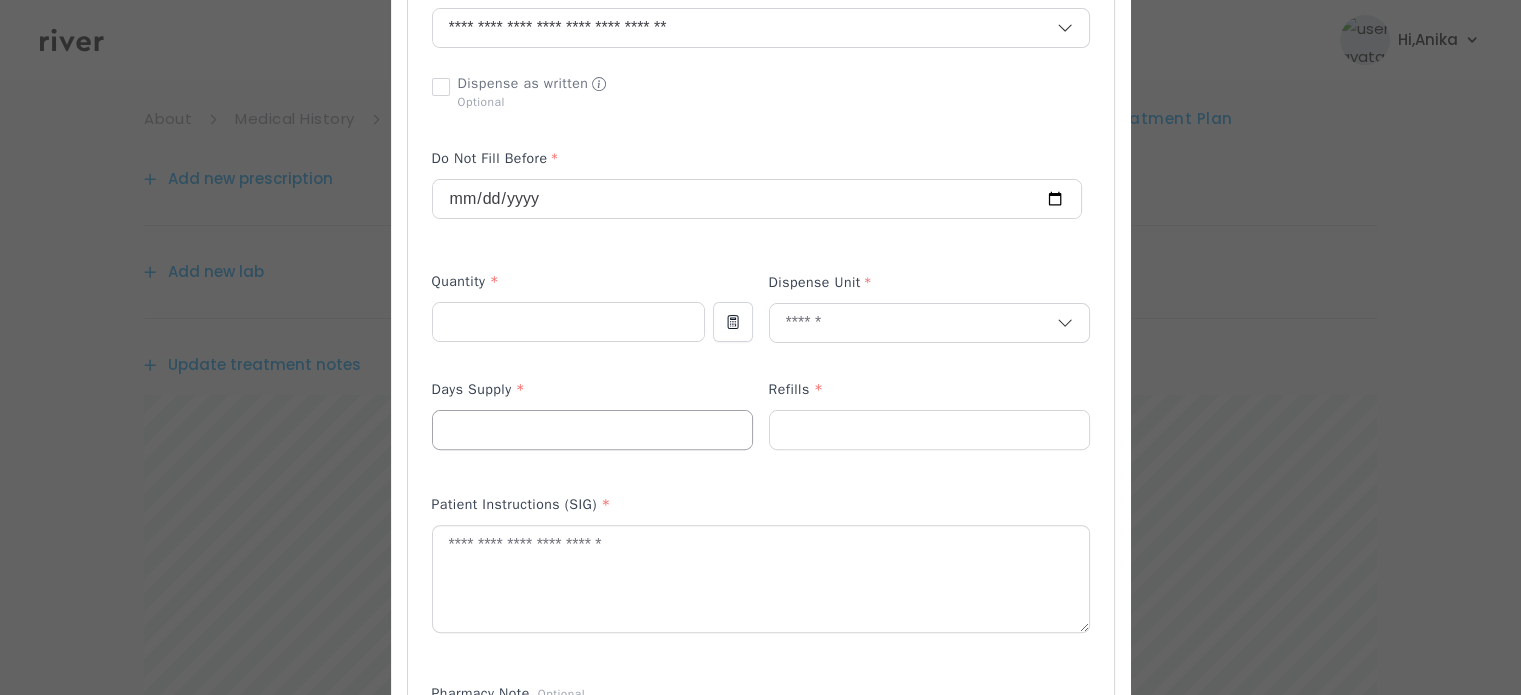 click at bounding box center [592, 430] 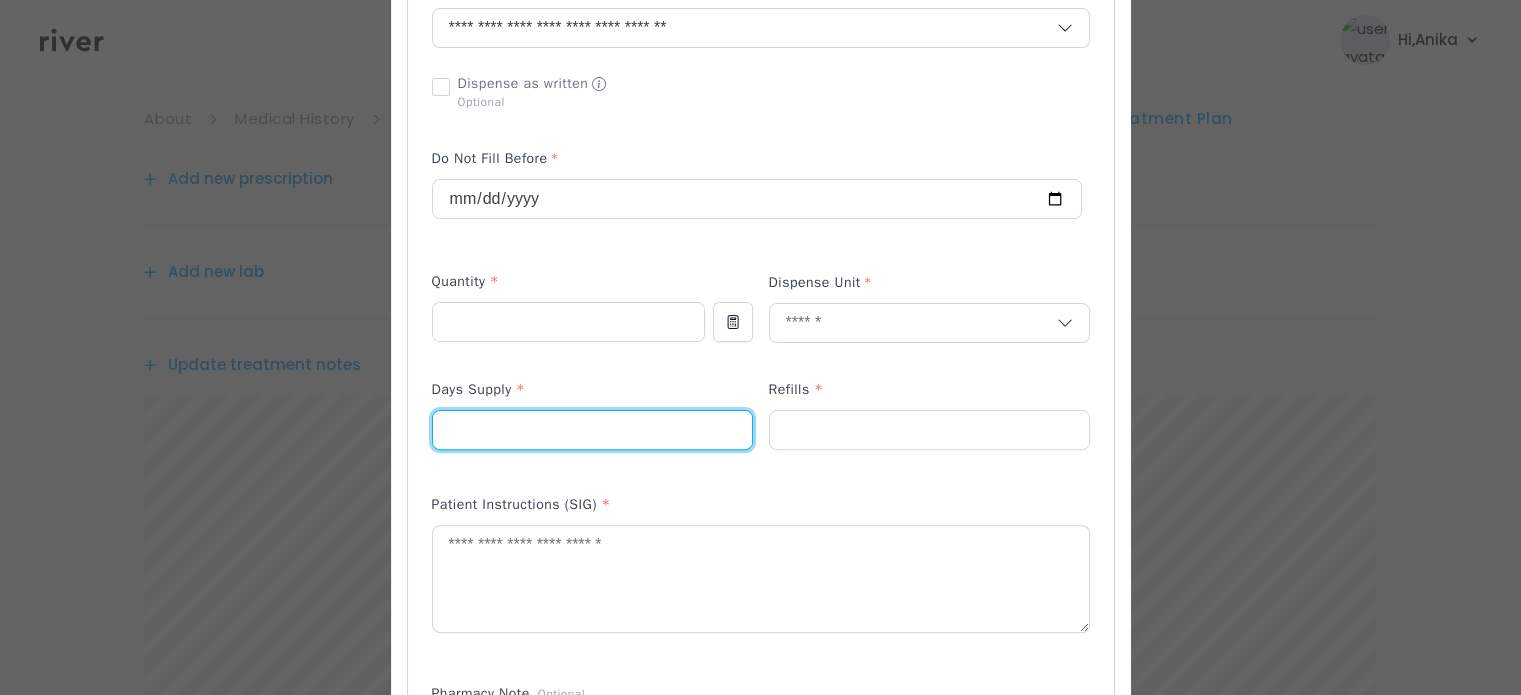type on "**" 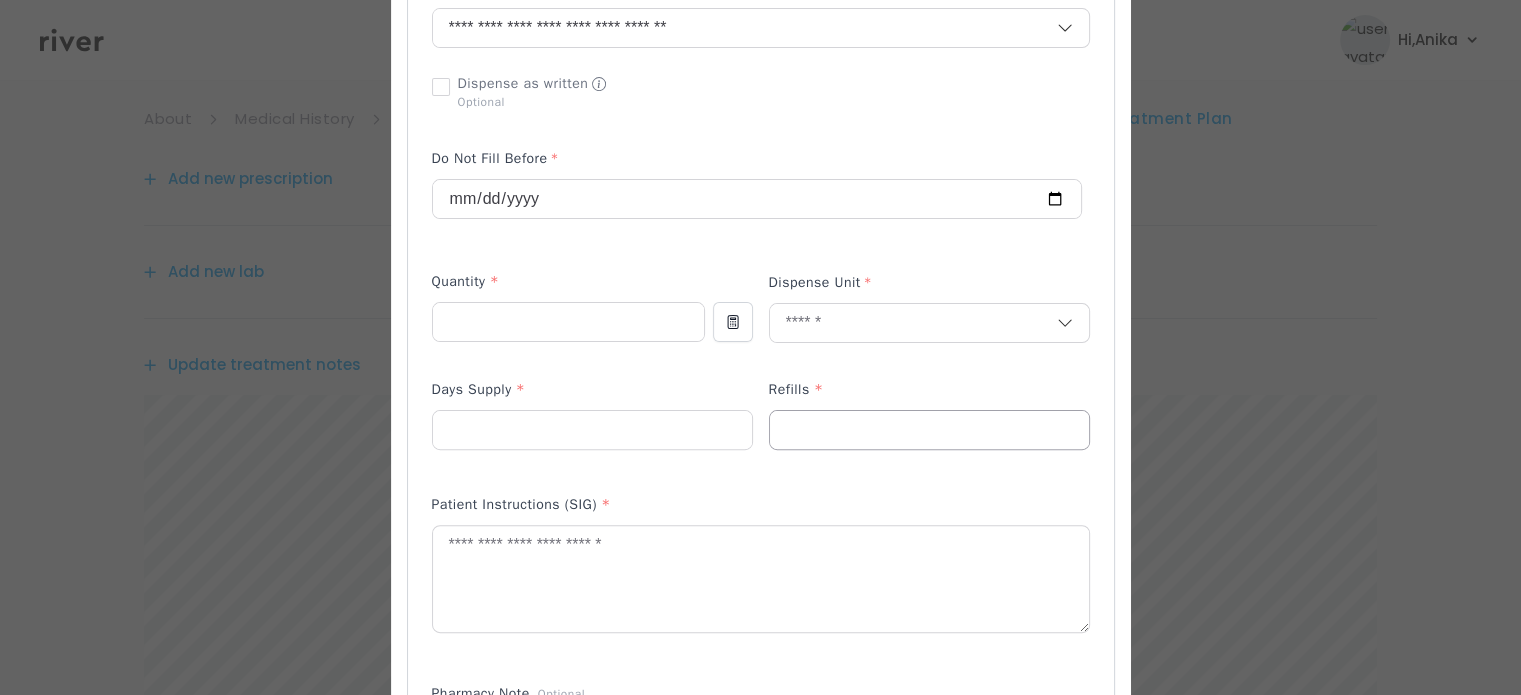 click at bounding box center (929, 430) 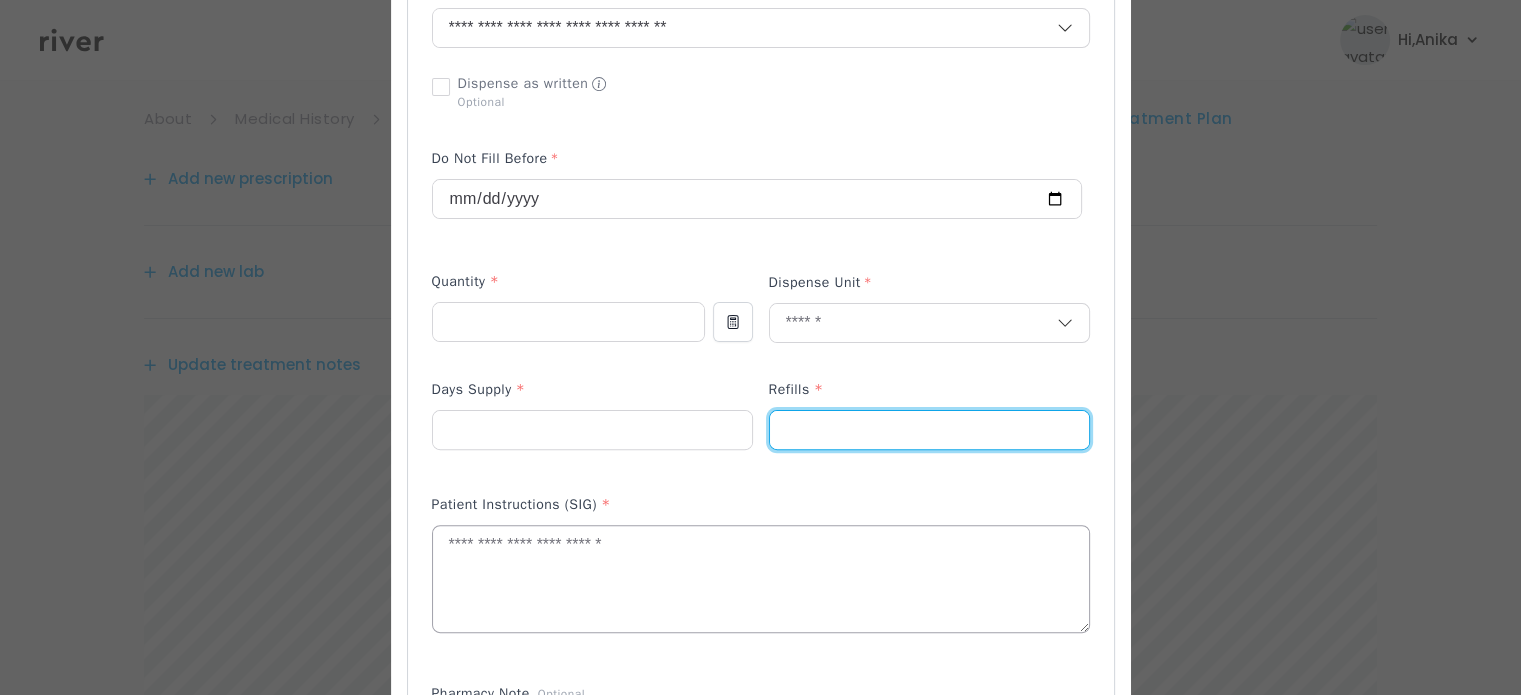 type on "*" 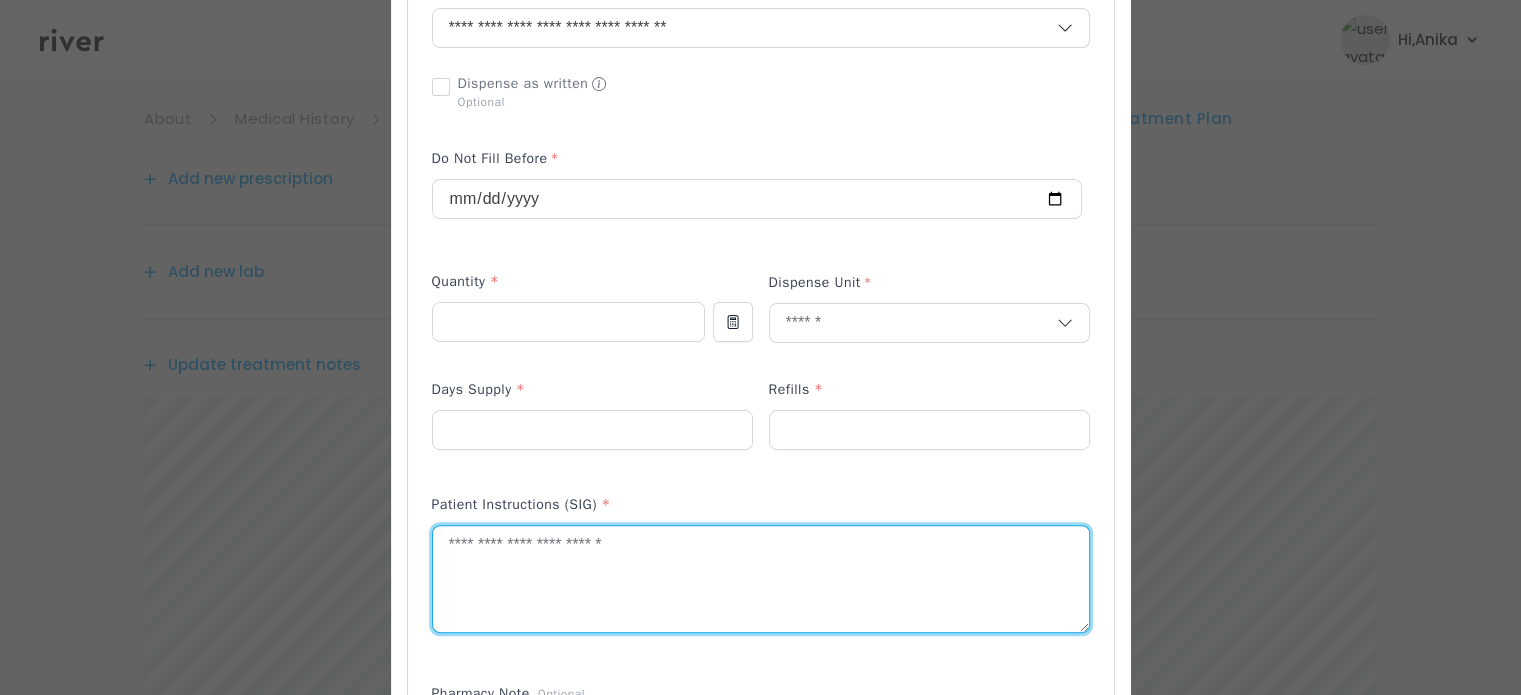 click at bounding box center (761, 579) 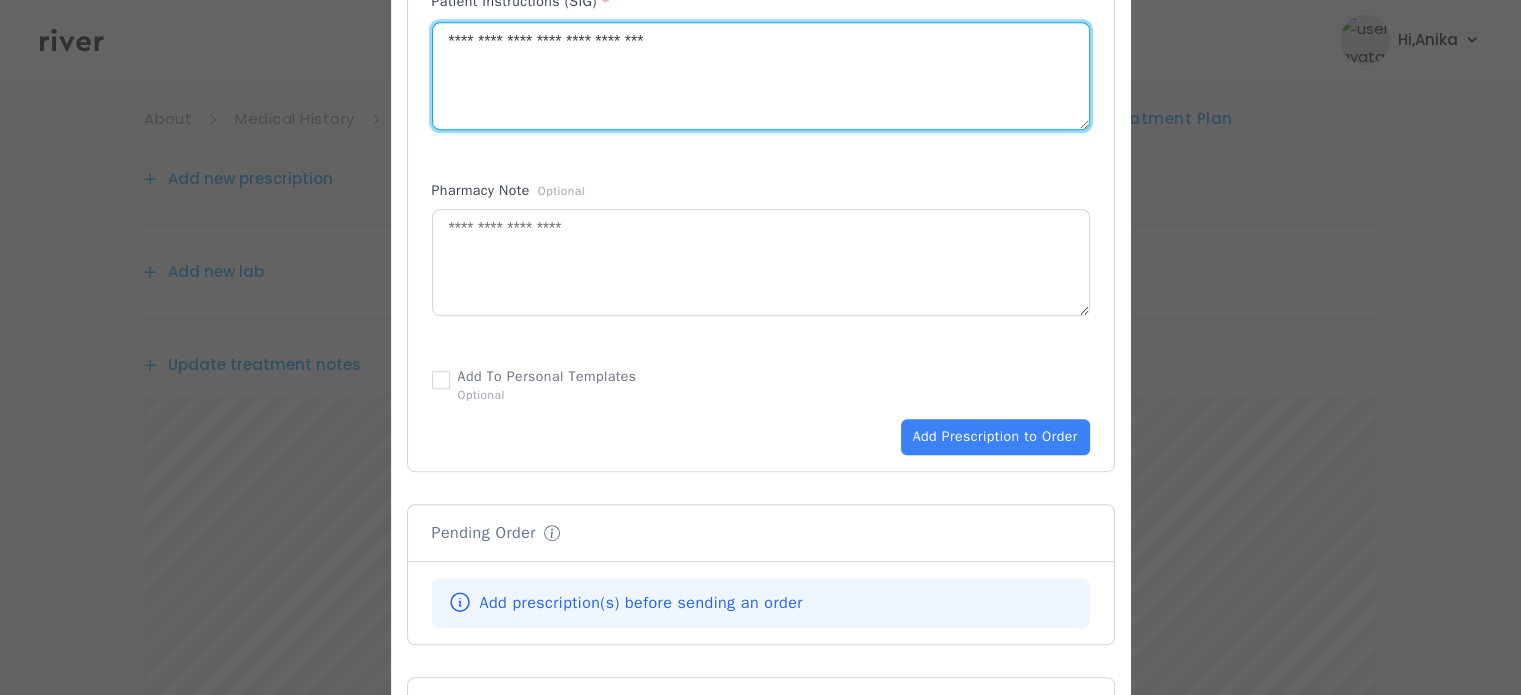 scroll, scrollTop: 1036, scrollLeft: 0, axis: vertical 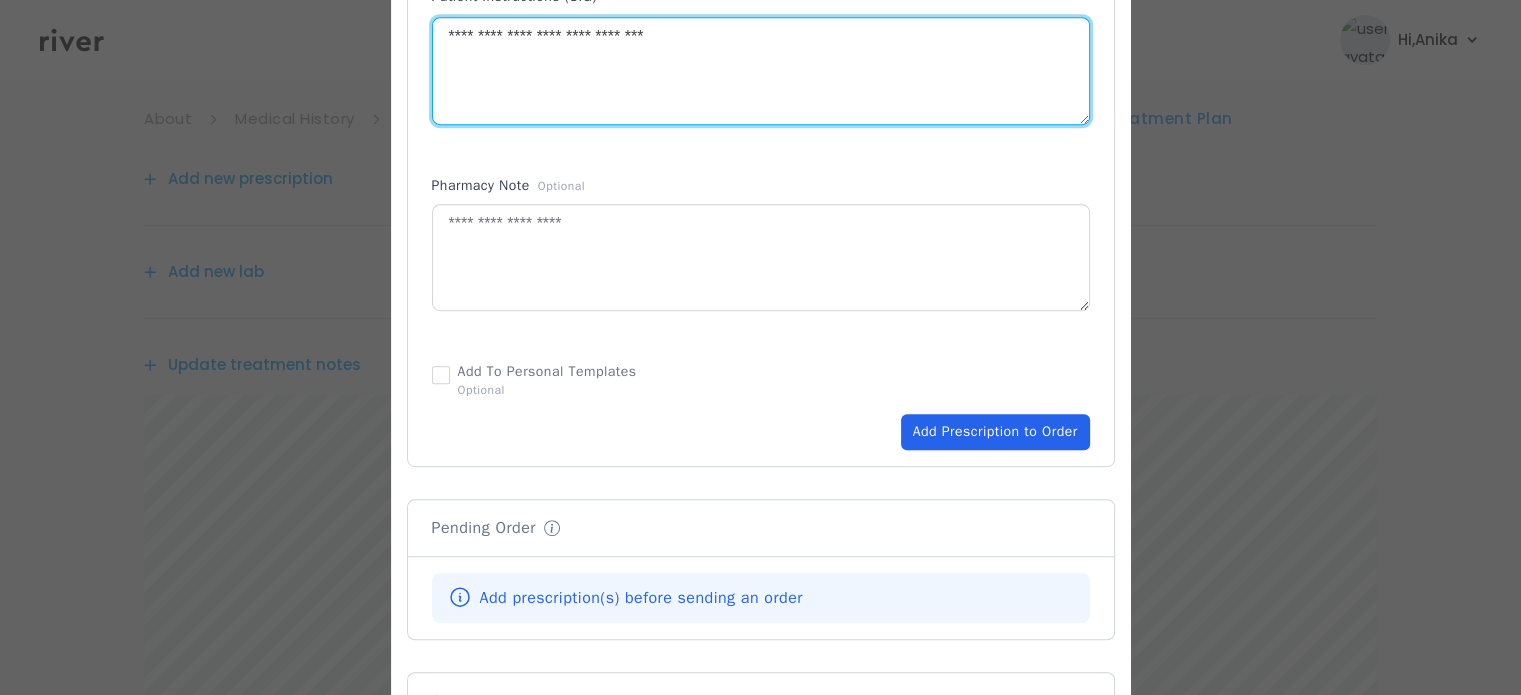 type on "**********" 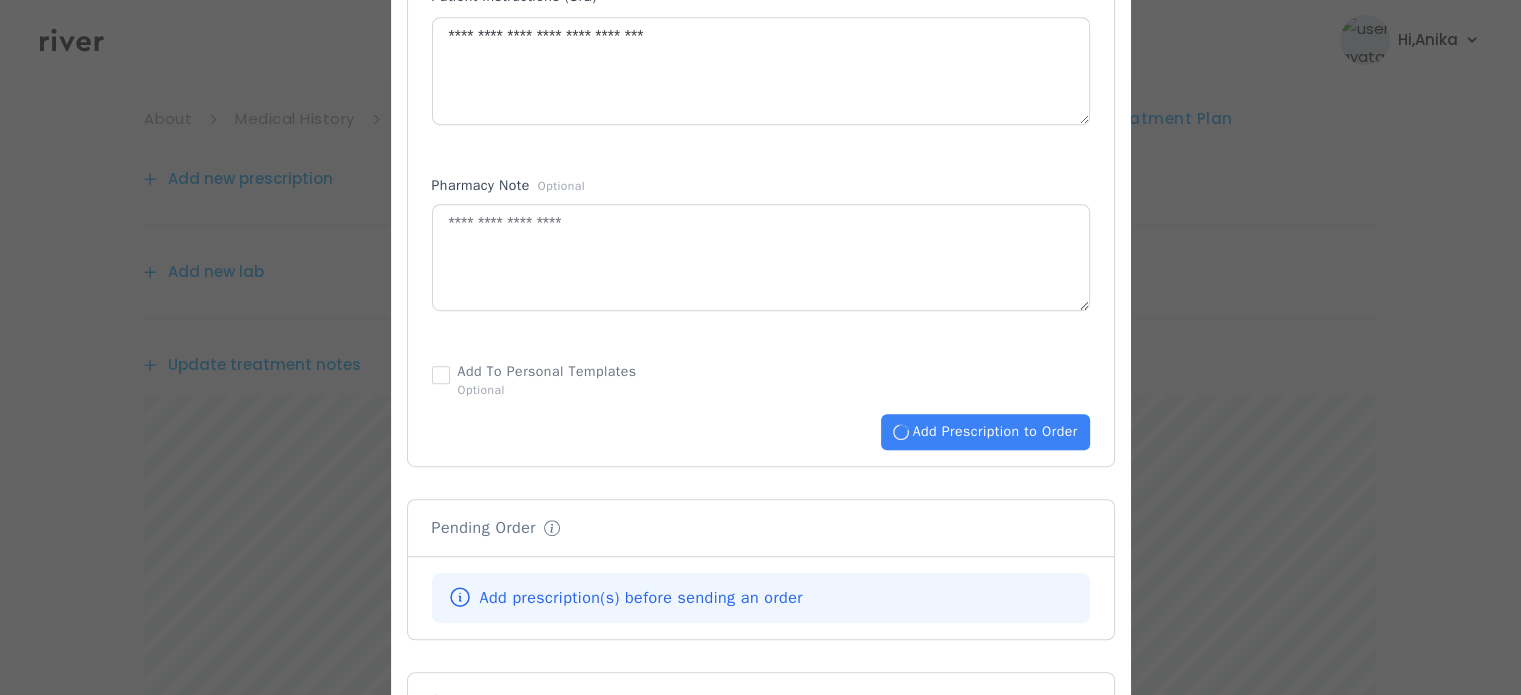 type 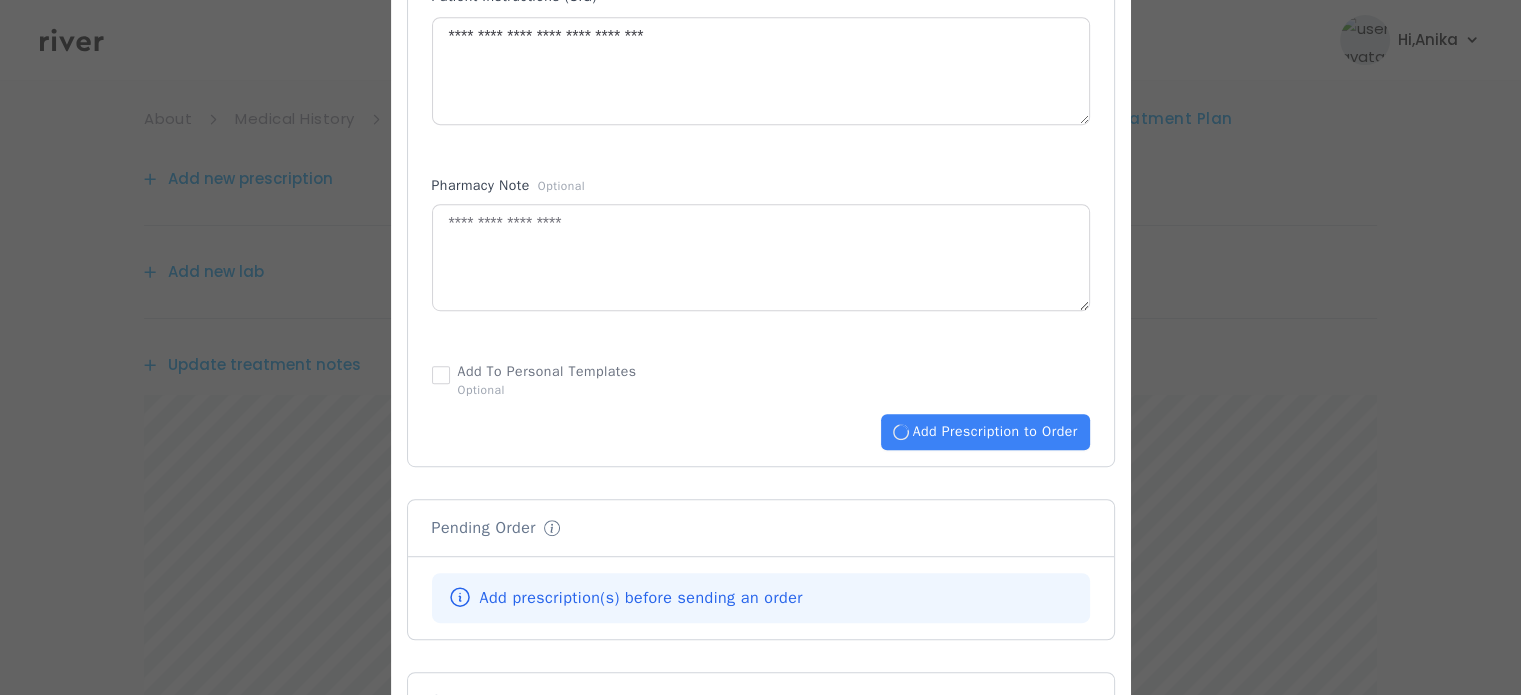 type 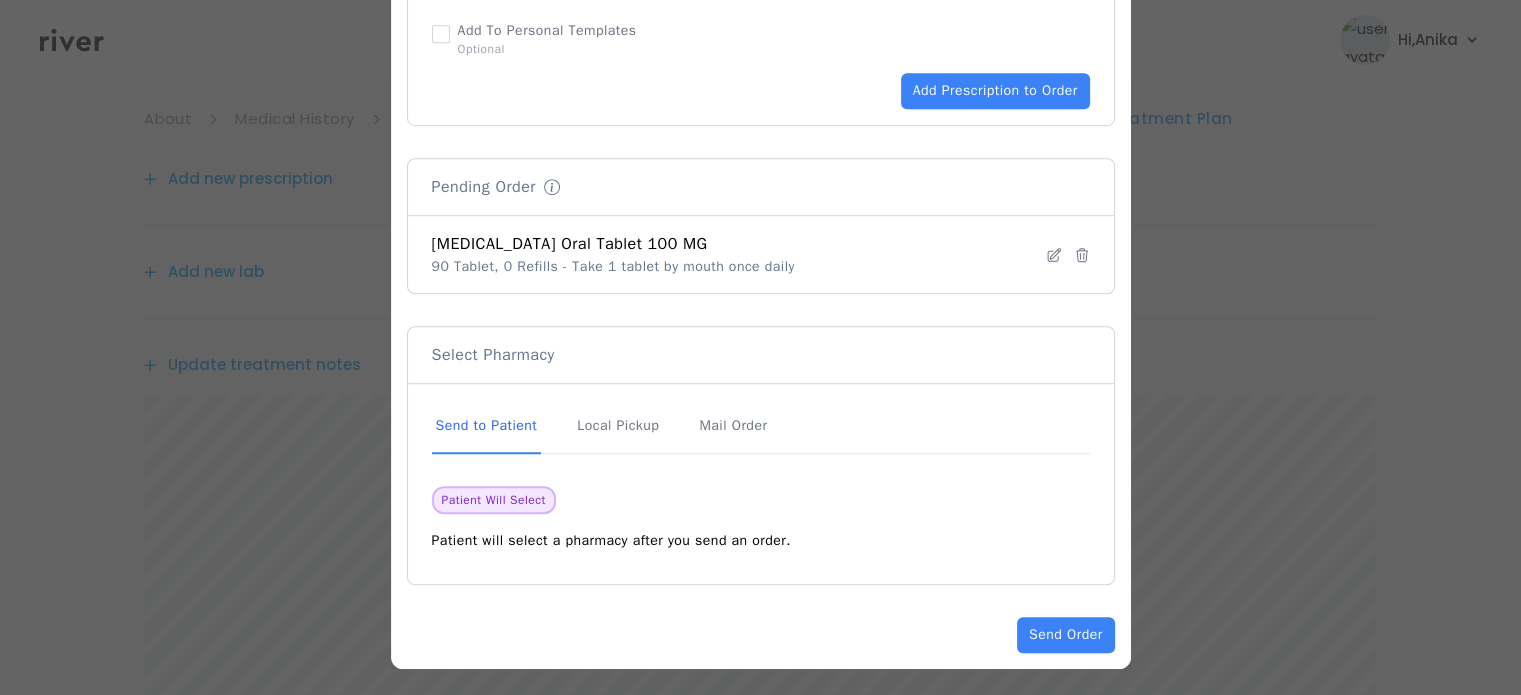 scroll, scrollTop: 1379, scrollLeft: 0, axis: vertical 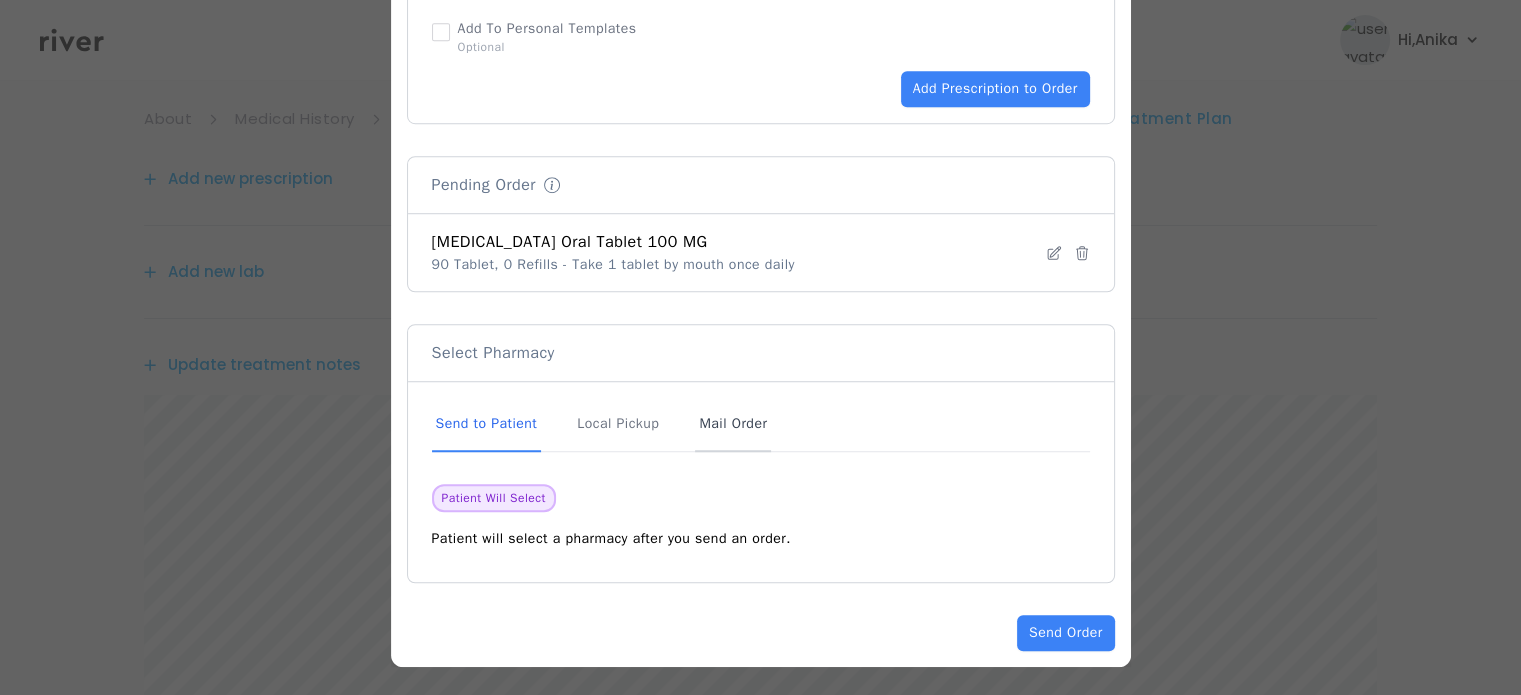 click on "Mail Order" at bounding box center [733, 425] 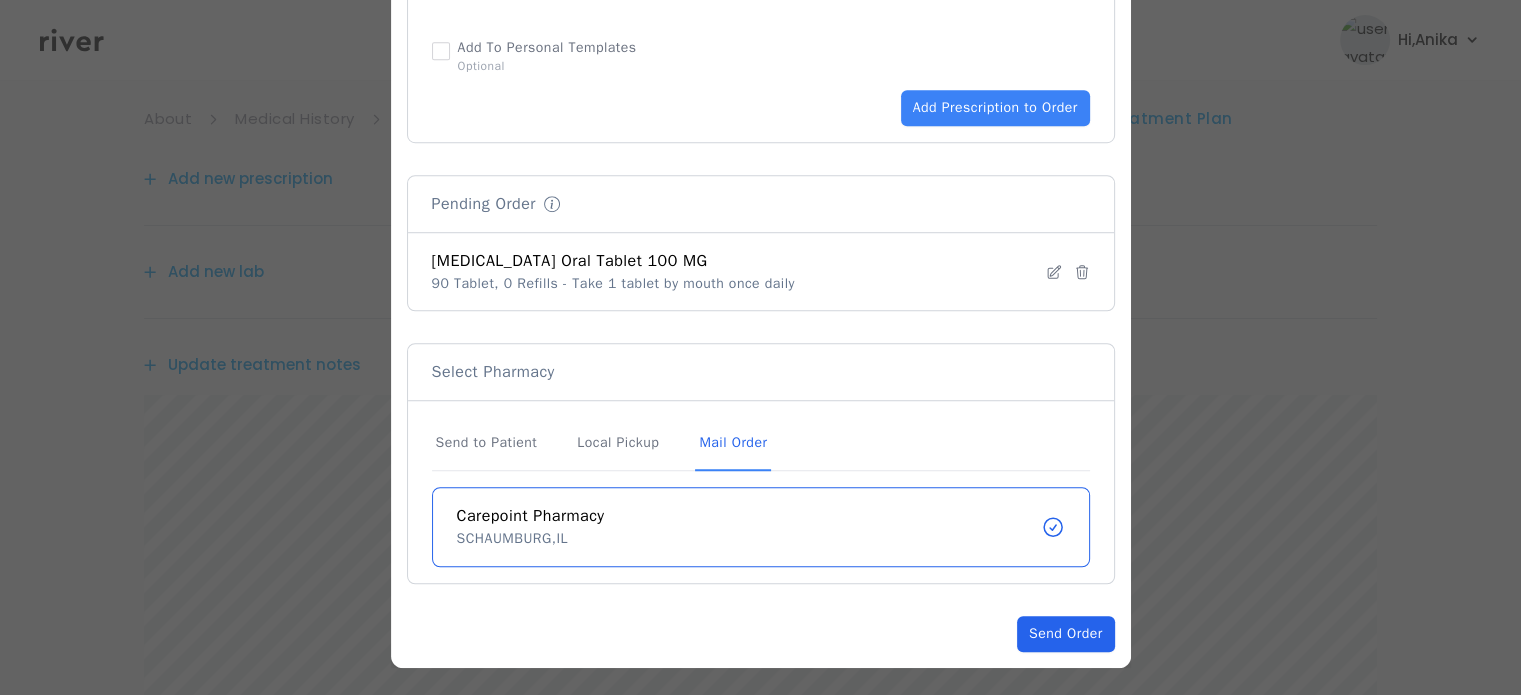 click on "Send Order" 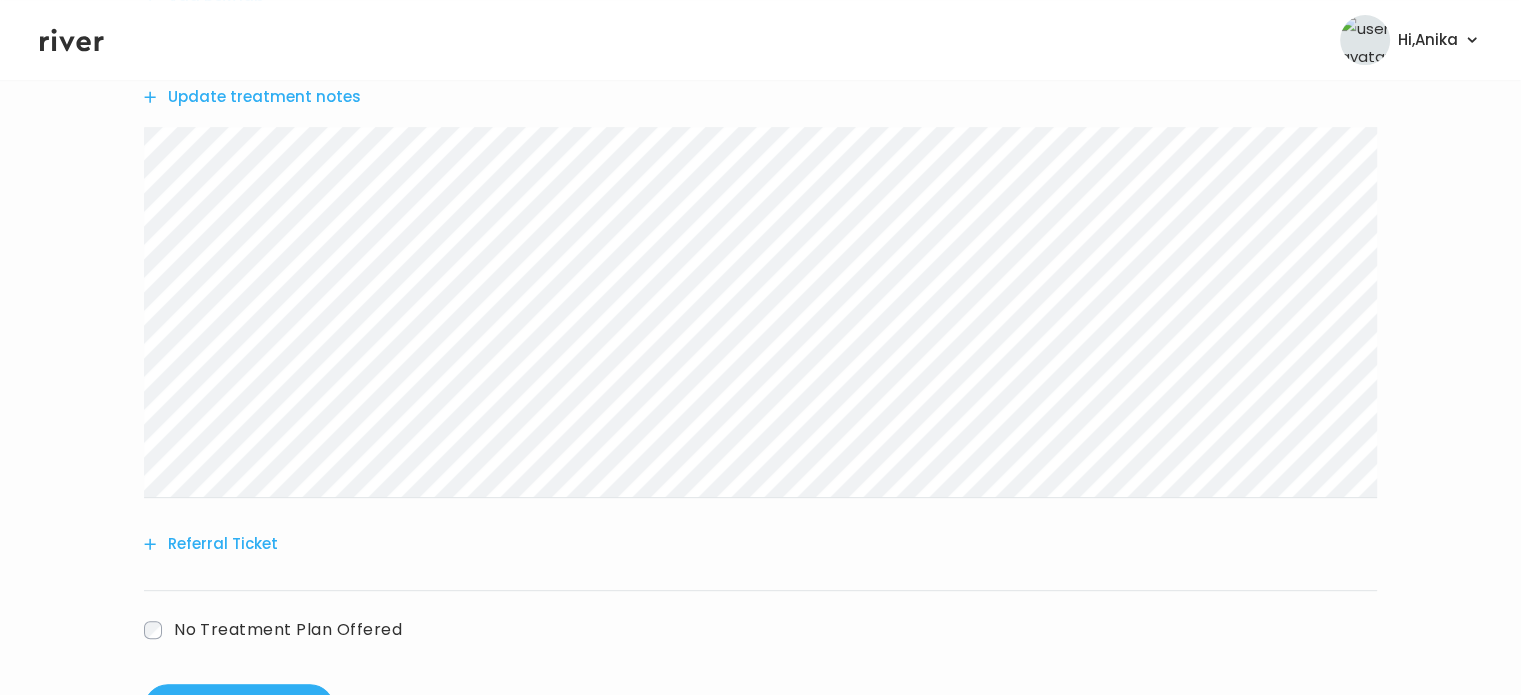 scroll, scrollTop: 716, scrollLeft: 0, axis: vertical 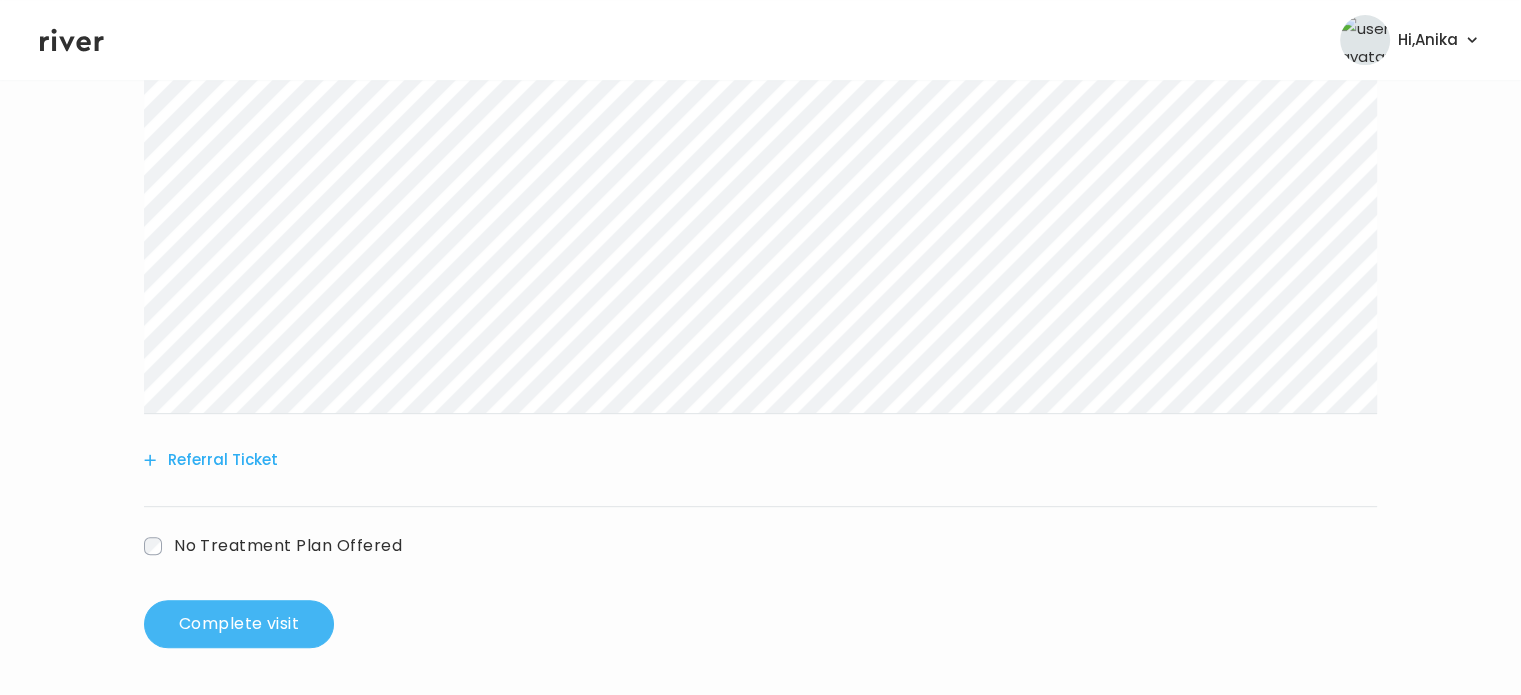 click on "Complete visit" at bounding box center (239, 624) 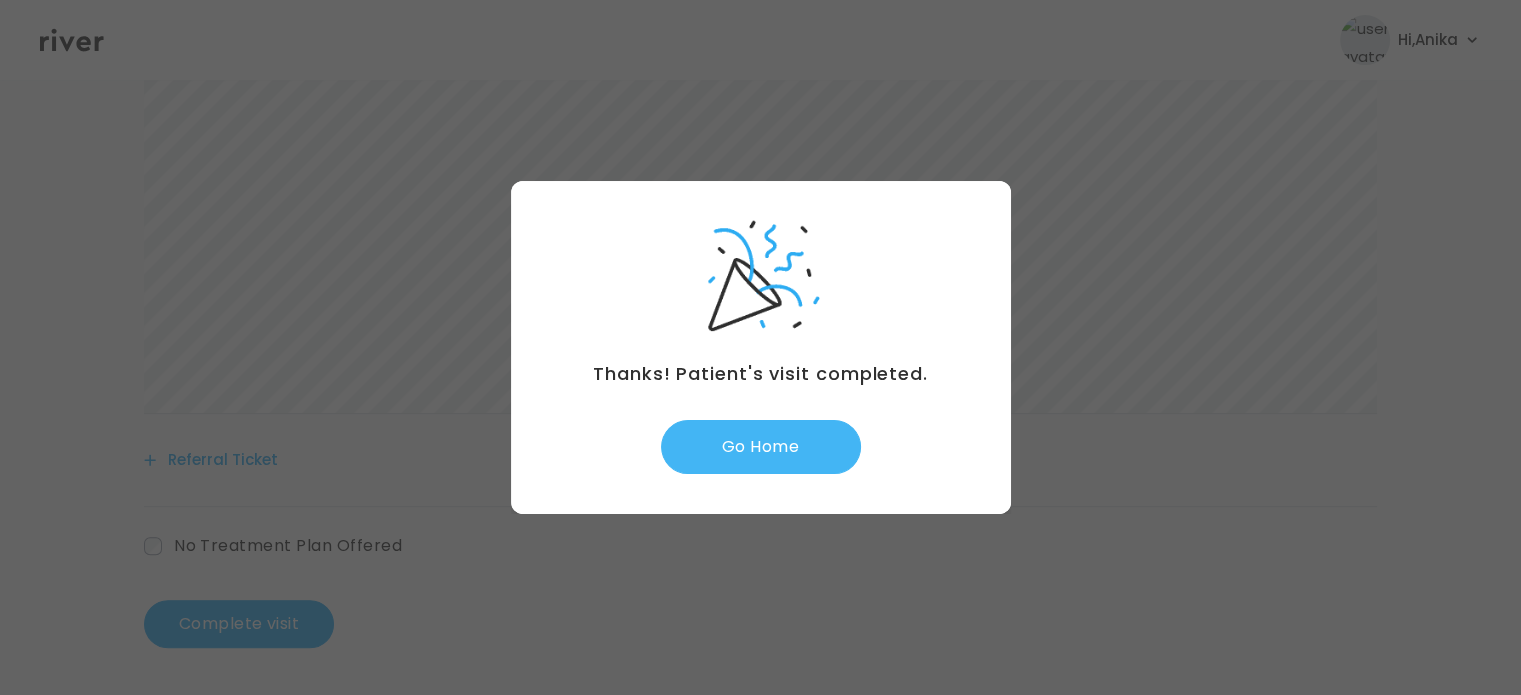 click on "Go Home" at bounding box center (761, 447) 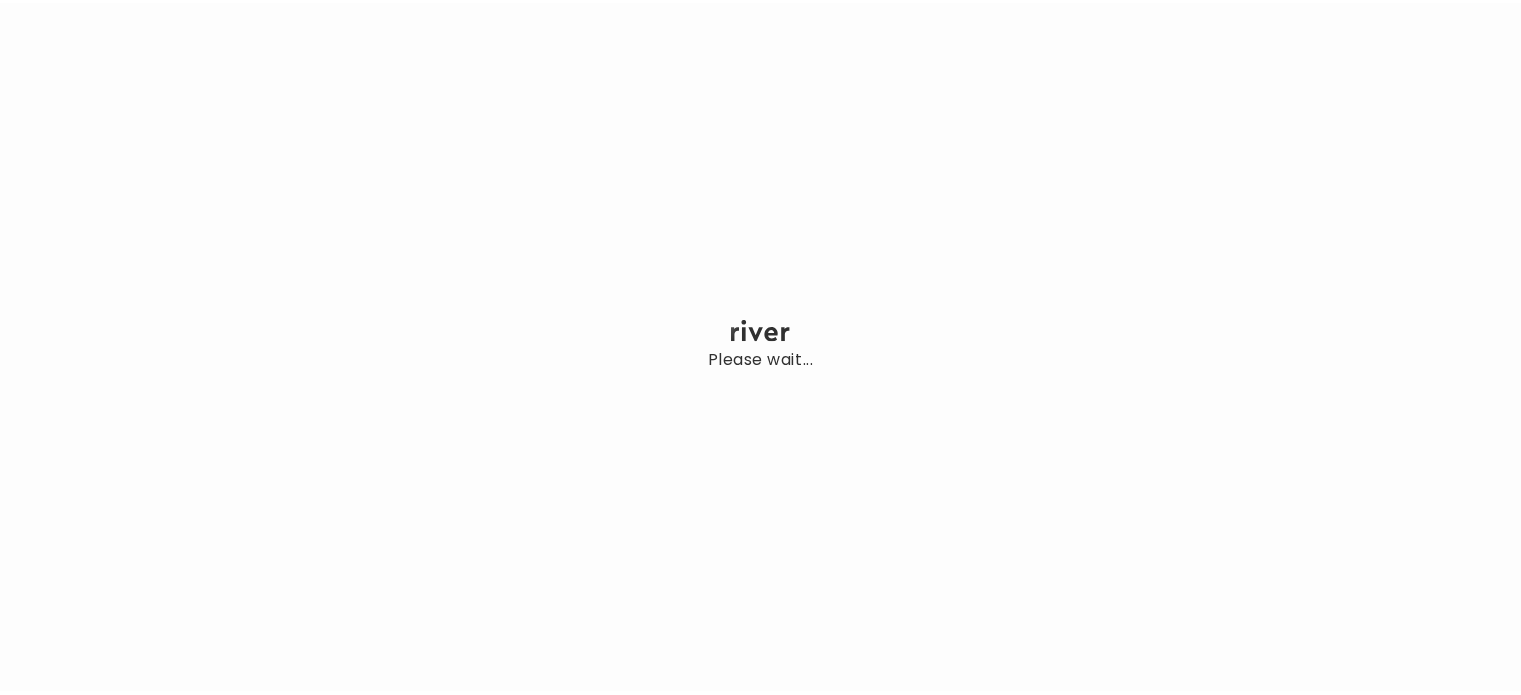 scroll, scrollTop: 0, scrollLeft: 0, axis: both 